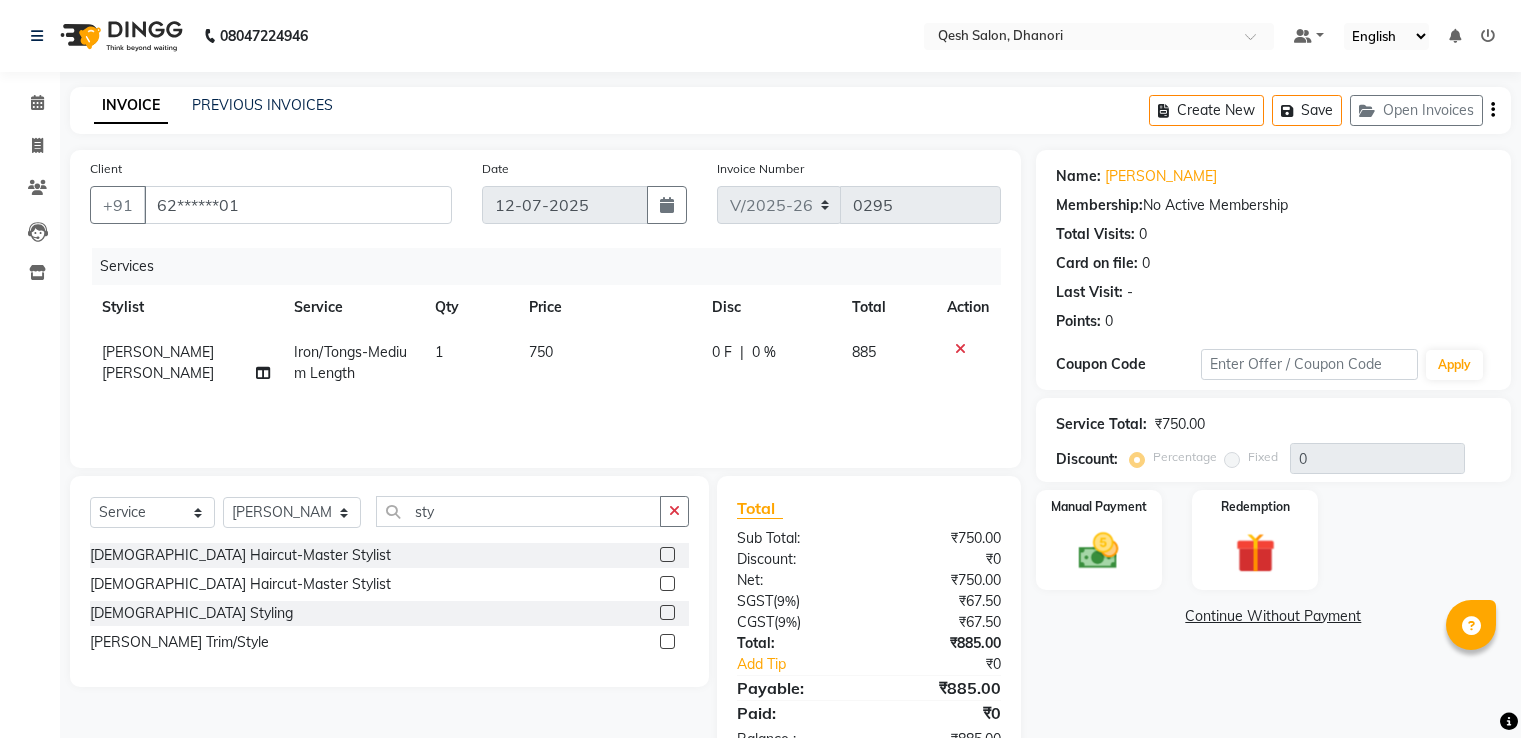 select on "7641" 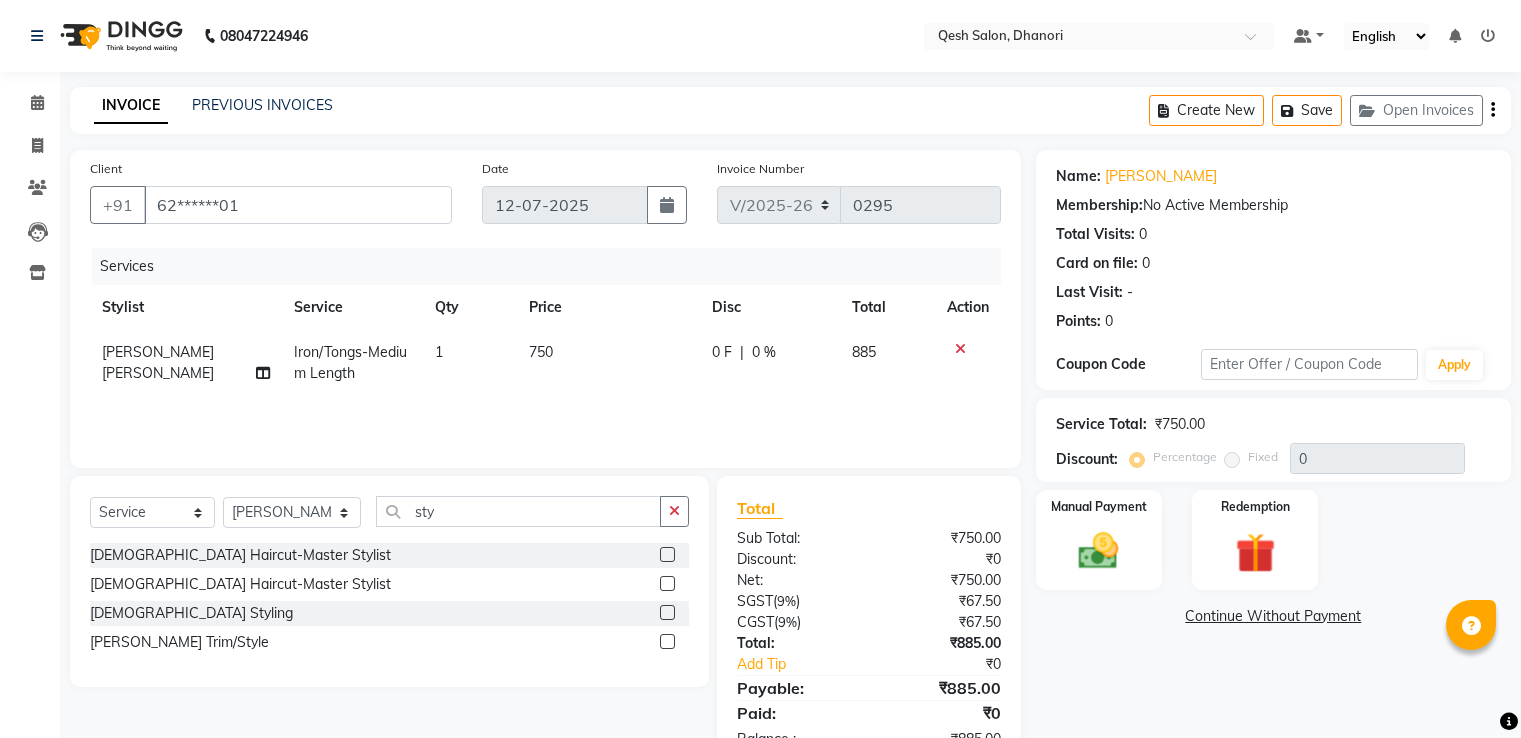 select on "service" 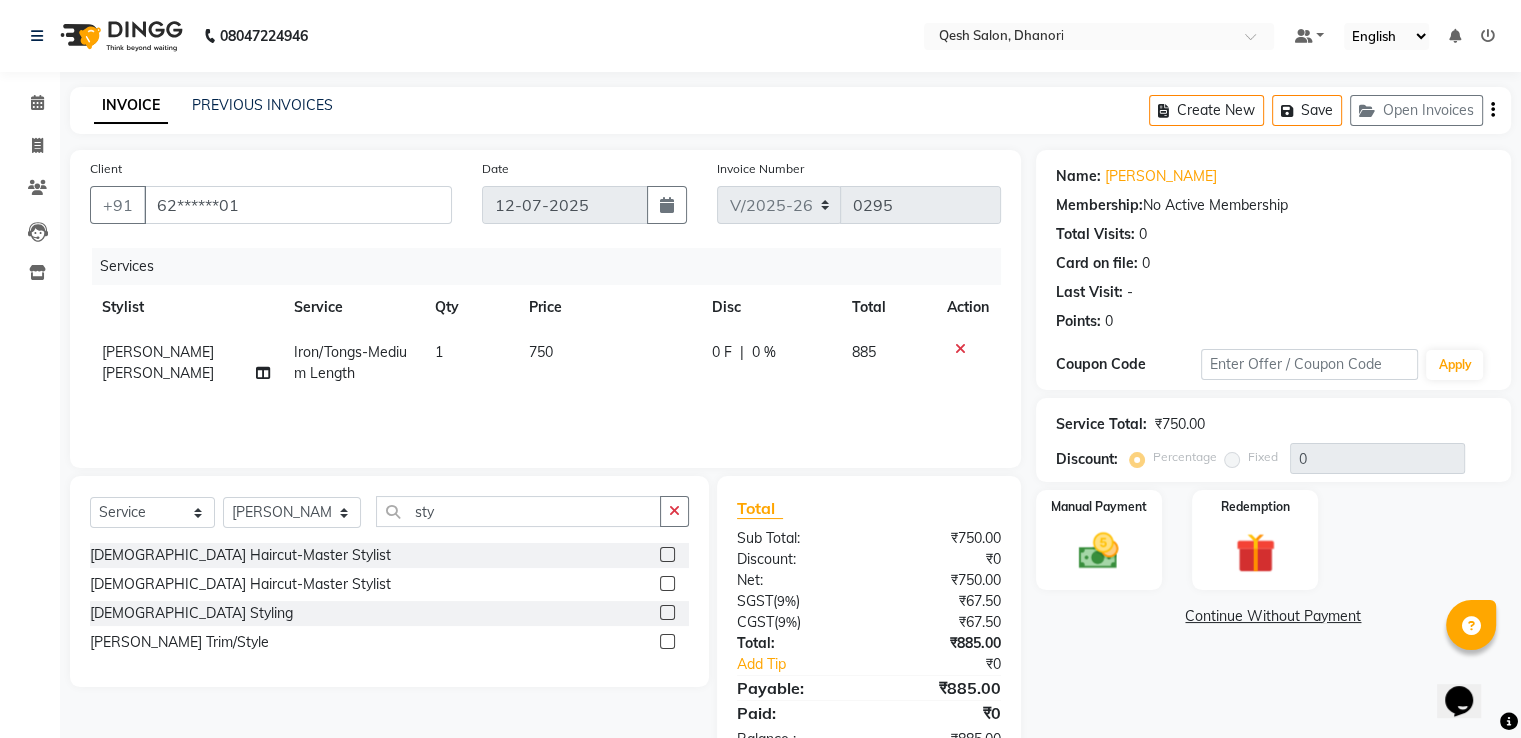 scroll, scrollTop: 0, scrollLeft: 0, axis: both 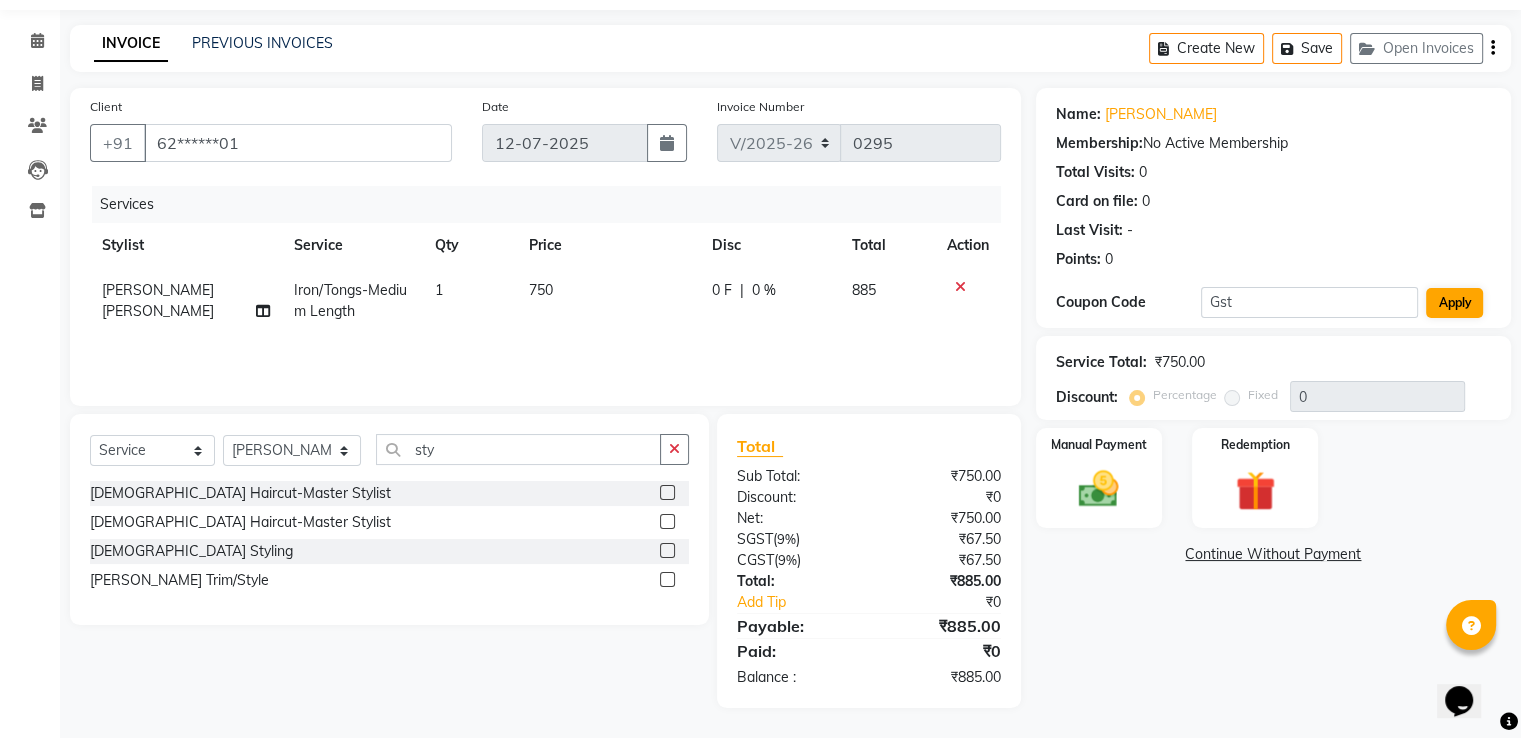 type on "Gst" 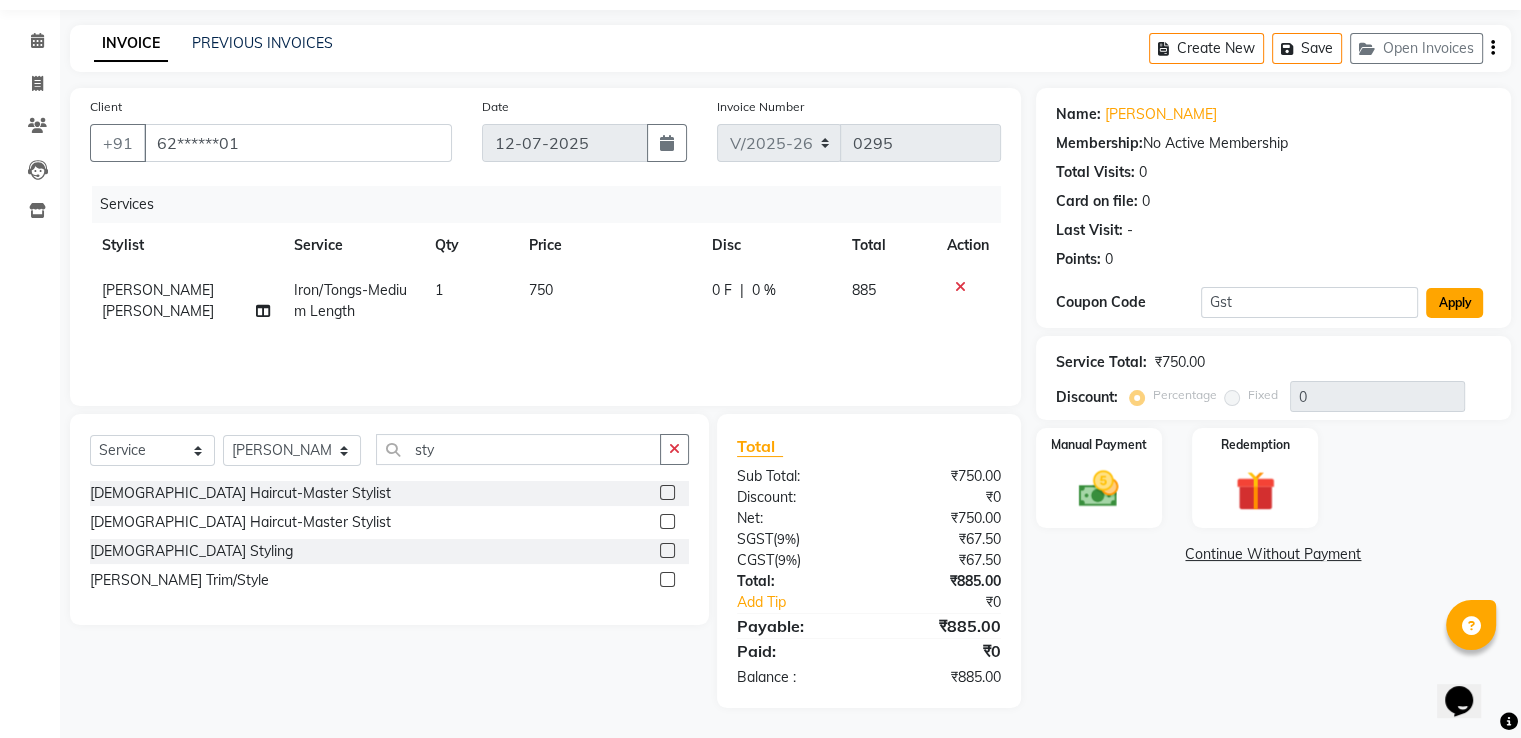 click on "Apply" 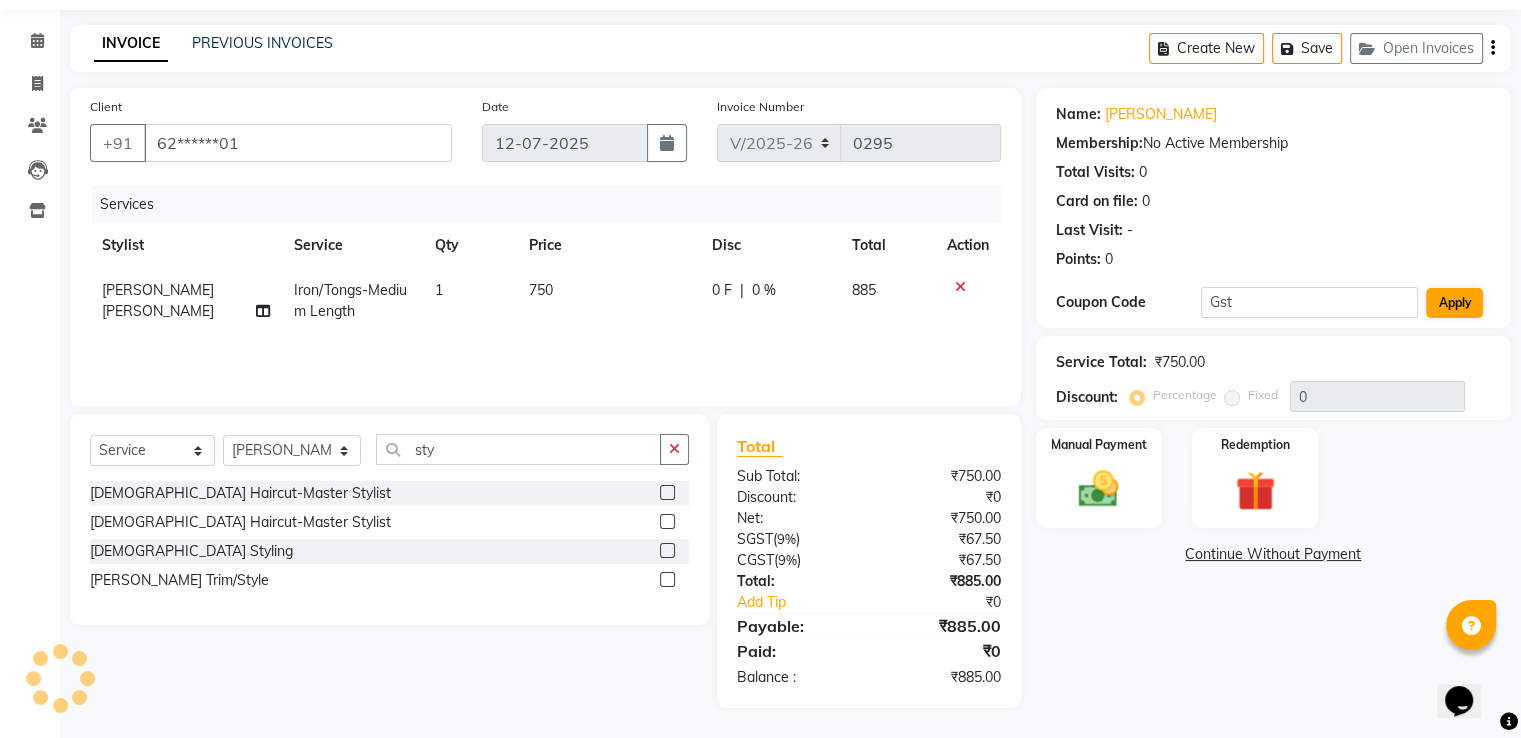 type on "15.254" 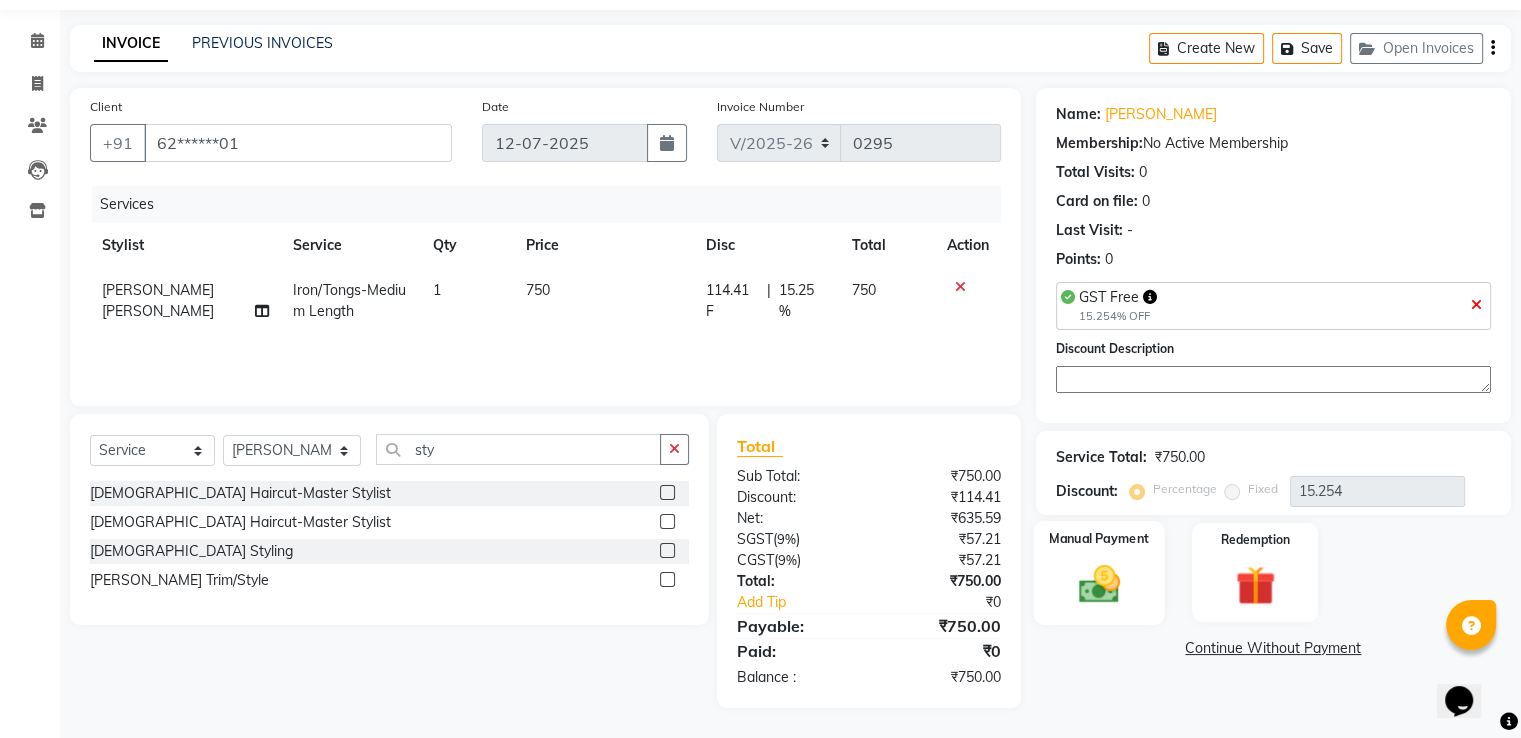 click 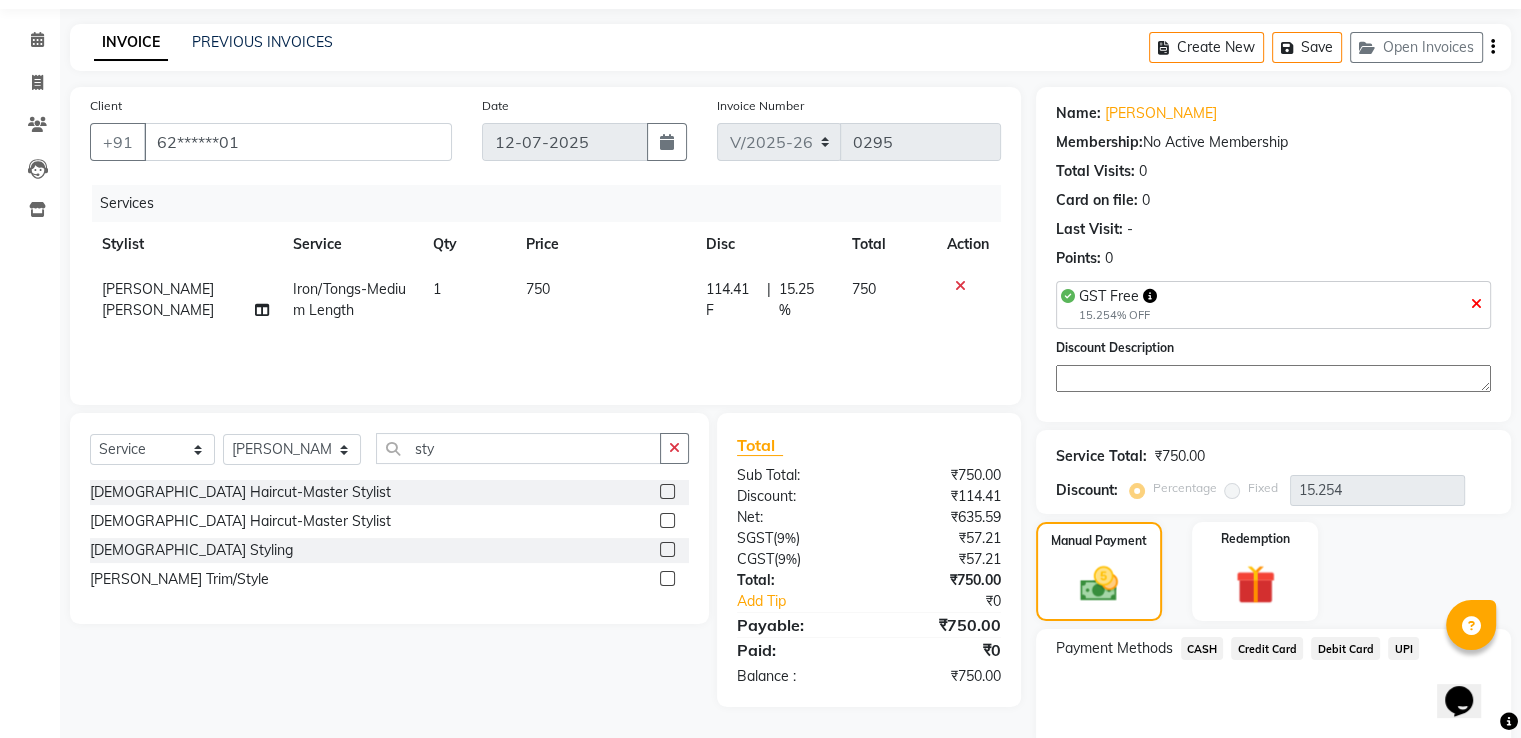 scroll, scrollTop: 144, scrollLeft: 0, axis: vertical 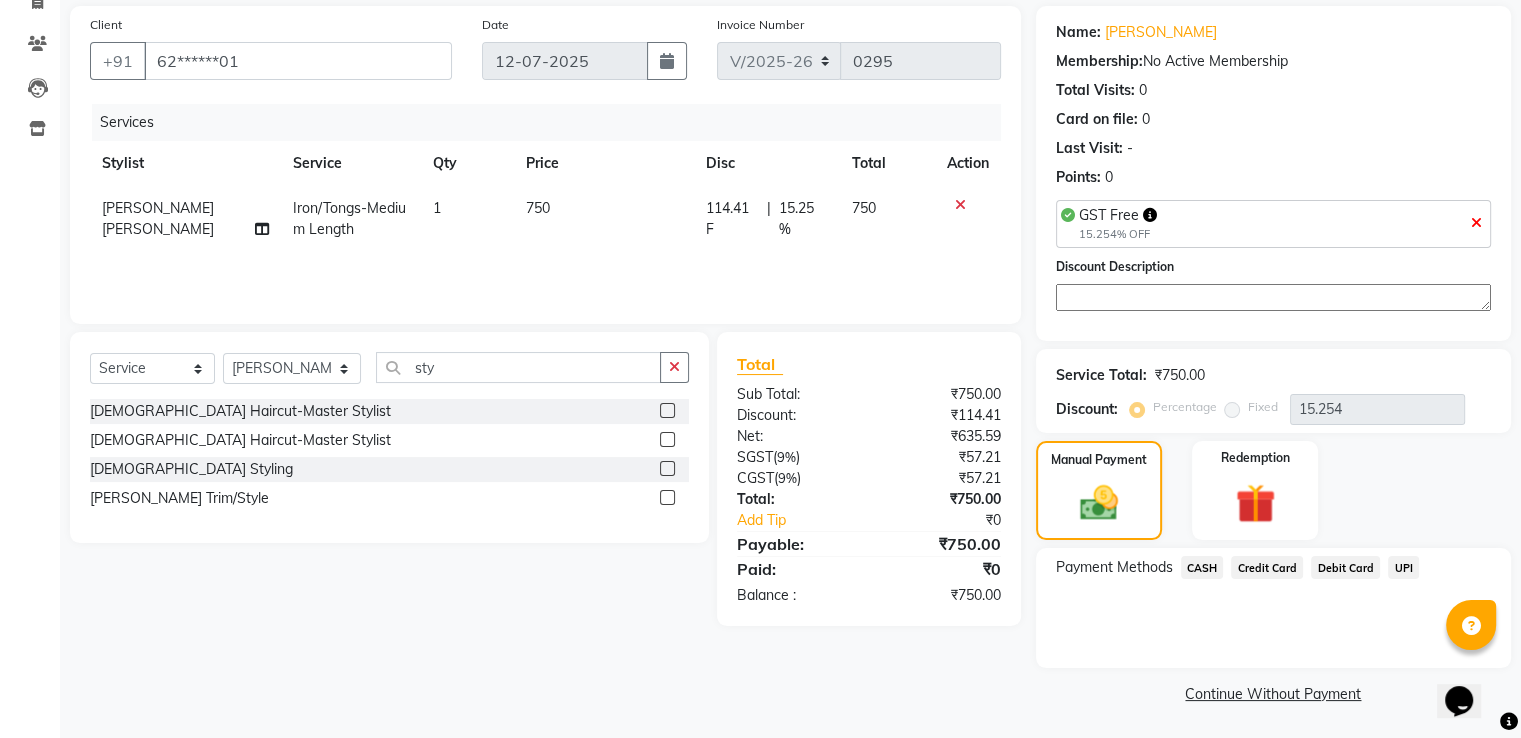 click on "UPI" 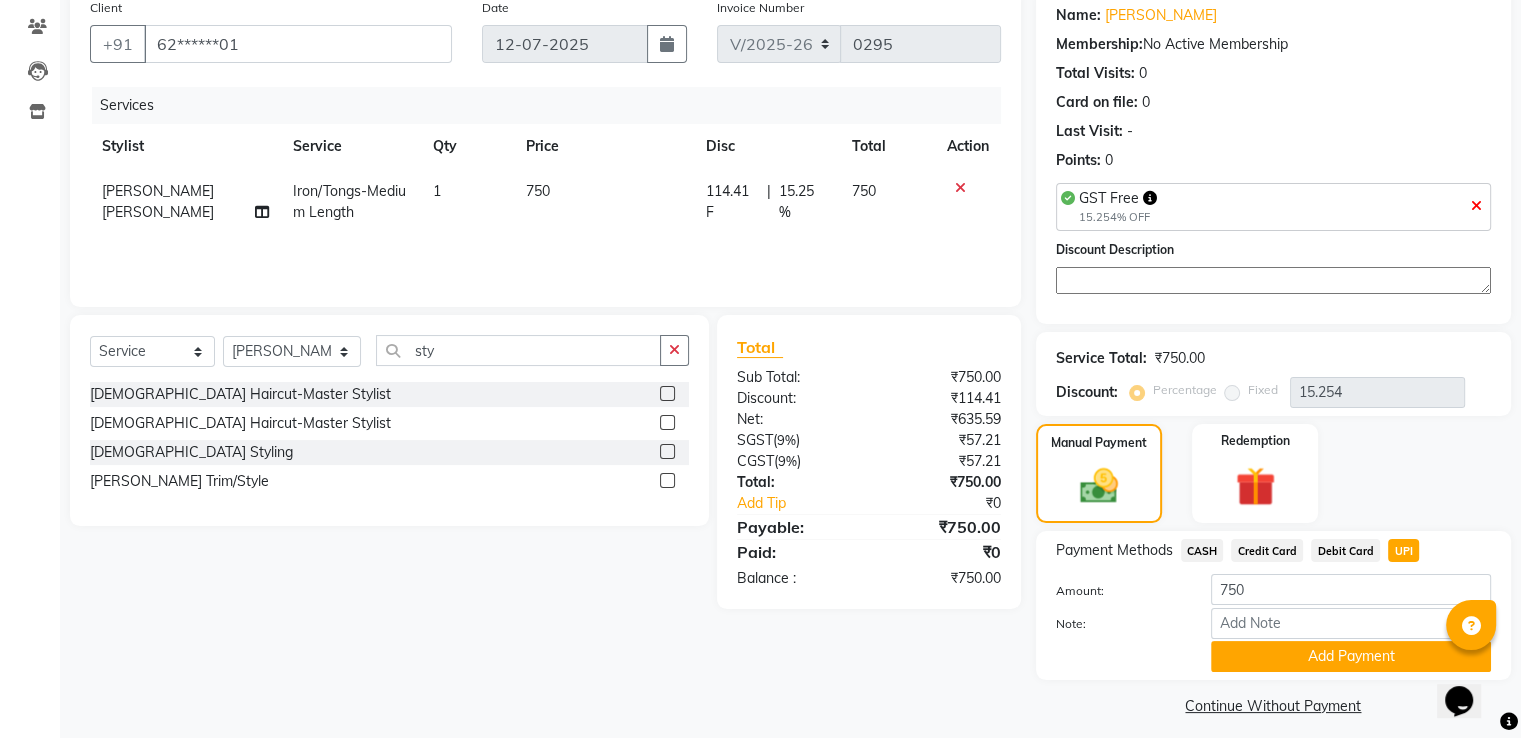 scroll, scrollTop: 176, scrollLeft: 0, axis: vertical 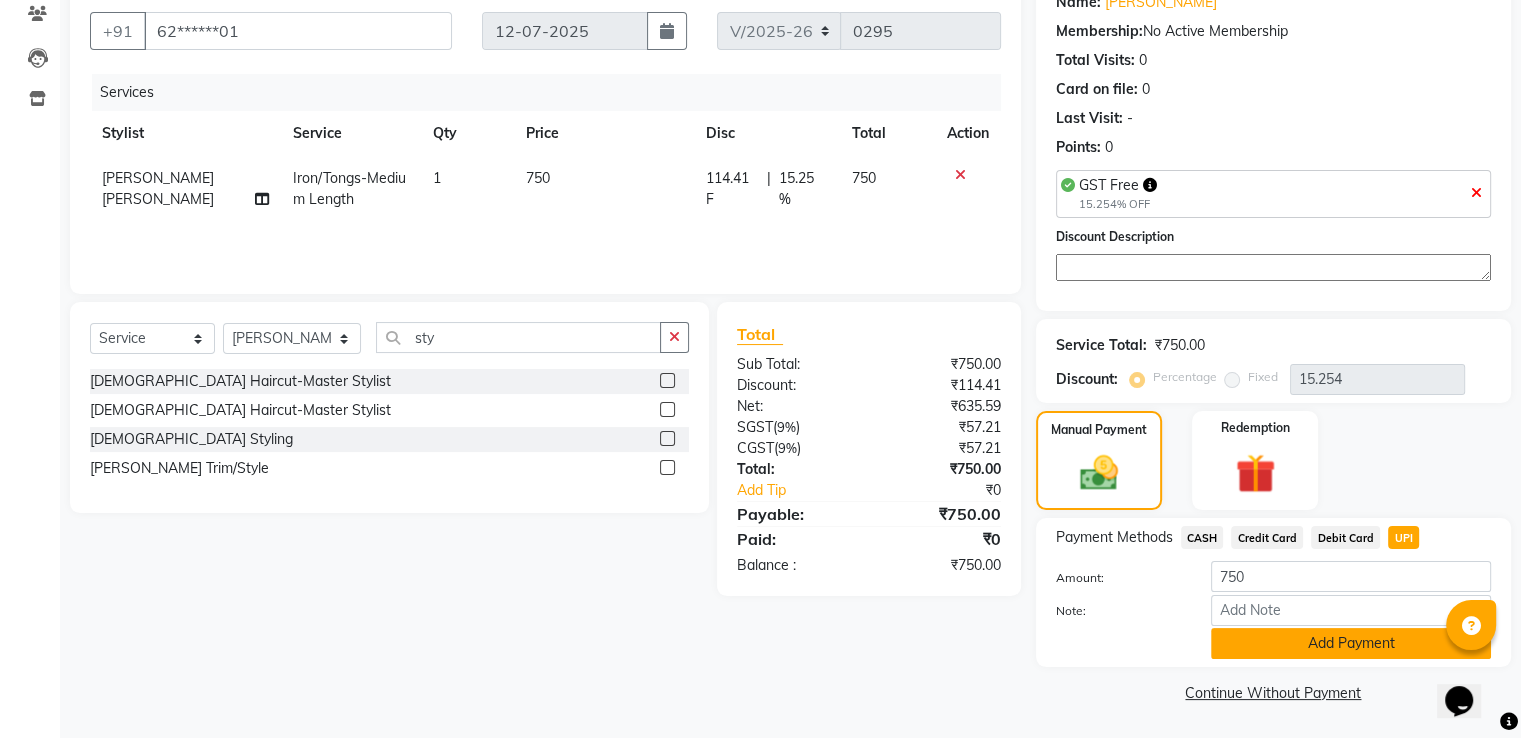 click on "Add Payment" 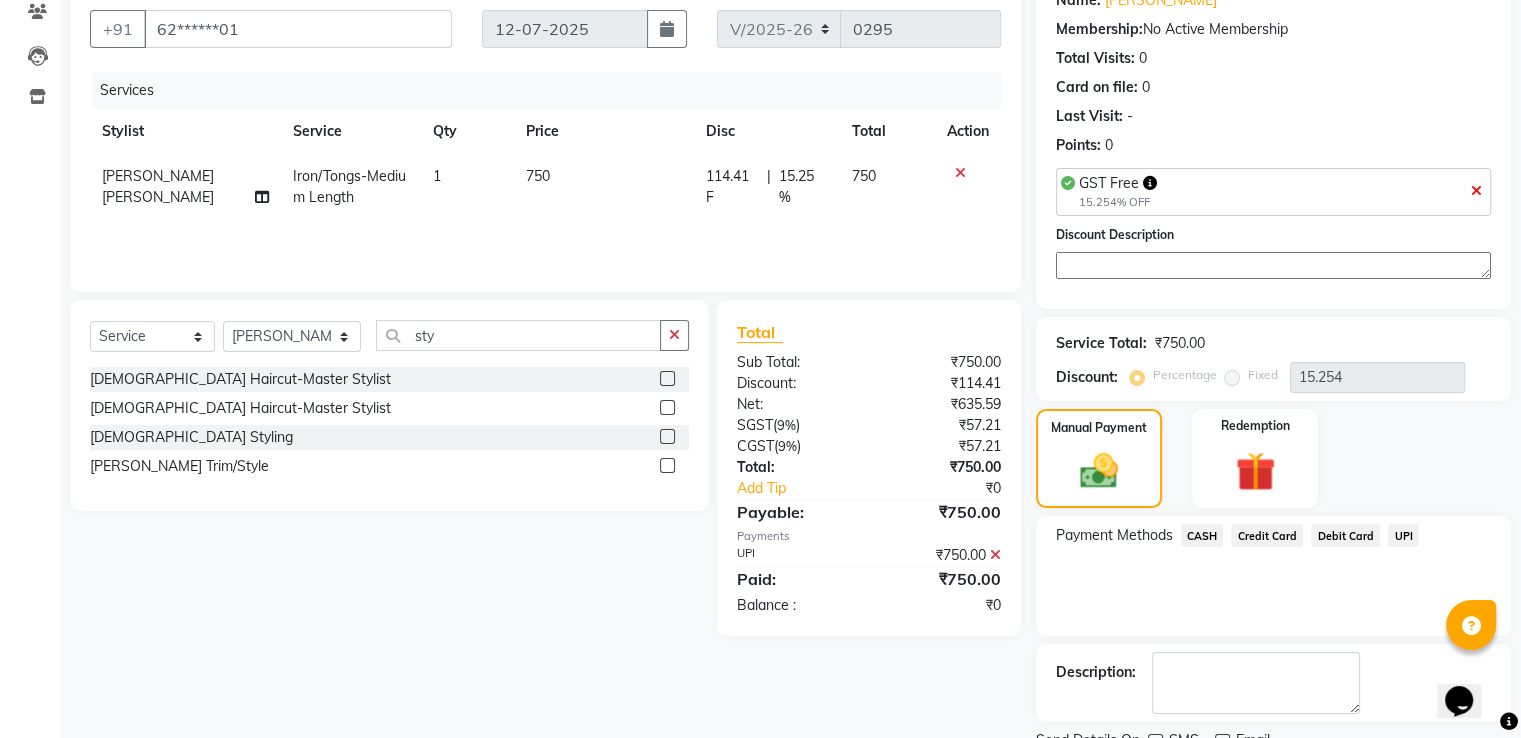 click on "UPI" 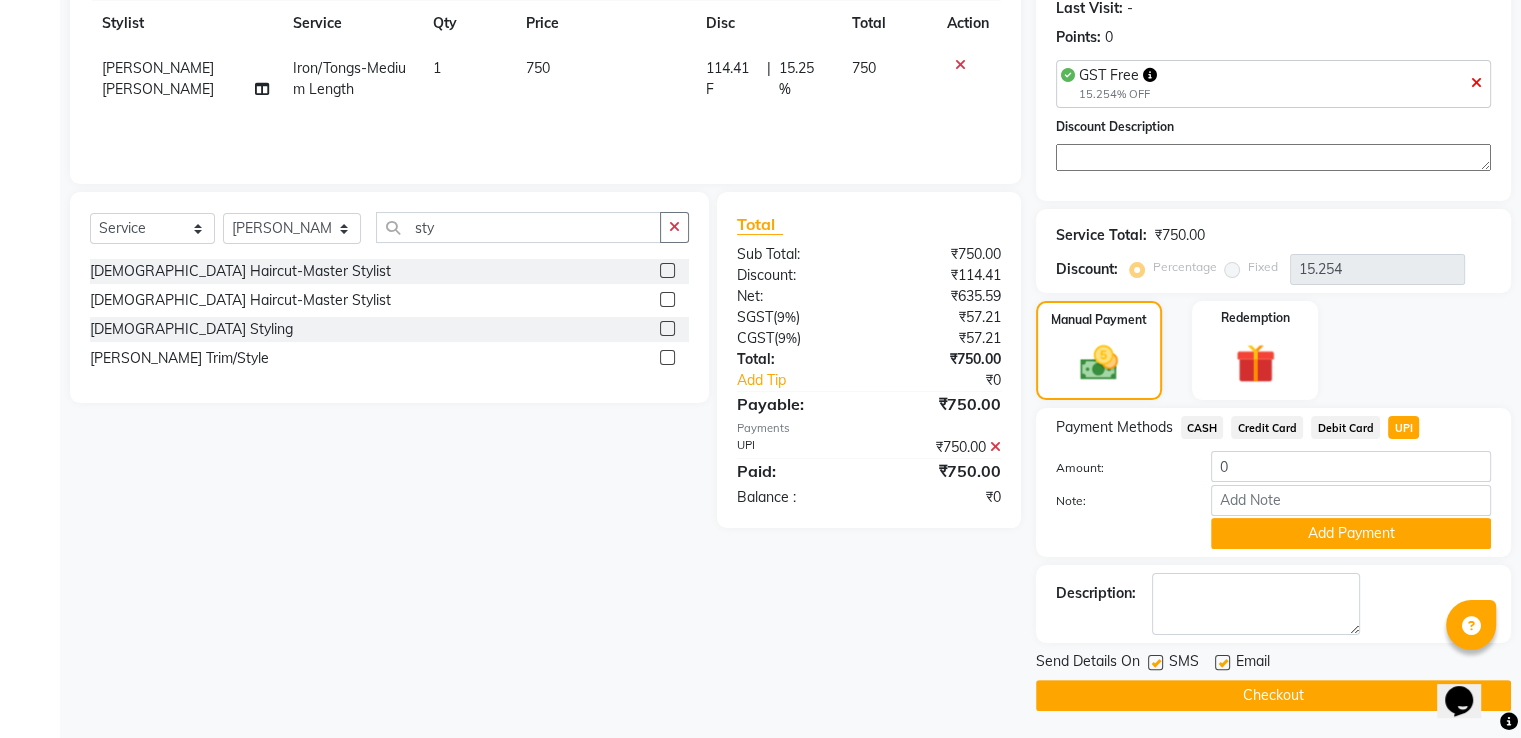 scroll, scrollTop: 288, scrollLeft: 0, axis: vertical 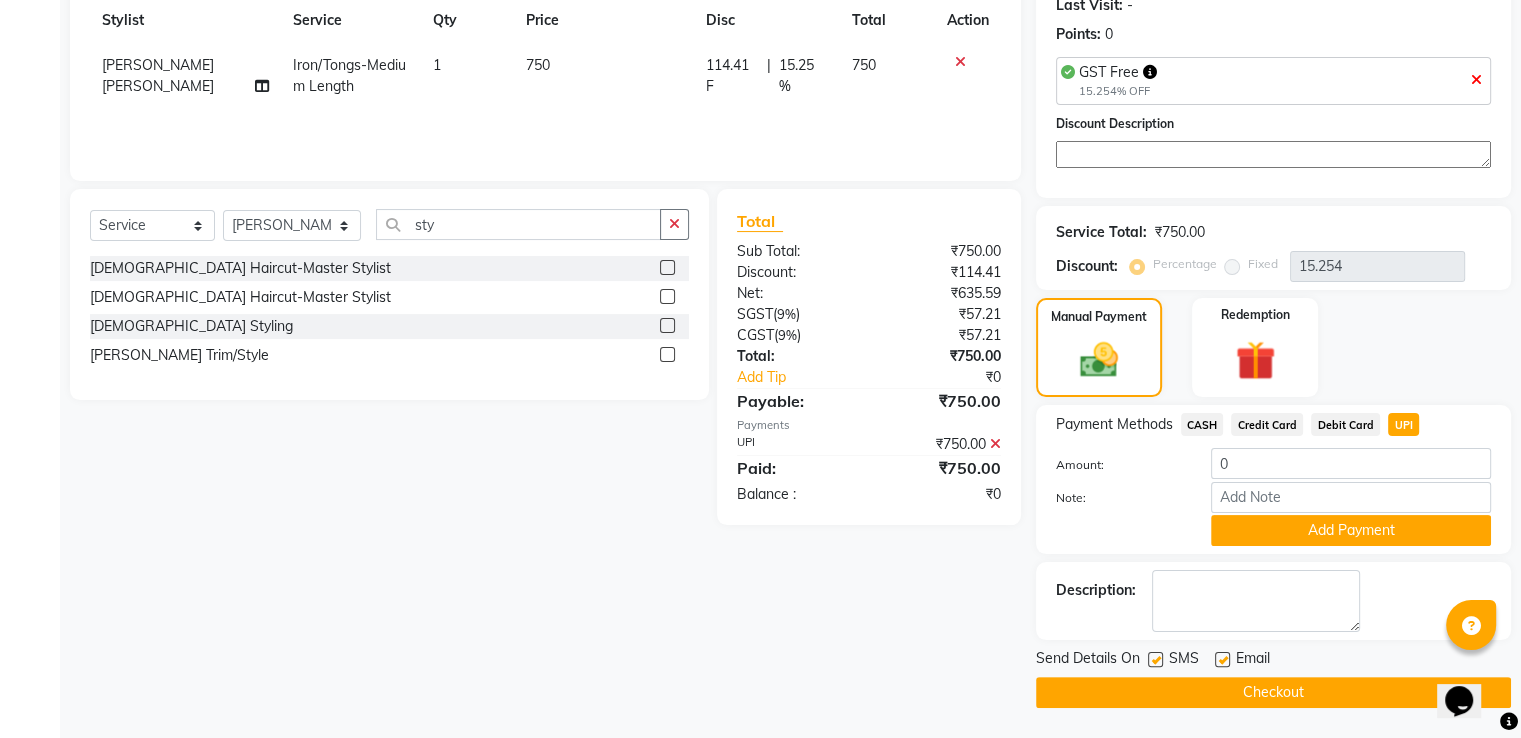 click on "Checkout" 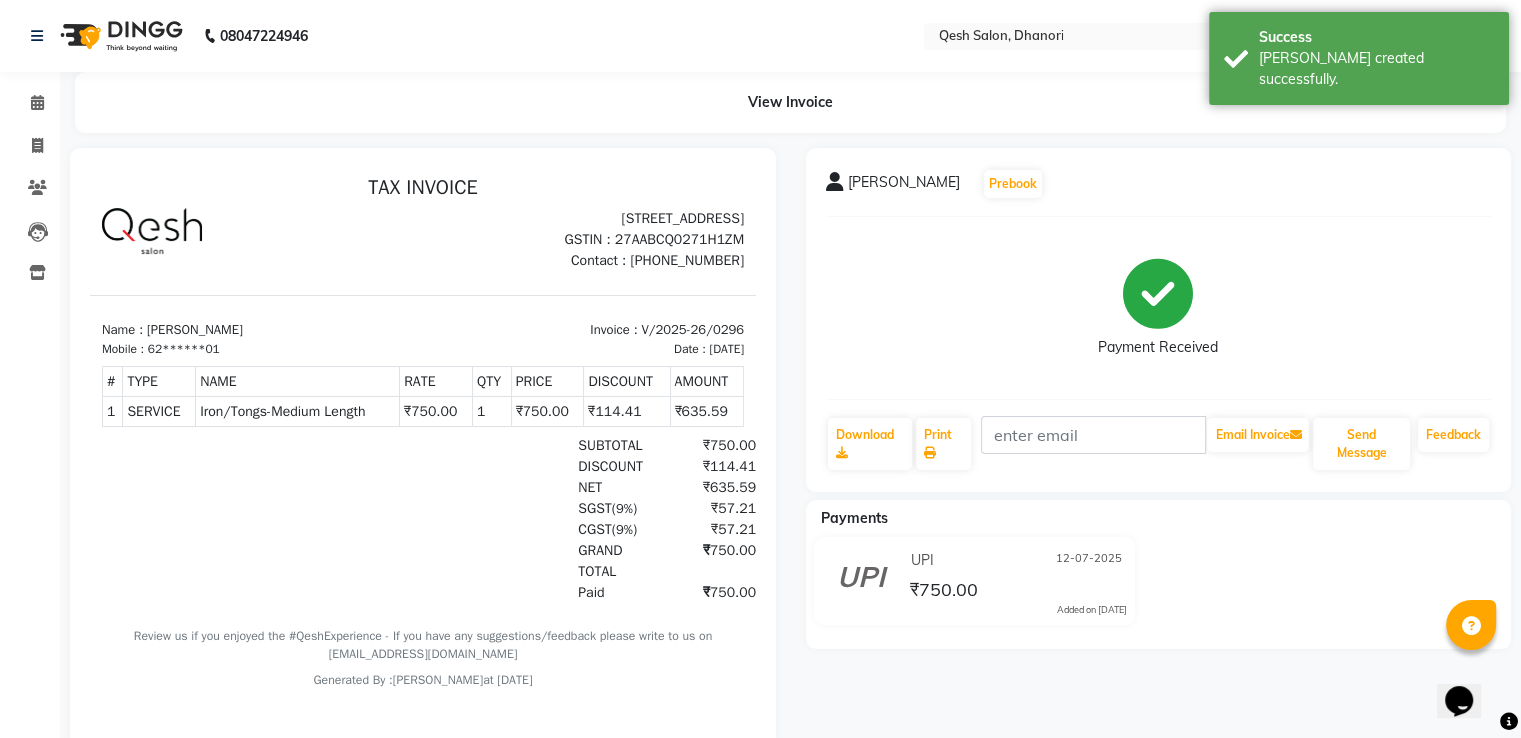 scroll, scrollTop: 0, scrollLeft: 0, axis: both 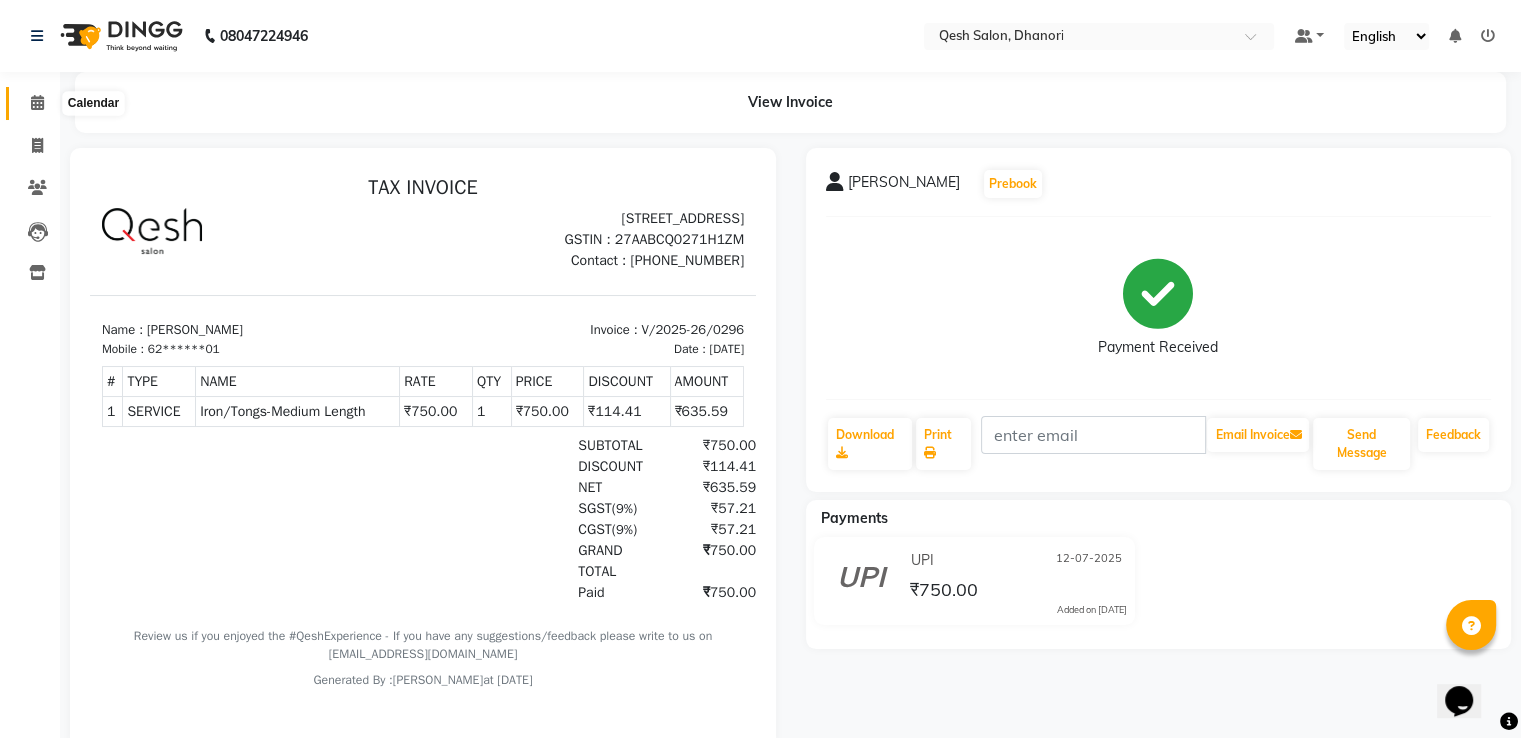 click 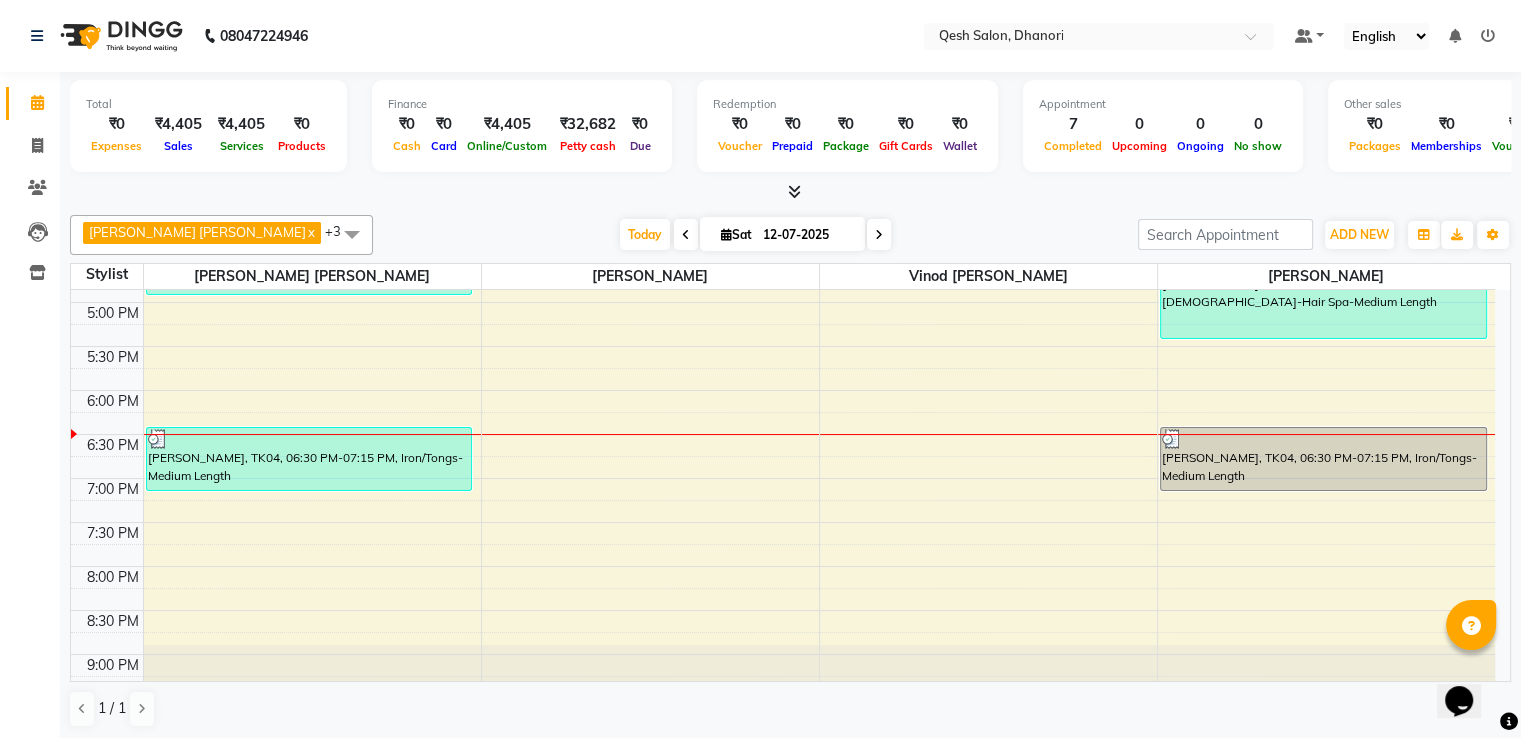 scroll, scrollTop: 800, scrollLeft: 0, axis: vertical 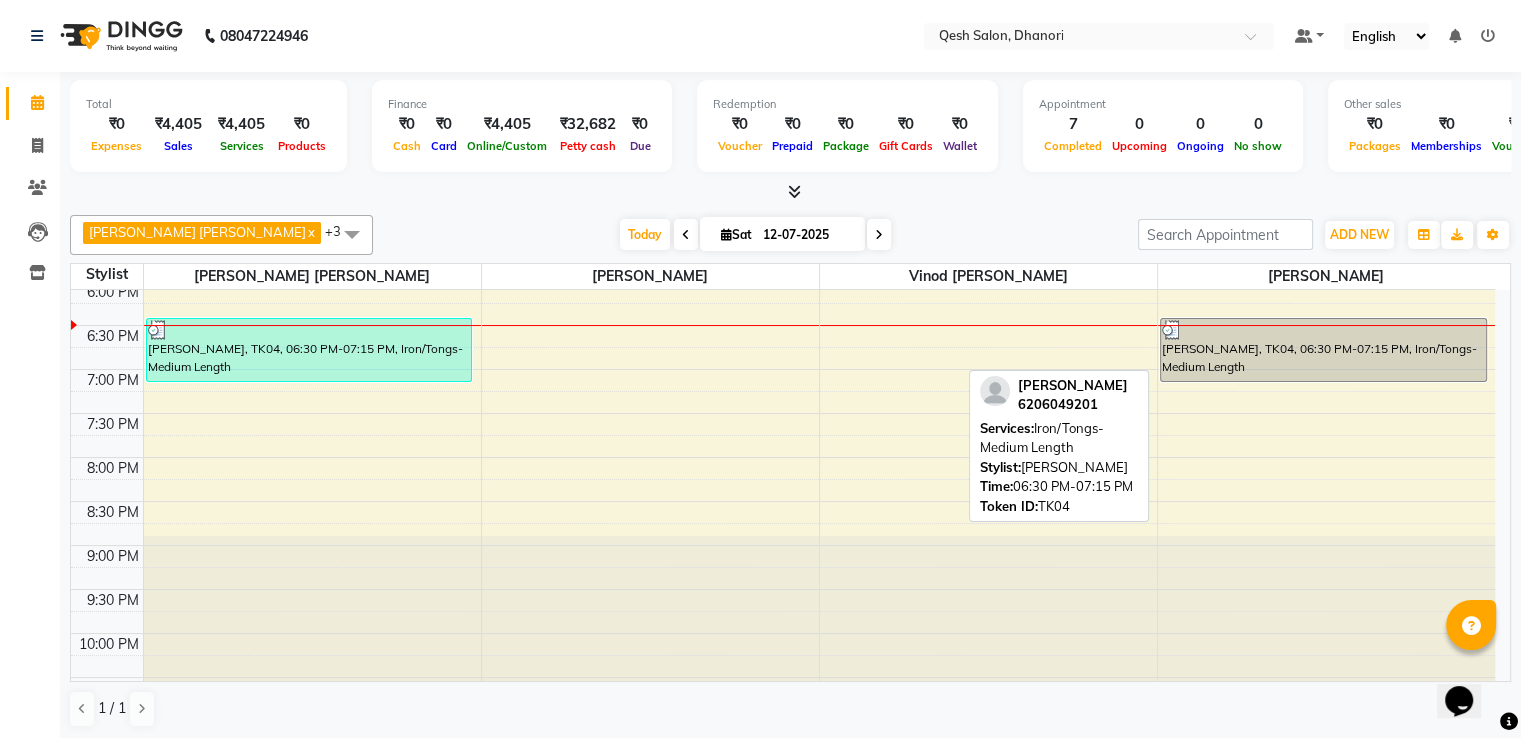 click on "[PERSON_NAME], TK04, 06:30 PM-07:15 PM, Iron/Tongs-Medium Length" at bounding box center (1323, 350) 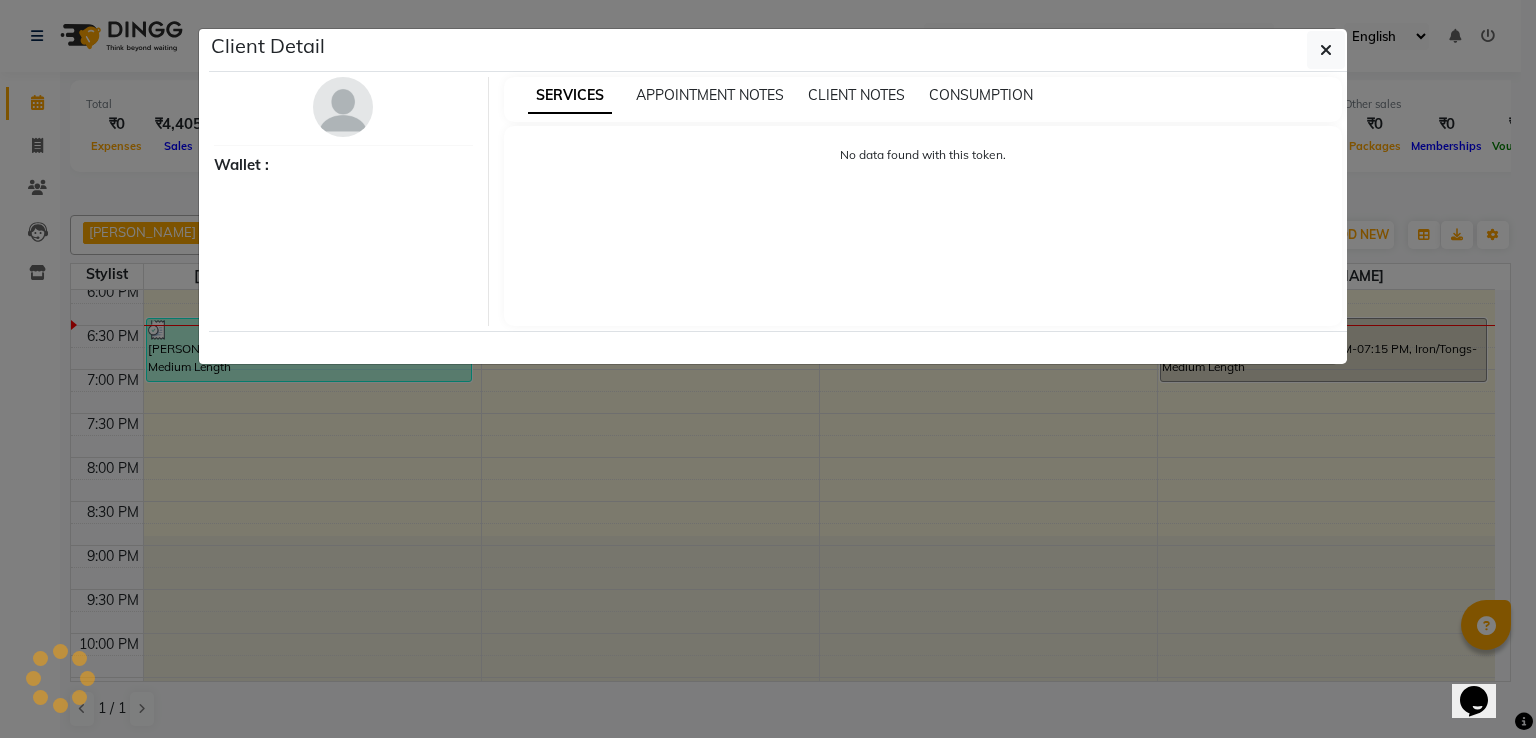 select on "3" 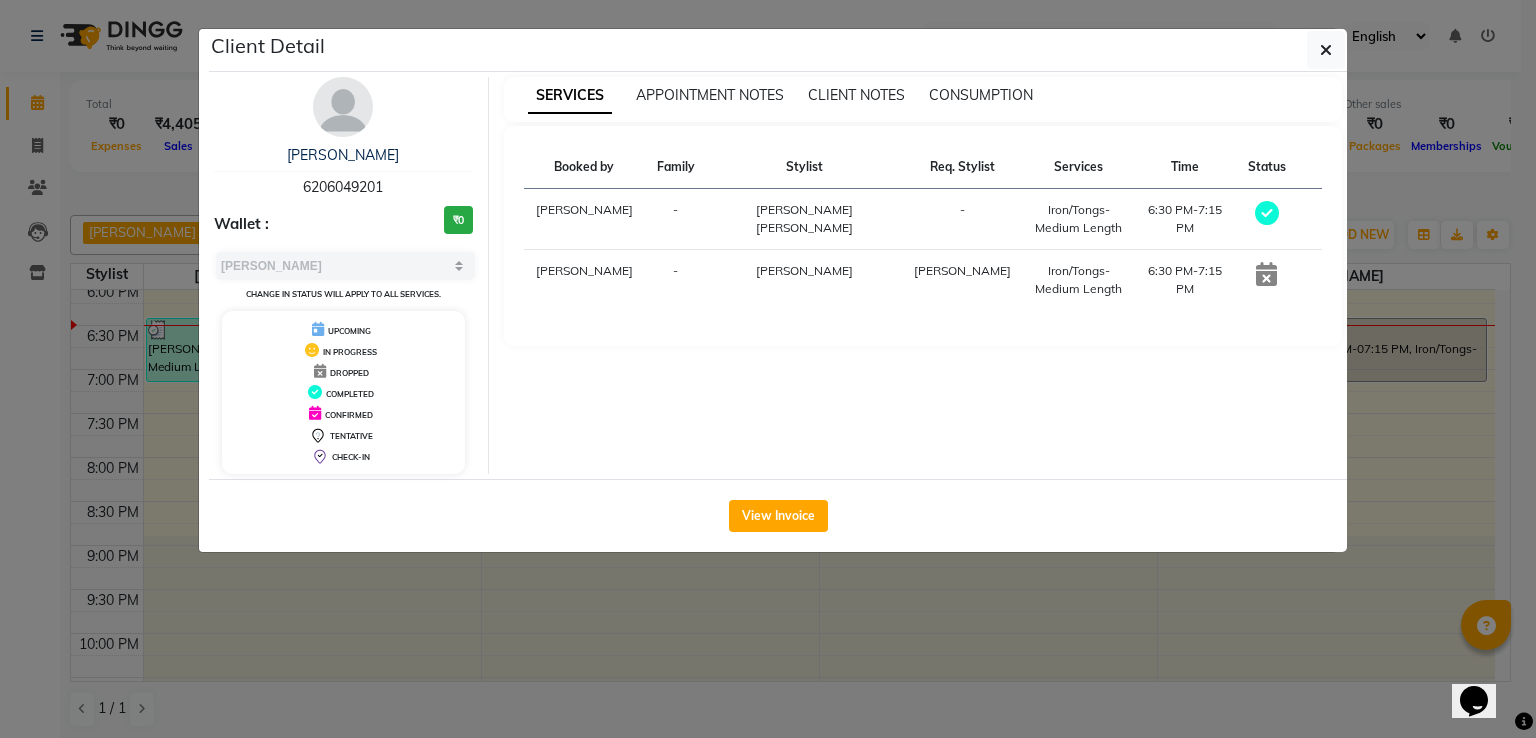 click at bounding box center (1266, 274) 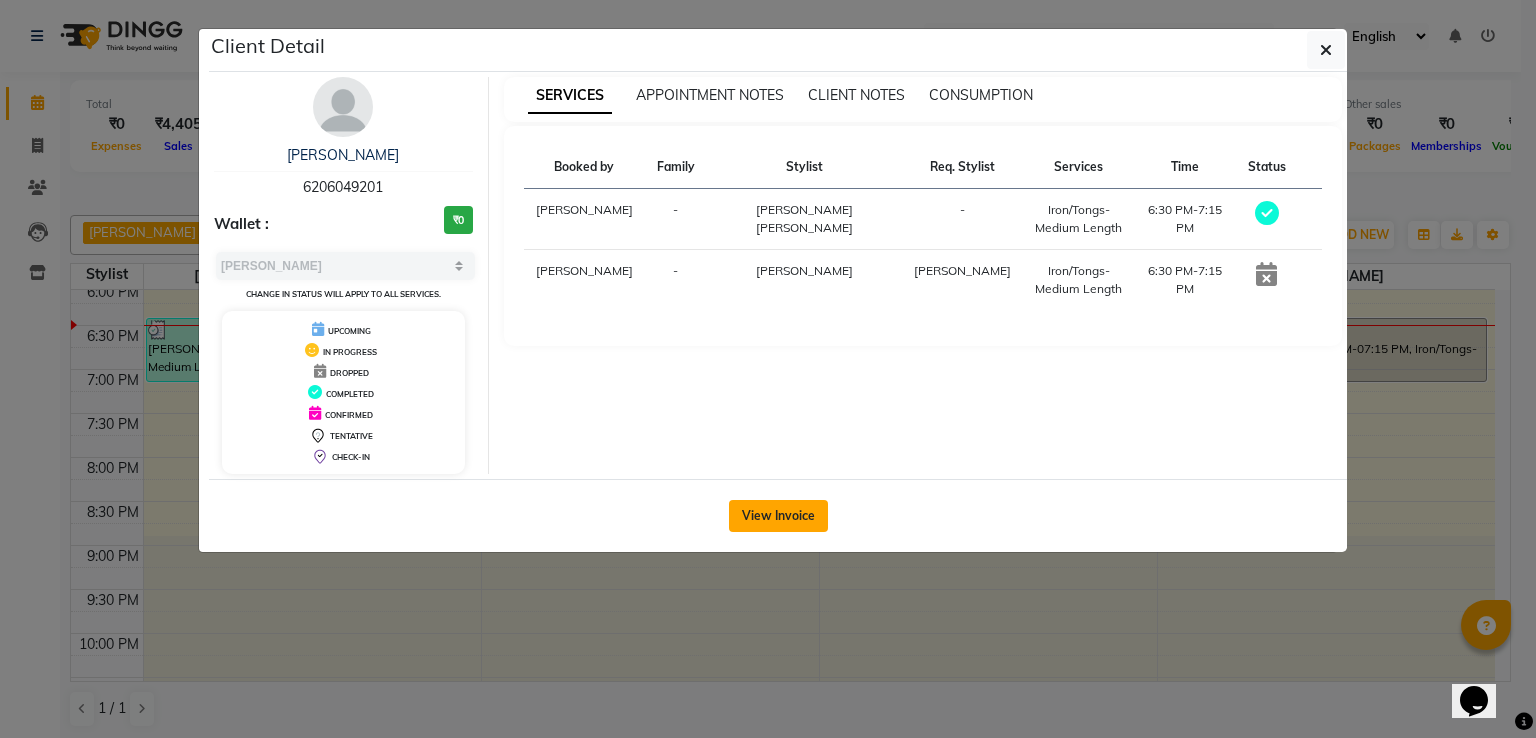 click on "View Invoice" 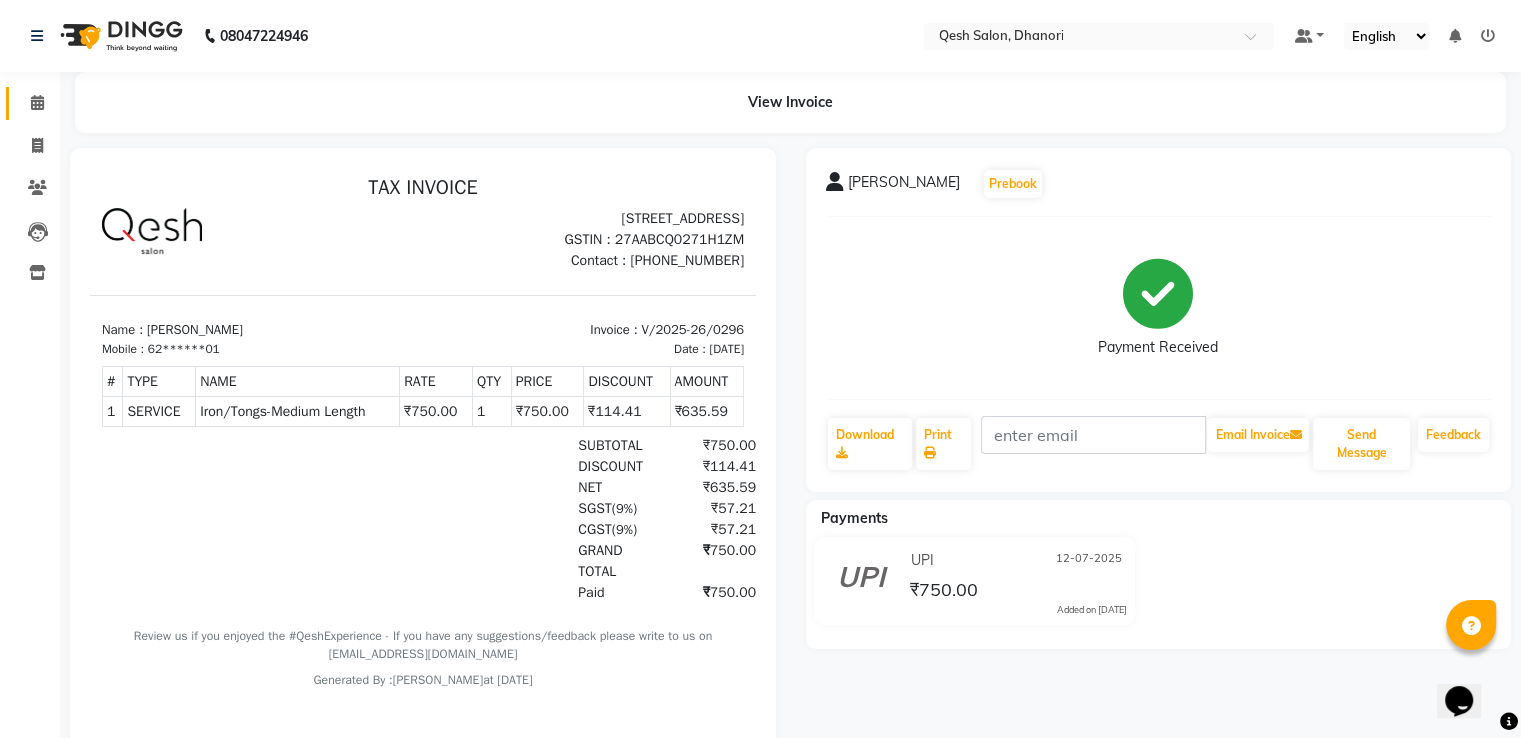 scroll, scrollTop: 0, scrollLeft: 0, axis: both 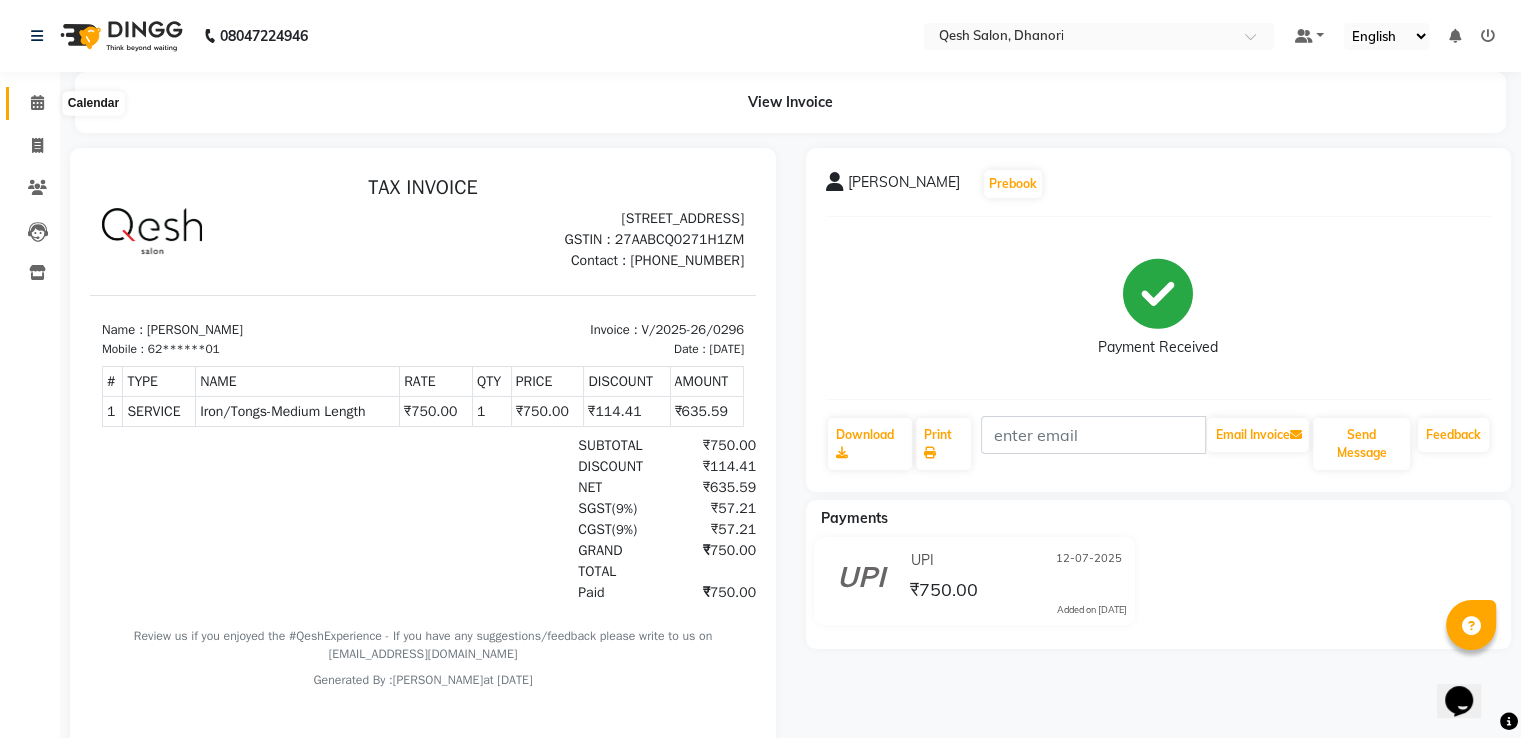 click 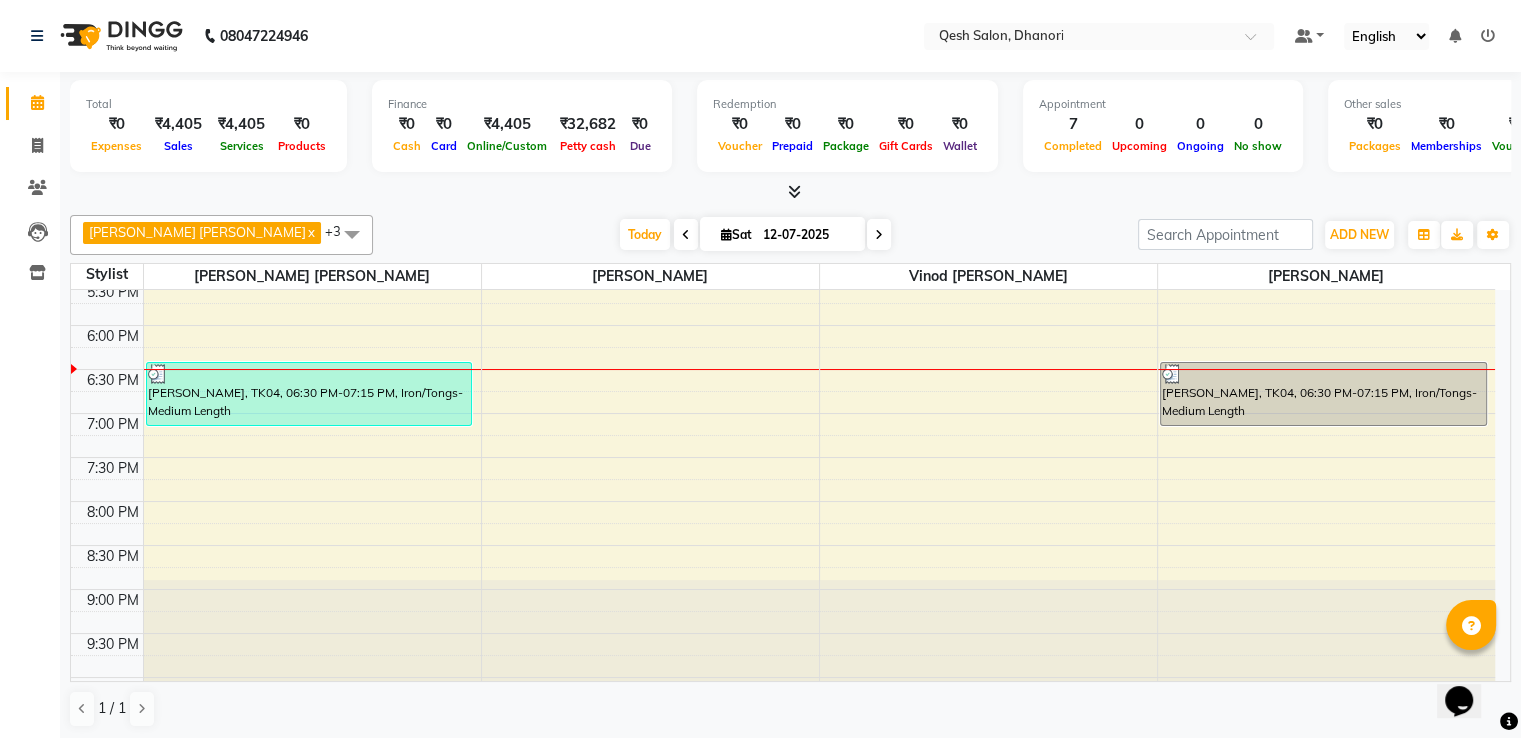 scroll, scrollTop: 800, scrollLeft: 0, axis: vertical 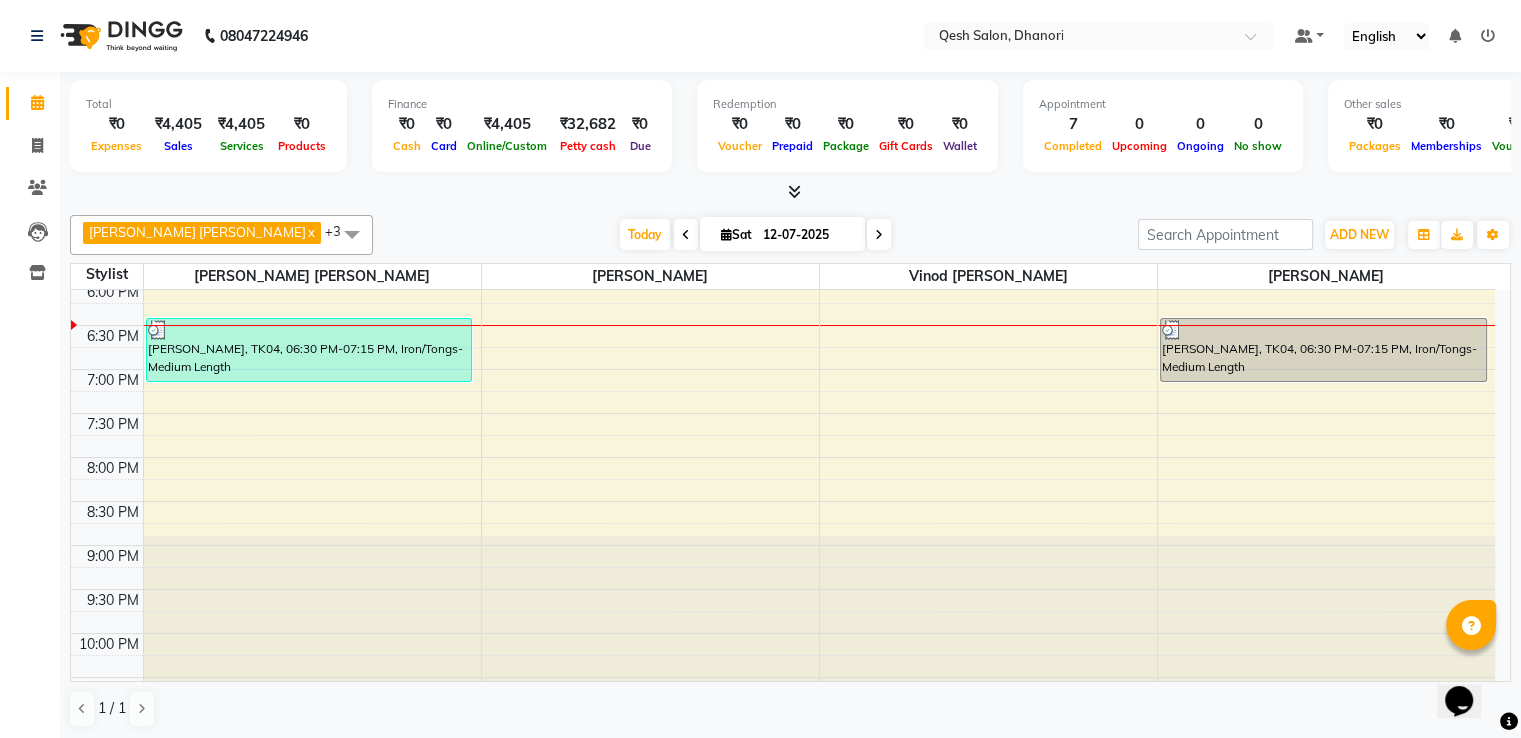 click on "9:00 AM 9:30 AM 10:00 AM 10:30 AM 11:00 AM 11:30 AM 12:00 PM 12:30 PM 1:00 PM 1:30 PM 2:00 PM 2:30 PM 3:00 PM 3:30 PM 4:00 PM 4:30 PM 5:00 PM 5:30 PM 6:00 PM 6:30 PM 7:00 PM 7:30 PM 8:00 PM 8:30 PM 9:00 PM 9:30 PM 10:00 PM 10:30 PM     [PERSON_NAME], TK03, 12:45 PM-02:15 PM, Shaving,[DEMOGRAPHIC_DATA] Haircut-Master Stylist     [PERSON_NAME], TK05, 04:00 PM-05:00 PM, [DEMOGRAPHIC_DATA] Haircut-Master Stylist     [PERSON_NAME], TK04, 06:30 PM-07:15 PM, Iron/Tongs-Medium Length     Rohan Sen, TK01, 11:45 AM-11:55 AM, Face (Any one - Upper Lip/Chin/Forehead/Jawline/Side Locks/Neck)     [PERSON_NAME], TK01, 11:00 AM-11:45 AM, [DEMOGRAPHIC_DATA] Haircut-Senior Stylist     [PERSON_NAME], TK02, 12:00 PM-12:45 PM, [DEMOGRAPHIC_DATA] Haircut-Senior Stylist     [PERSON_NAME] Dash, TK06, 04:30 PM-05:30 PM, [DEMOGRAPHIC_DATA]-Hair Spa-Medium Length     [PERSON_NAME], TK04, 06:30 PM-07:15 PM, Iron/Tongs-Medium Length" at bounding box center (783, 105) 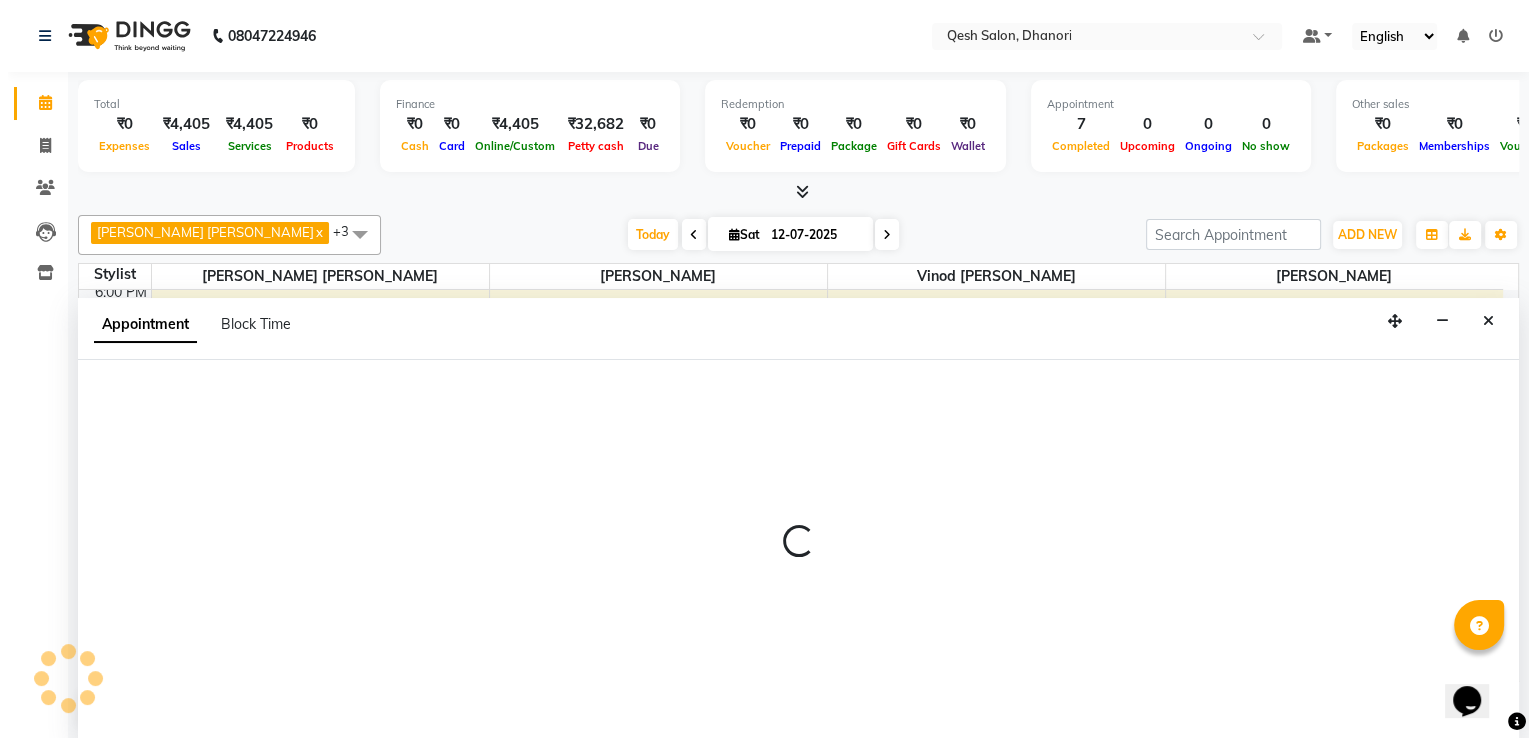 scroll, scrollTop: 1, scrollLeft: 0, axis: vertical 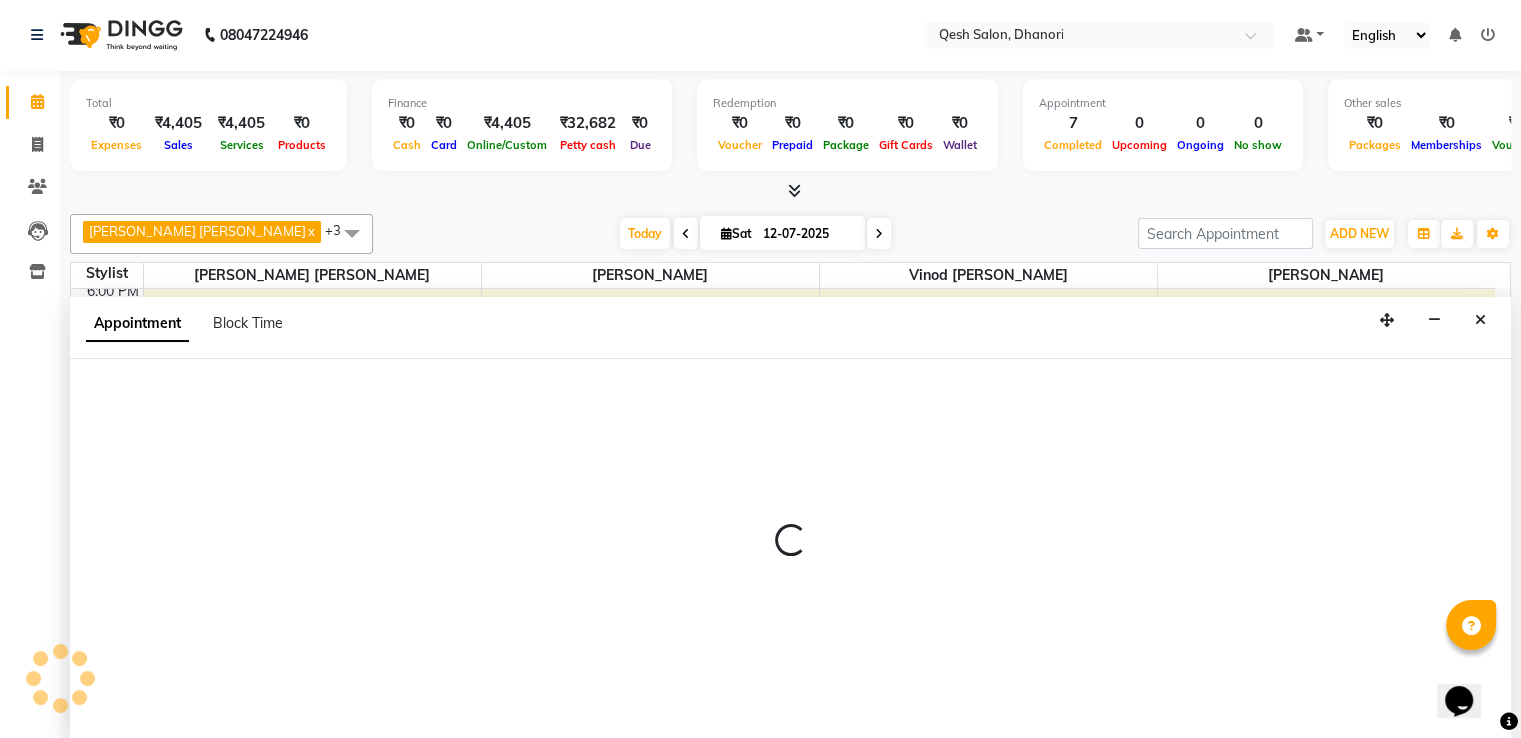 select on "85050" 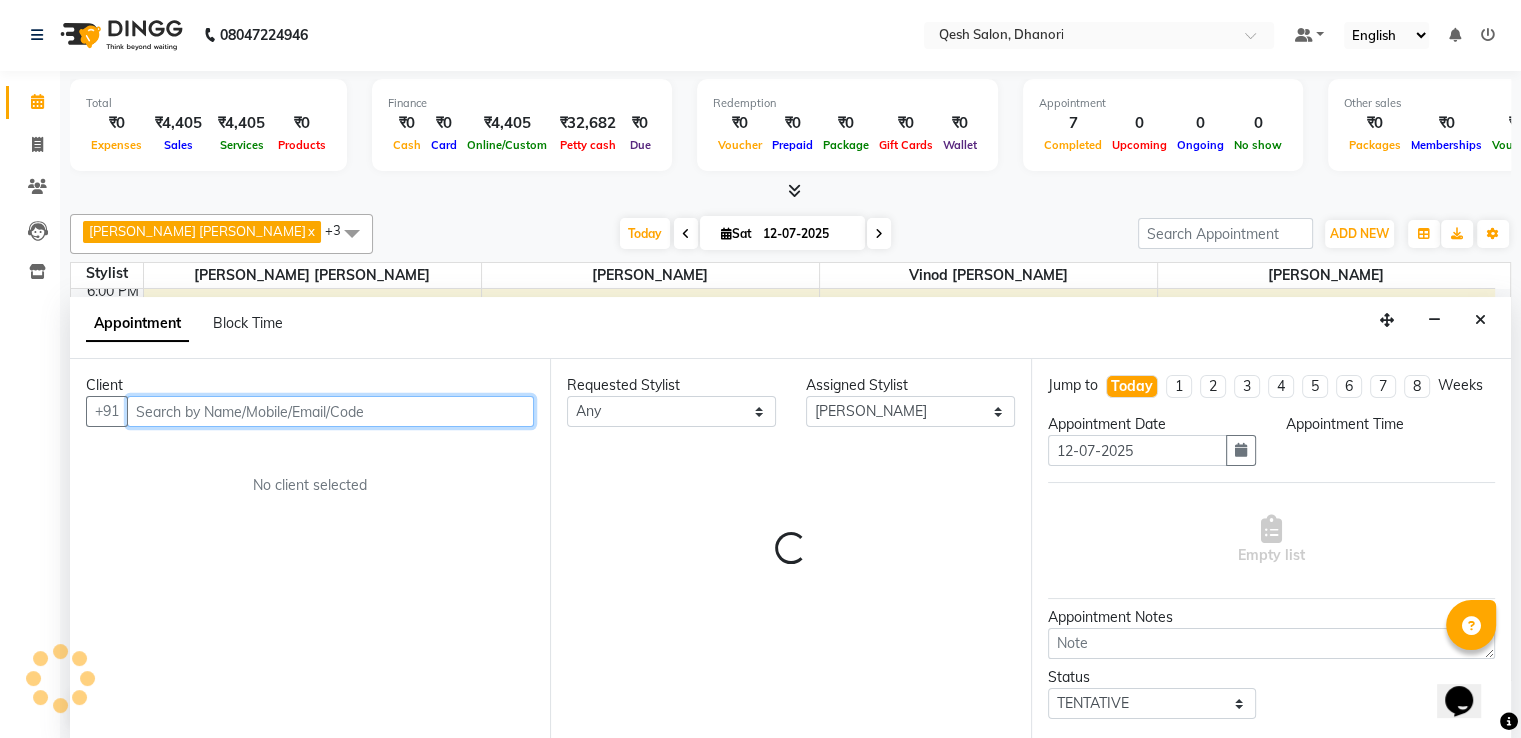 select on "1185" 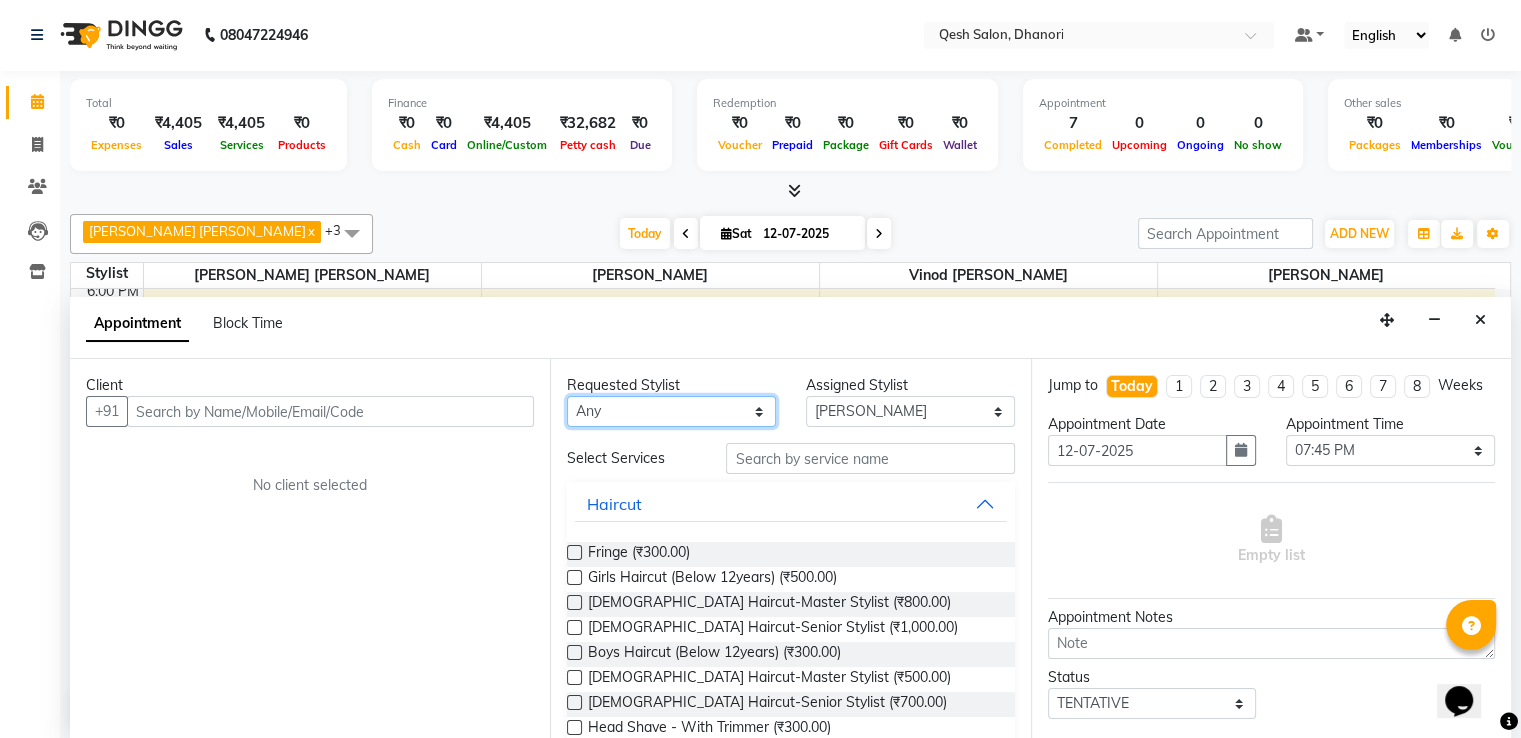 click on "Any [PERSON_NAME] [PERSON_NAME] [PERSON_NAME] [PERSON_NAME] Kisan [PERSON_NAME] [PERSON_NAME] [PERSON_NAME]" at bounding box center (671, 411) 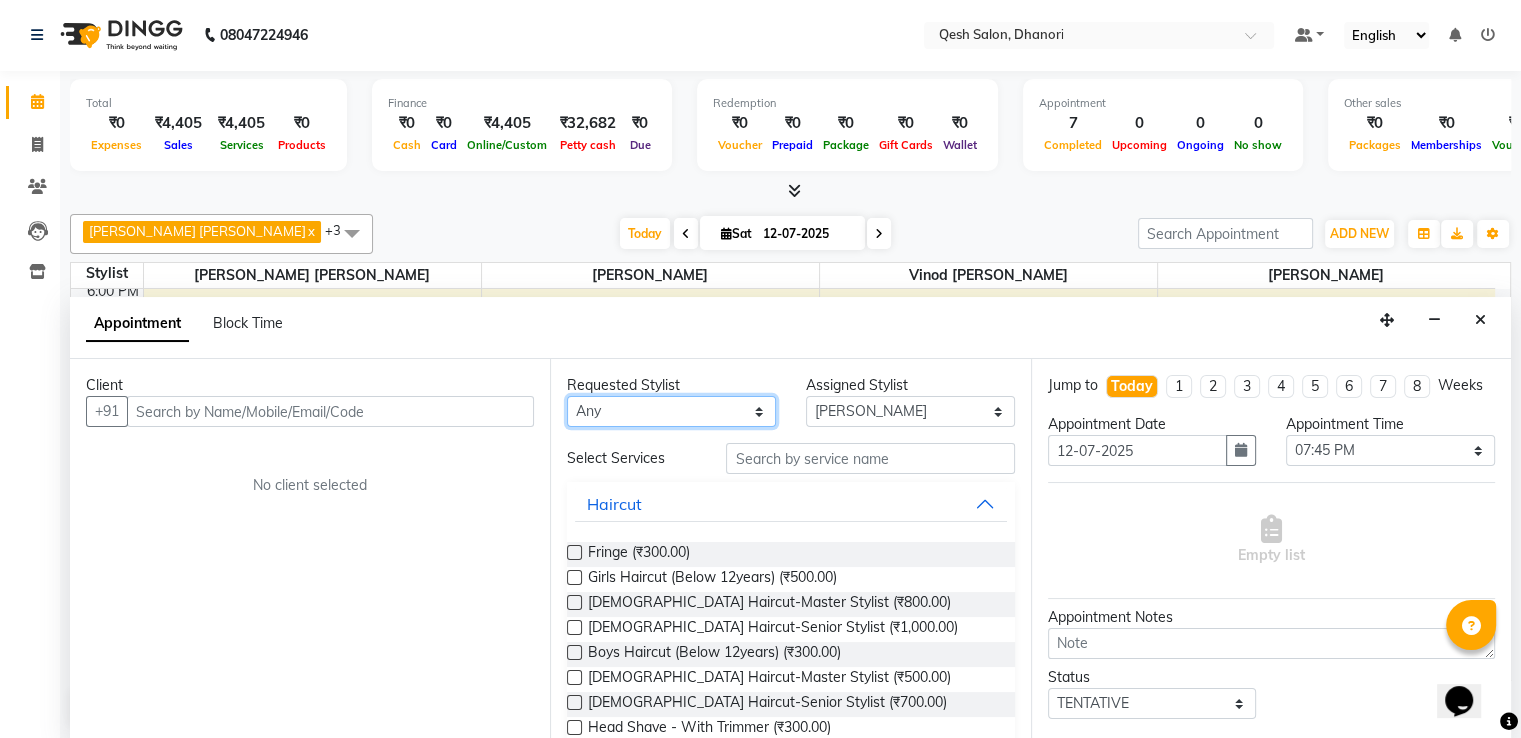 select on "85050" 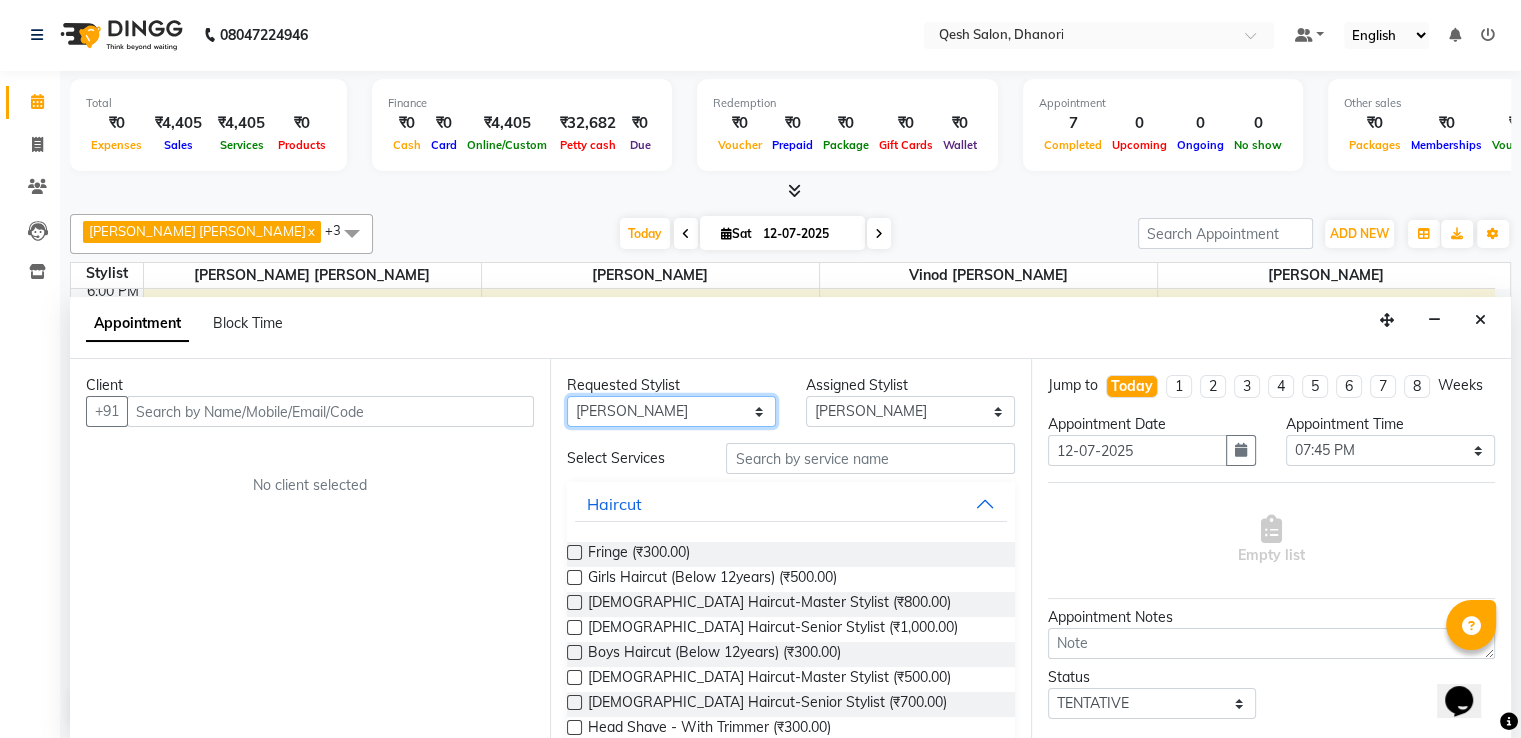 click on "Any [PERSON_NAME] [PERSON_NAME] [PERSON_NAME] [PERSON_NAME] Kisan [PERSON_NAME] [PERSON_NAME] [PERSON_NAME]" at bounding box center [671, 411] 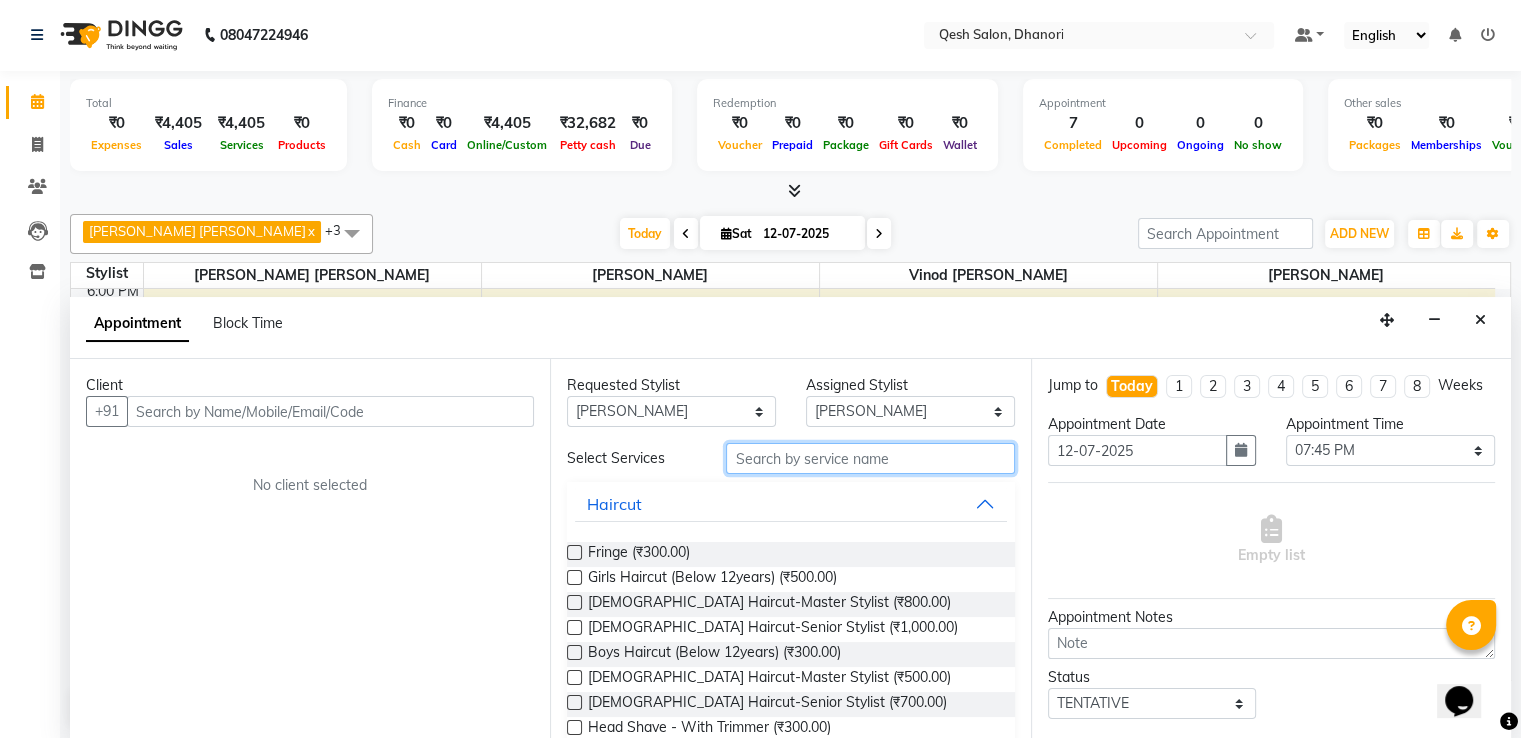 click at bounding box center [870, 458] 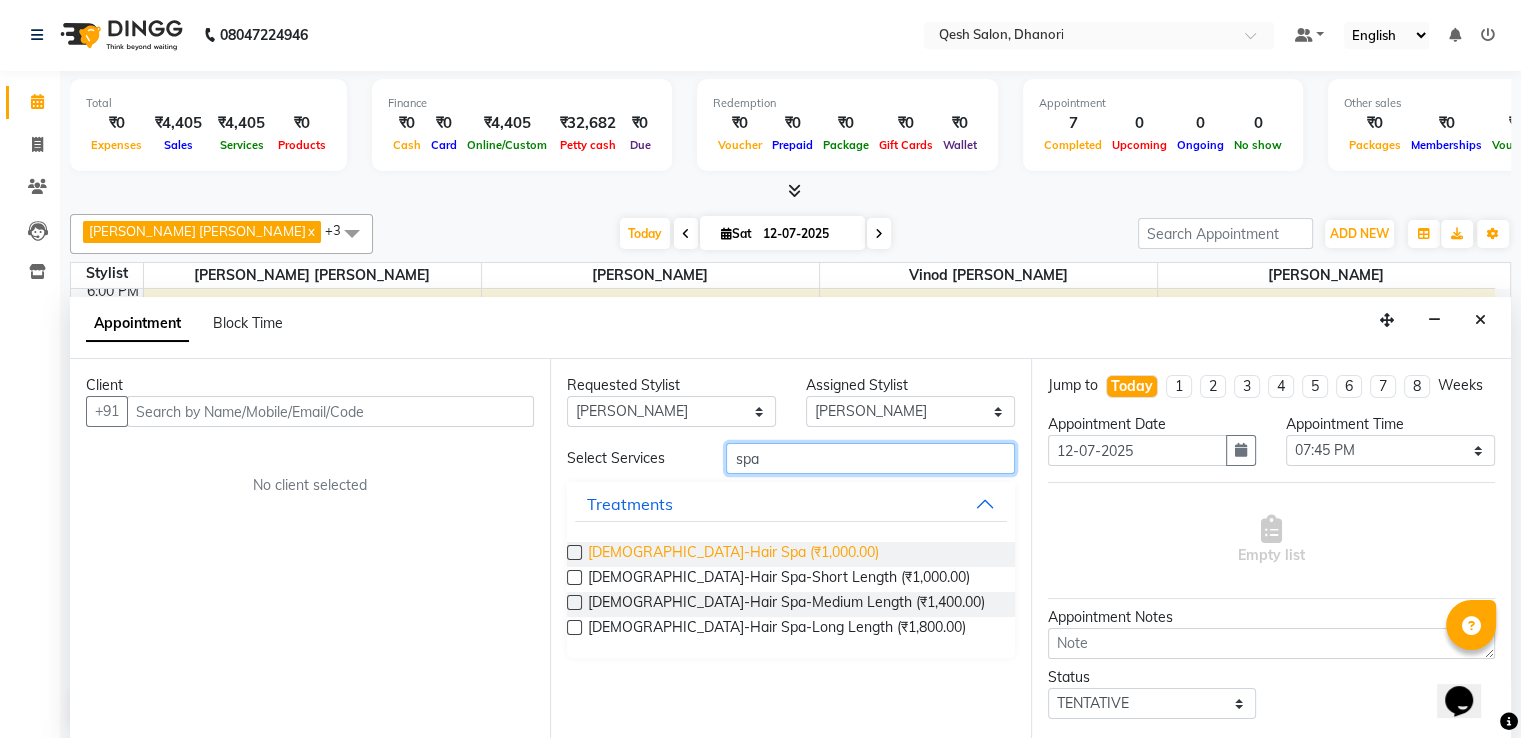 type on "spa" 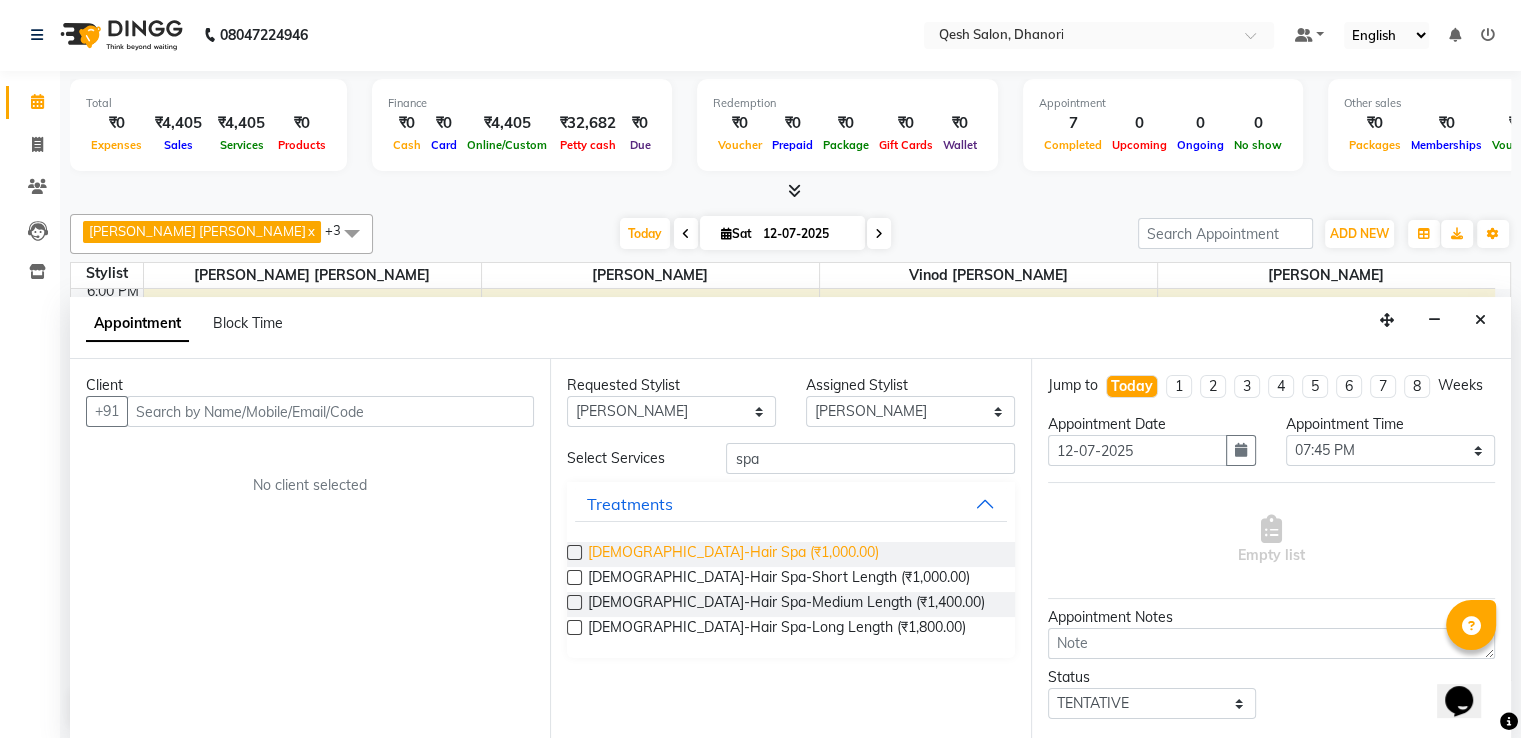click on "[DEMOGRAPHIC_DATA]-Hair Spa (₹1,000.00)" at bounding box center (733, 554) 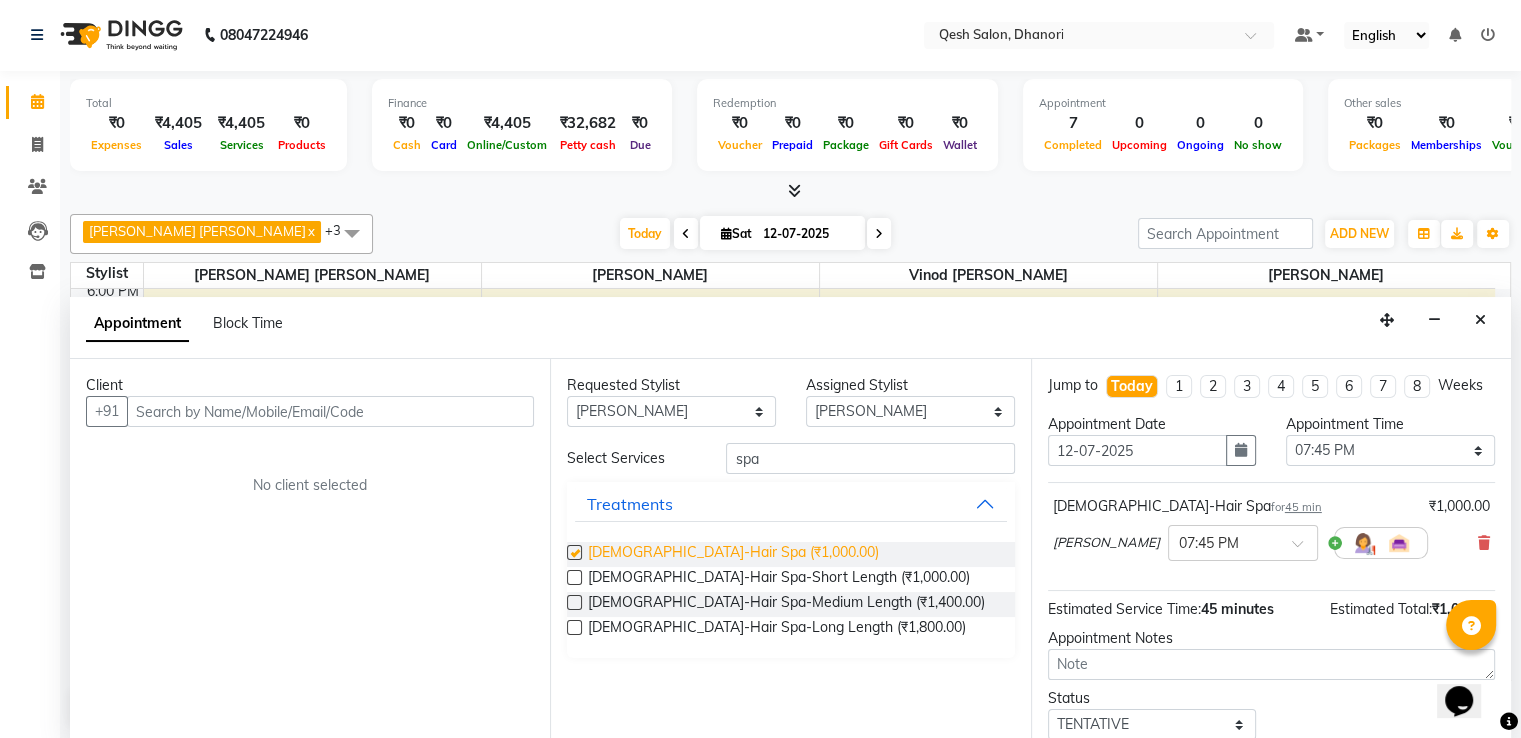 checkbox on "false" 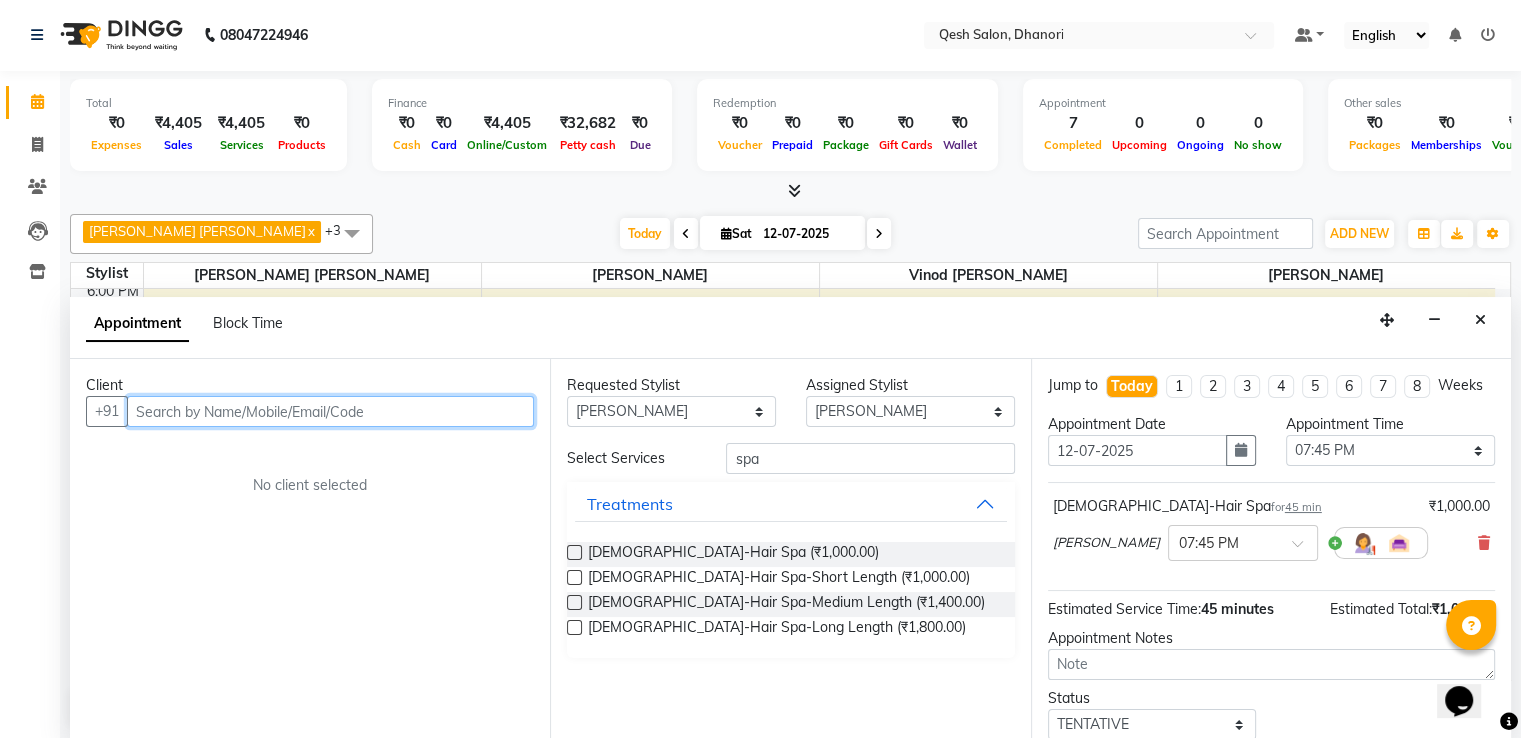 click at bounding box center (330, 411) 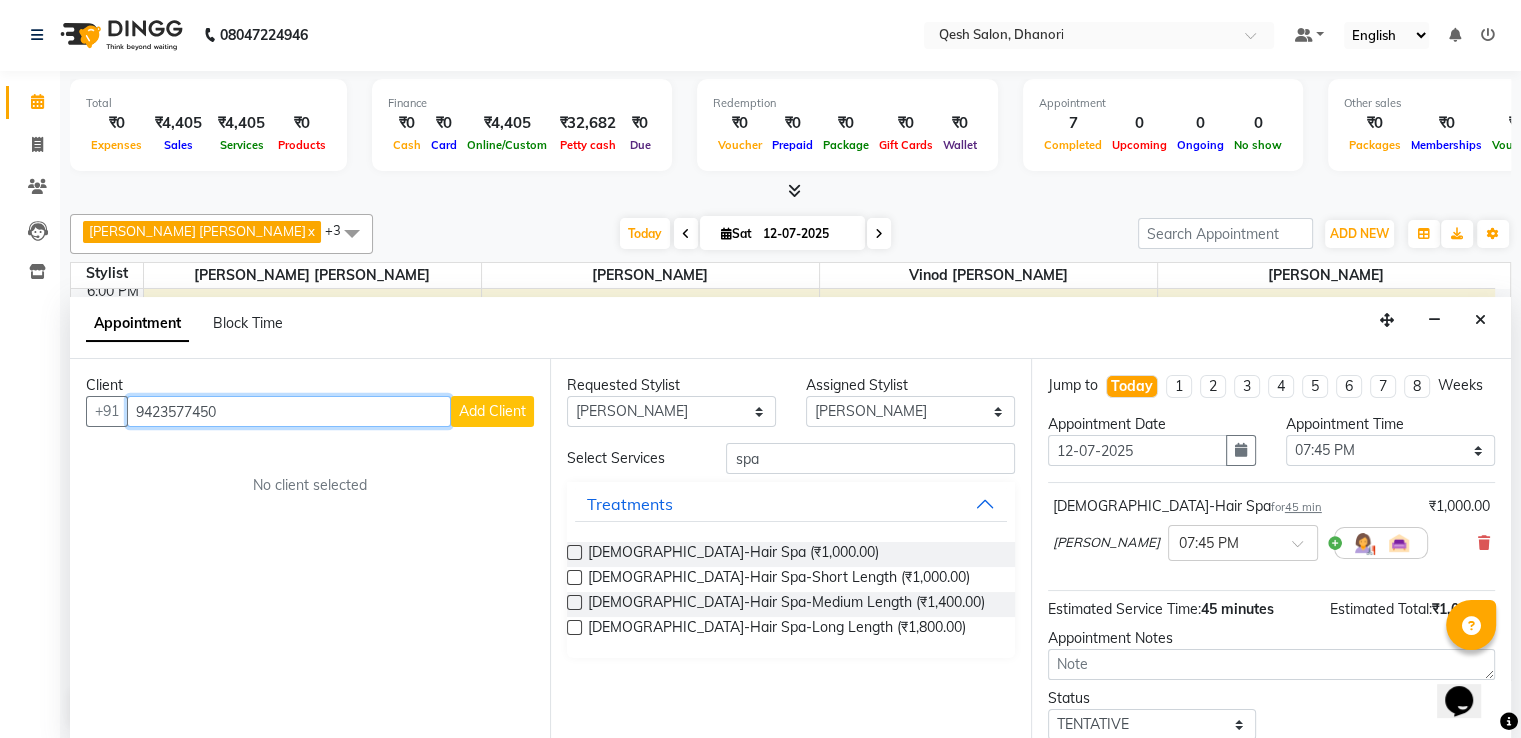 type on "9423577450" 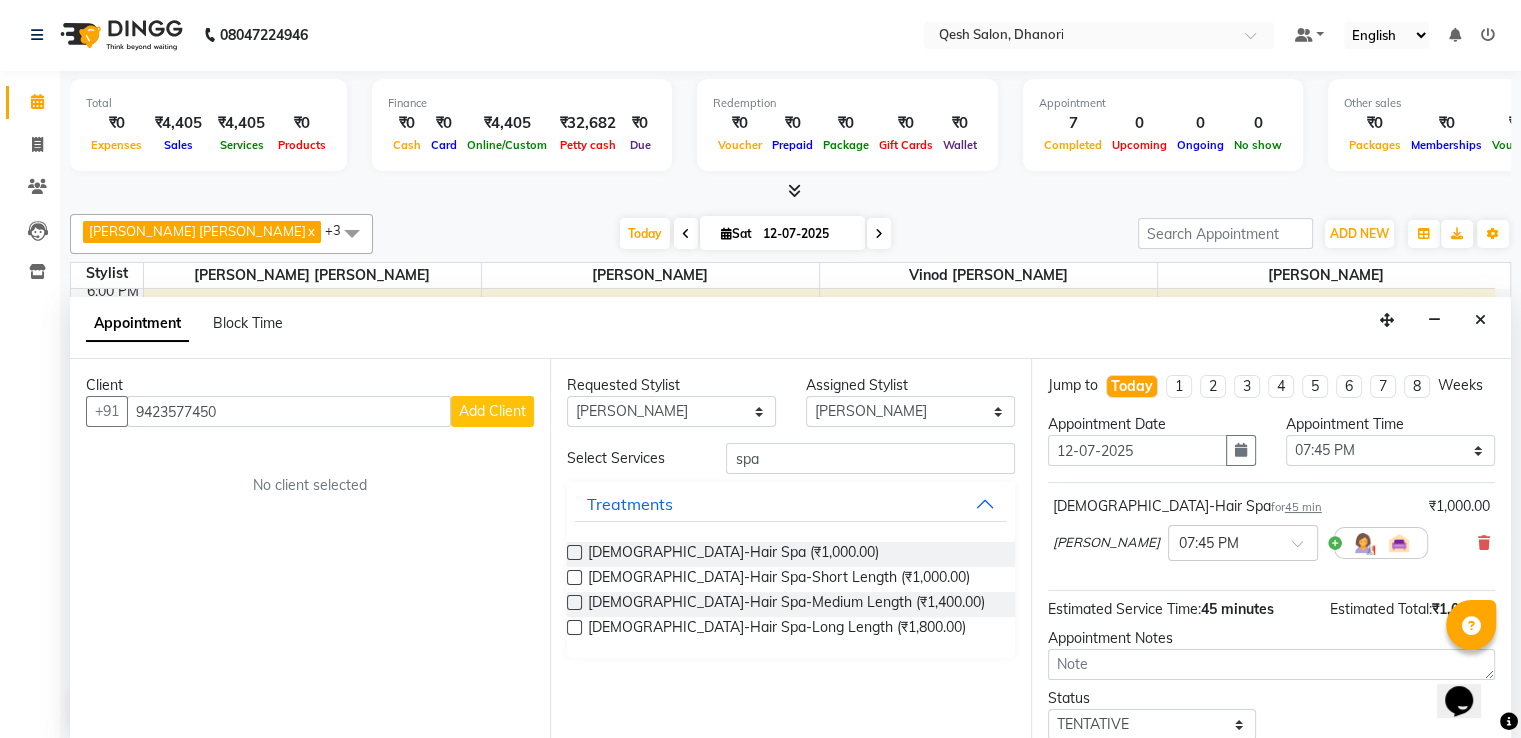 click on "Add Client" at bounding box center (492, 411) 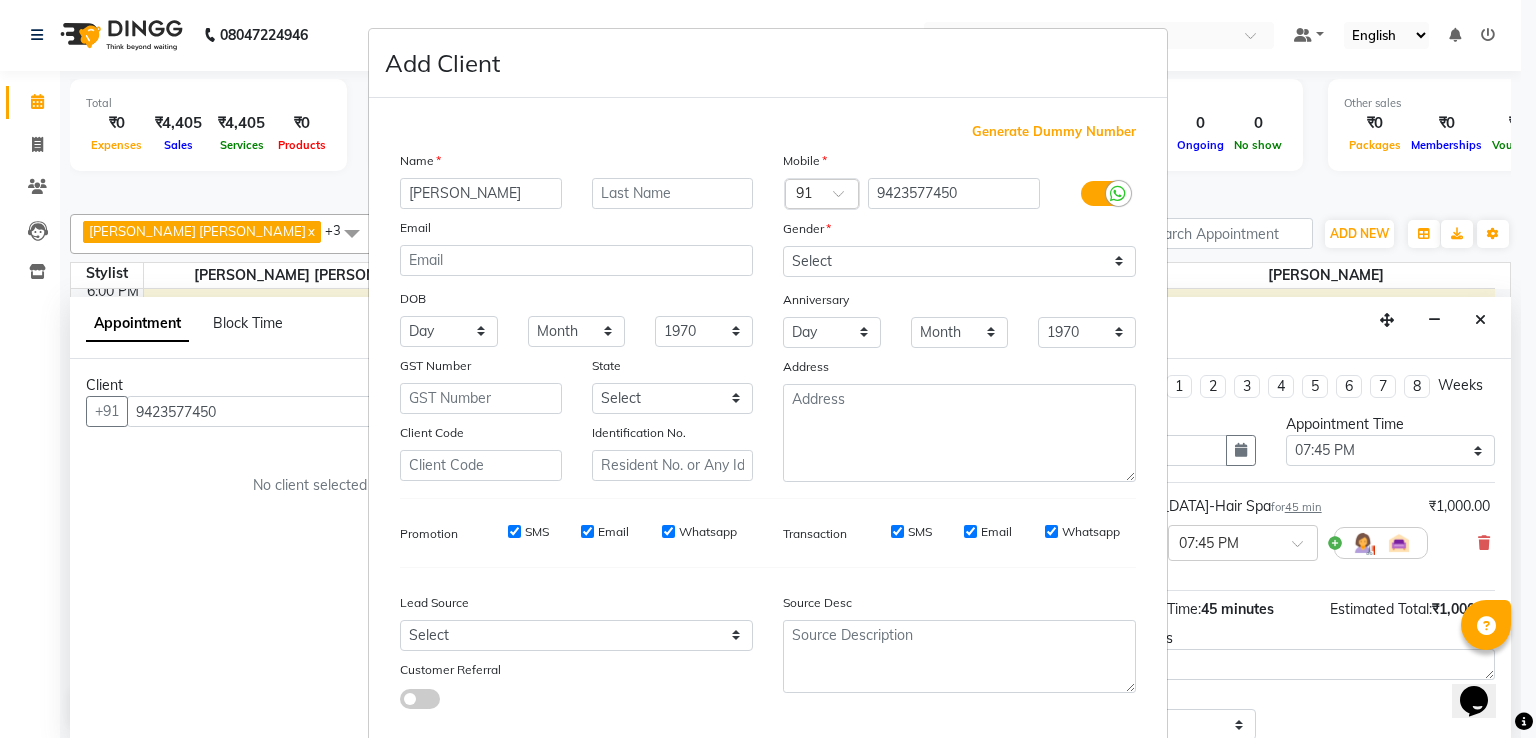 type on "[PERSON_NAME]" 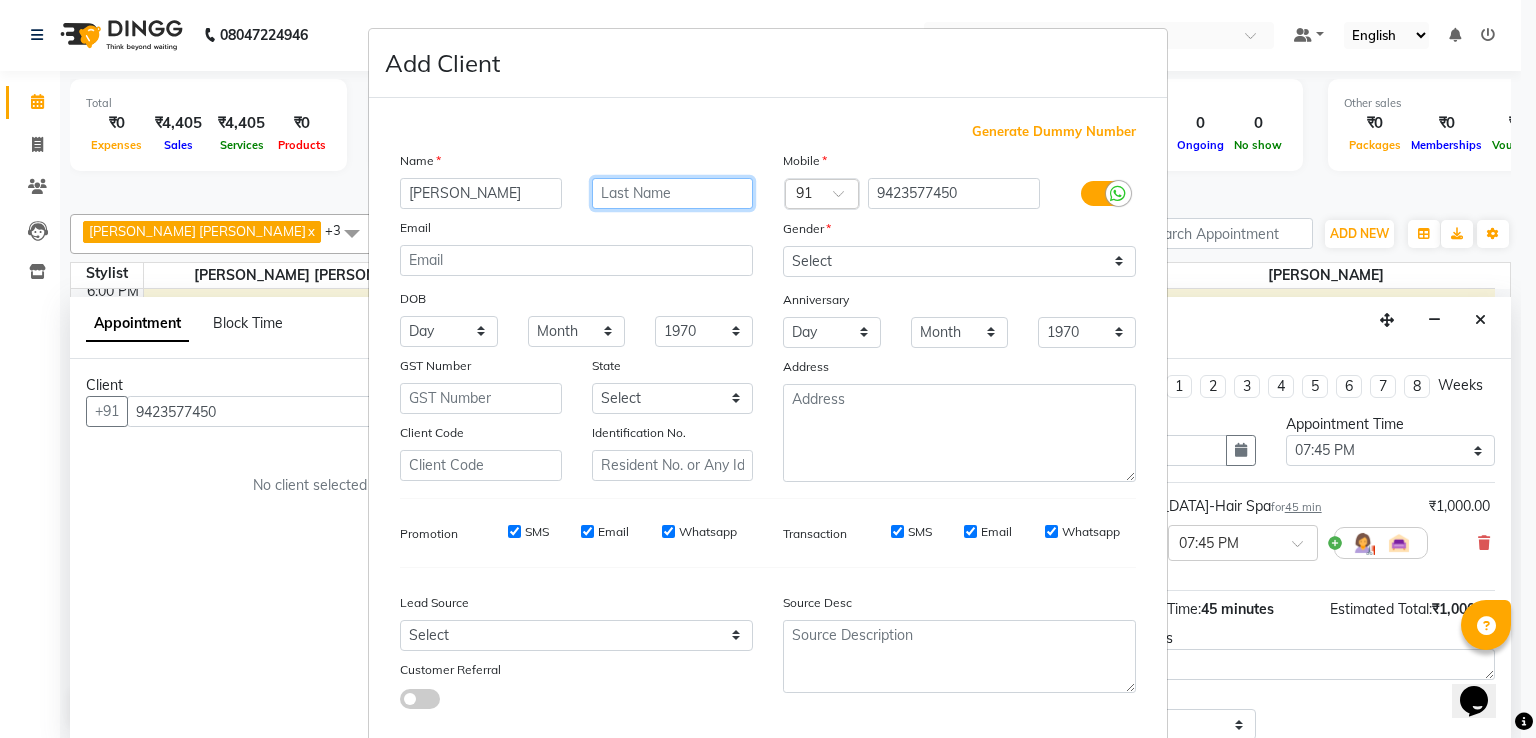 click at bounding box center (673, 193) 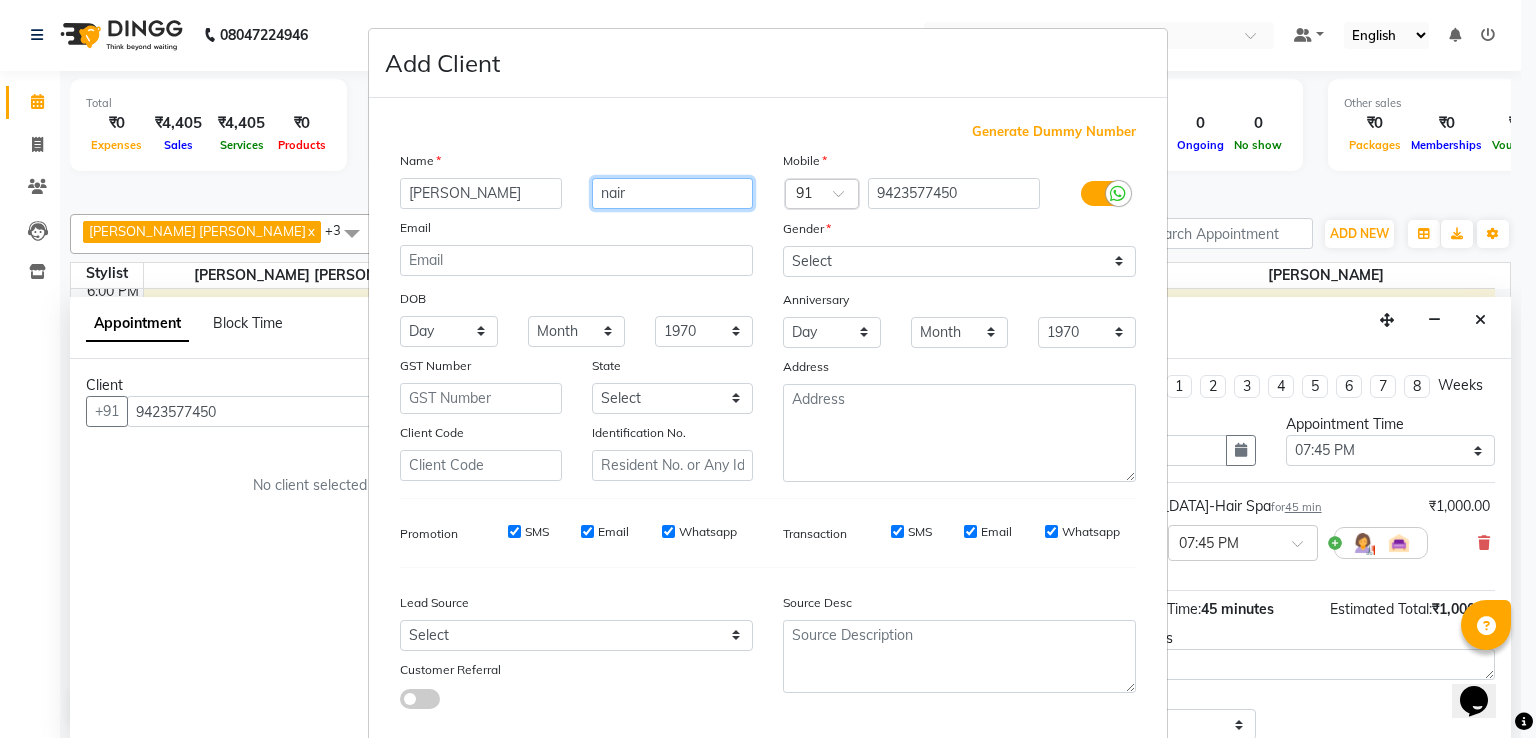 type on "nair" 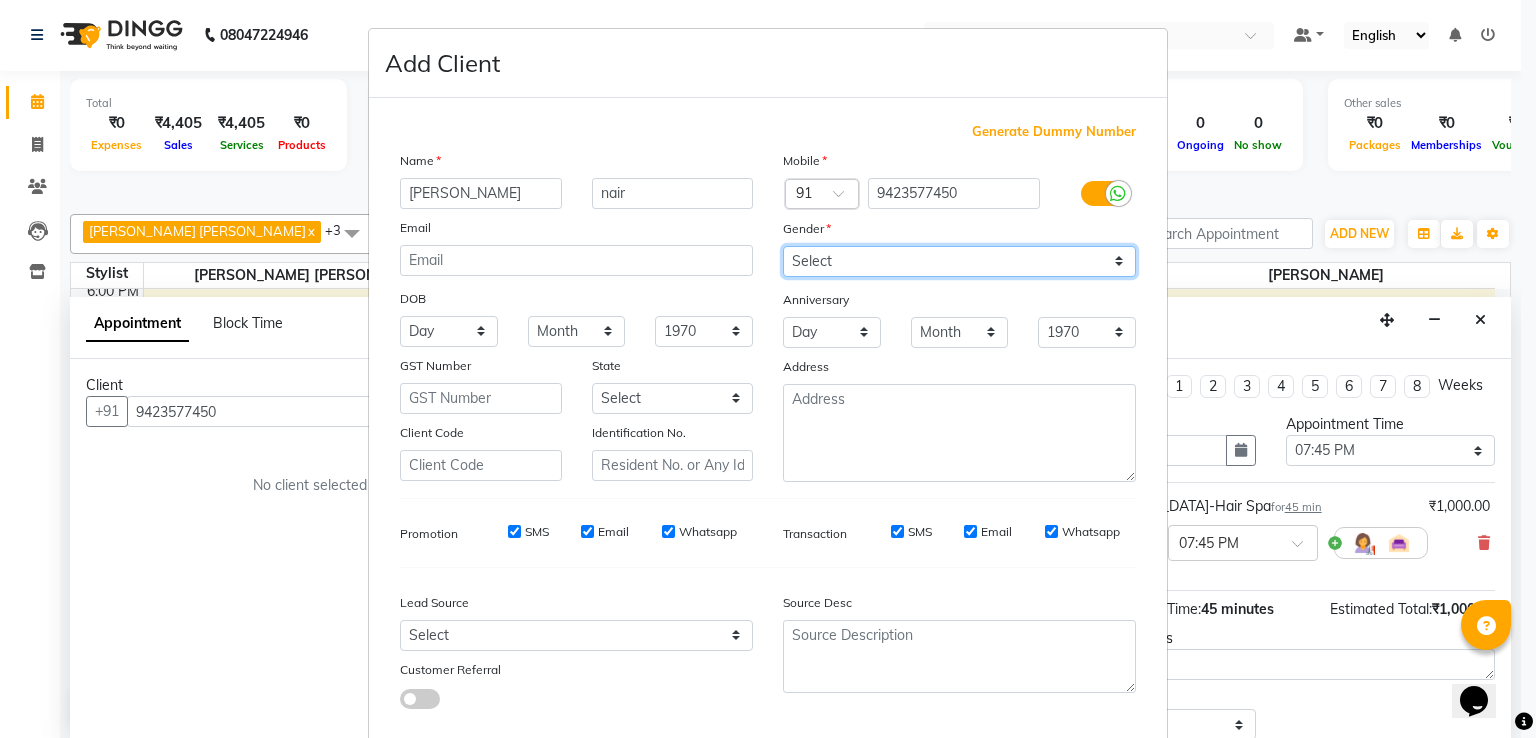 click on "Select [DEMOGRAPHIC_DATA] [DEMOGRAPHIC_DATA] Other Prefer Not To Say" at bounding box center (959, 261) 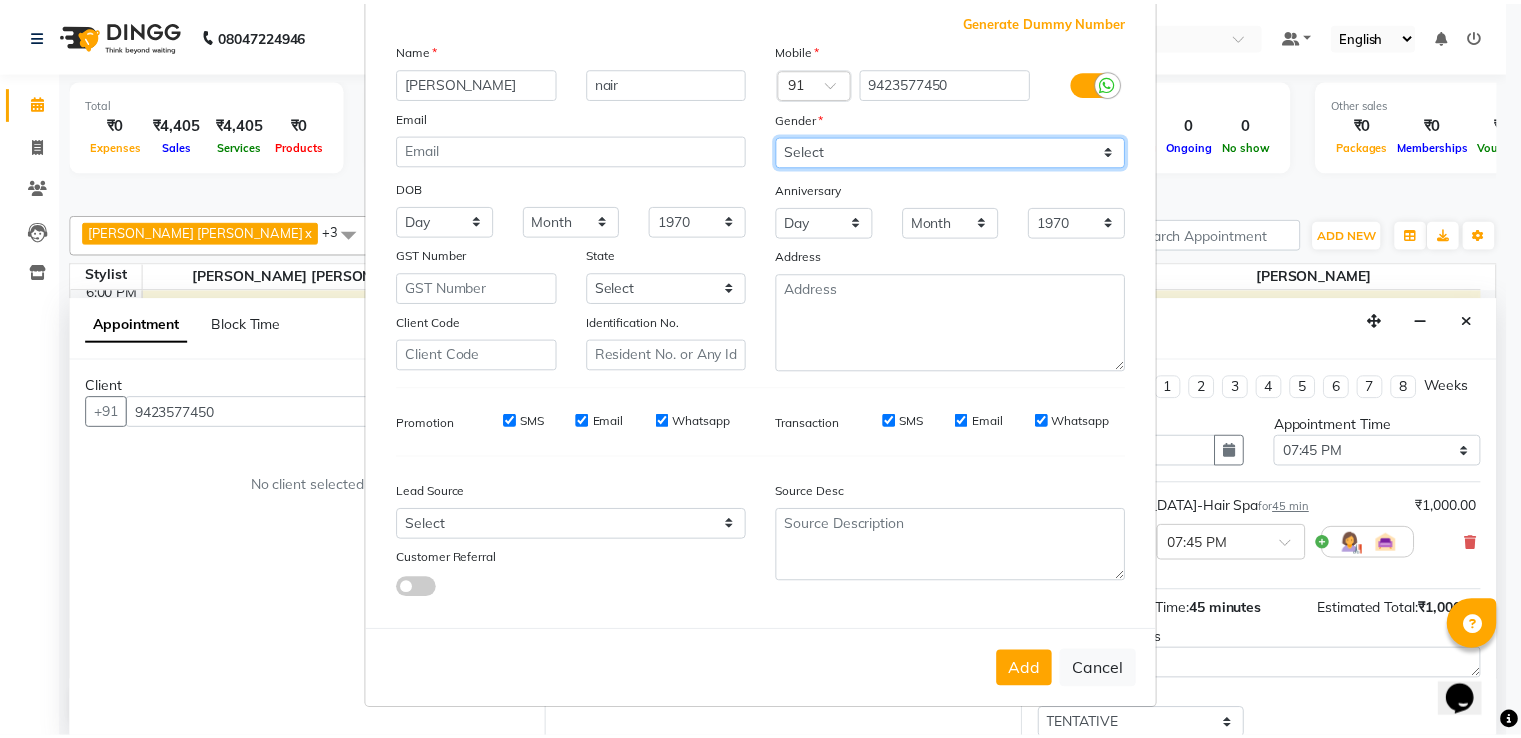 scroll, scrollTop: 119, scrollLeft: 0, axis: vertical 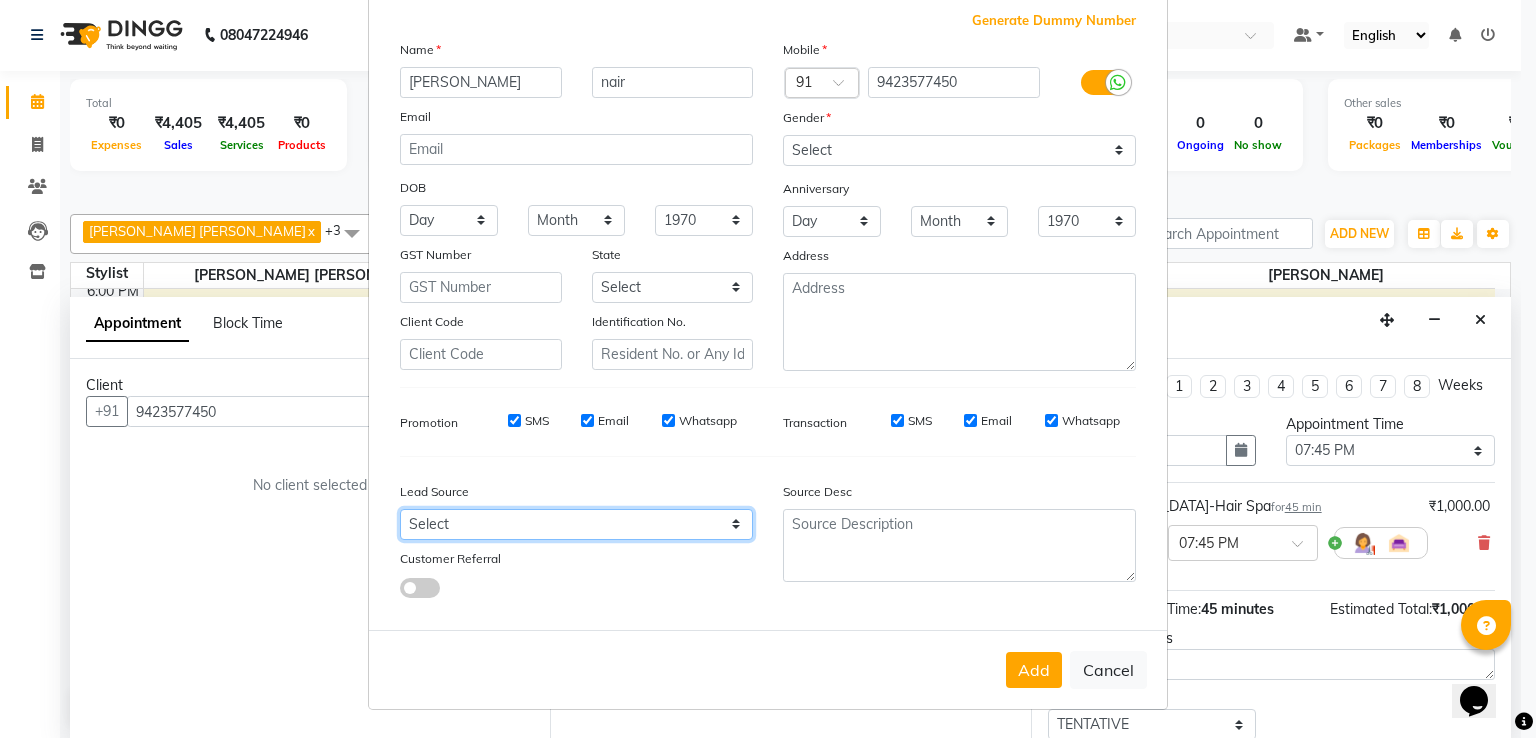 click on "Select Walk-in Referral Internet Friend Word of Mouth Advertisement Facebook JustDial Google Other" at bounding box center [576, 524] 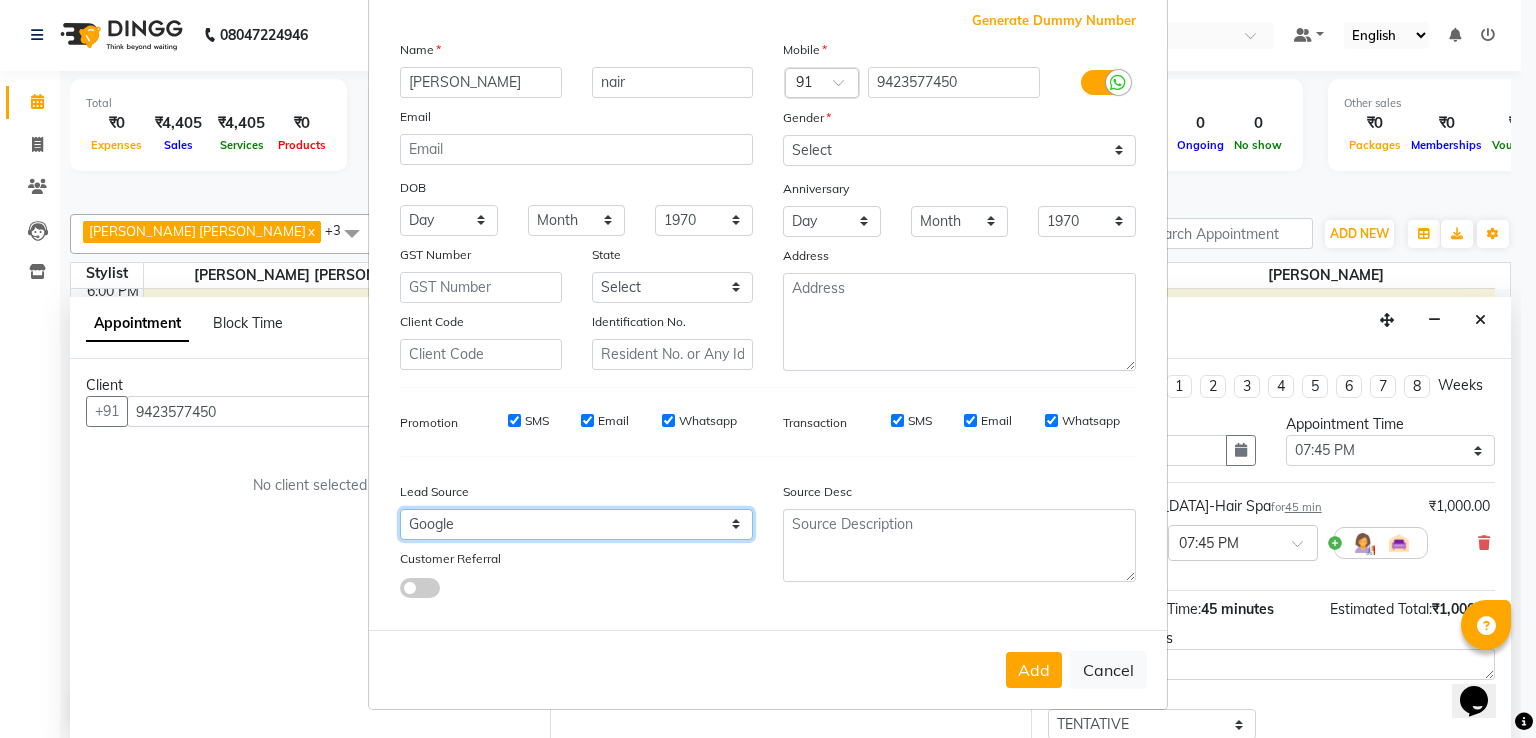 click on "Select Walk-in Referral Internet Friend Word of Mouth Advertisement Facebook JustDial Google Other" at bounding box center [576, 524] 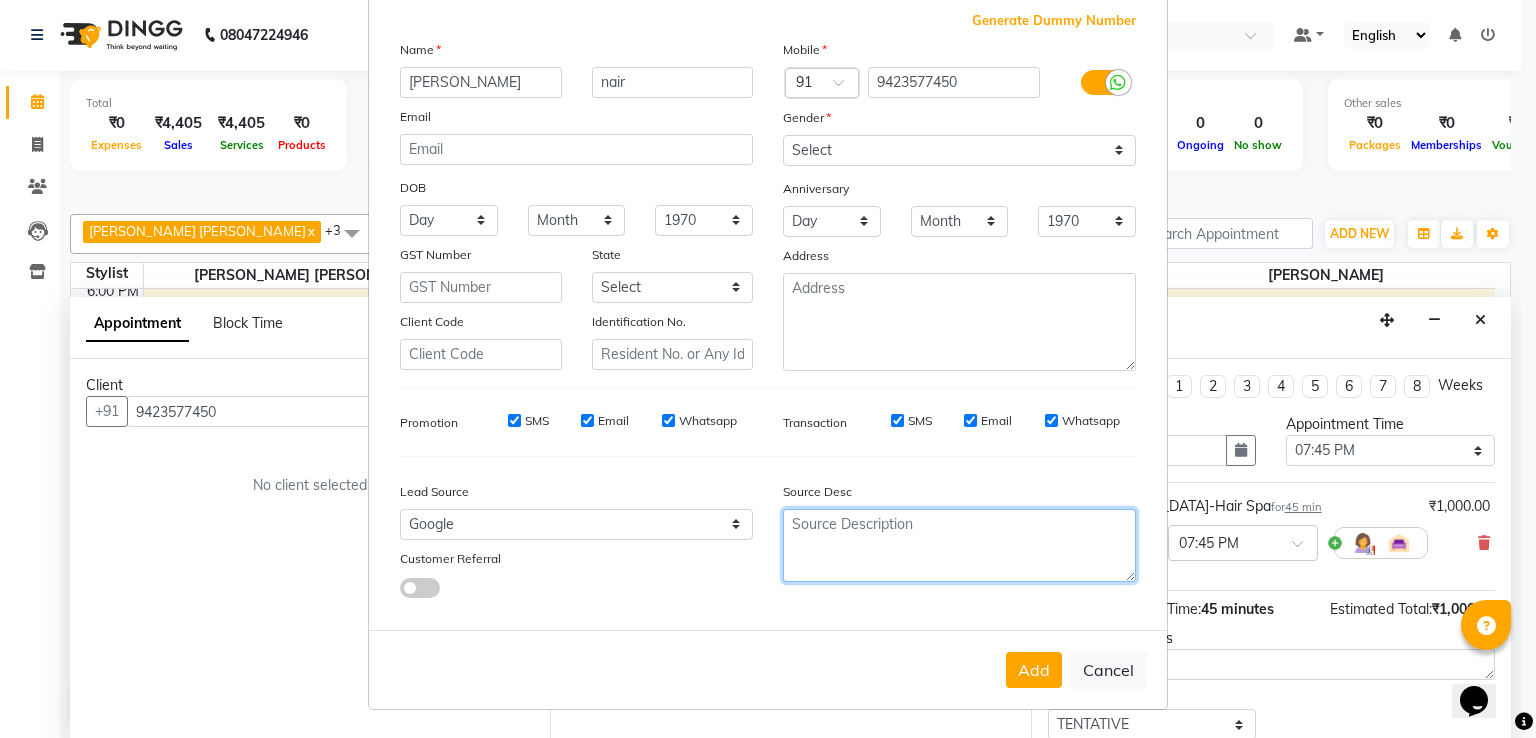 click at bounding box center [959, 545] 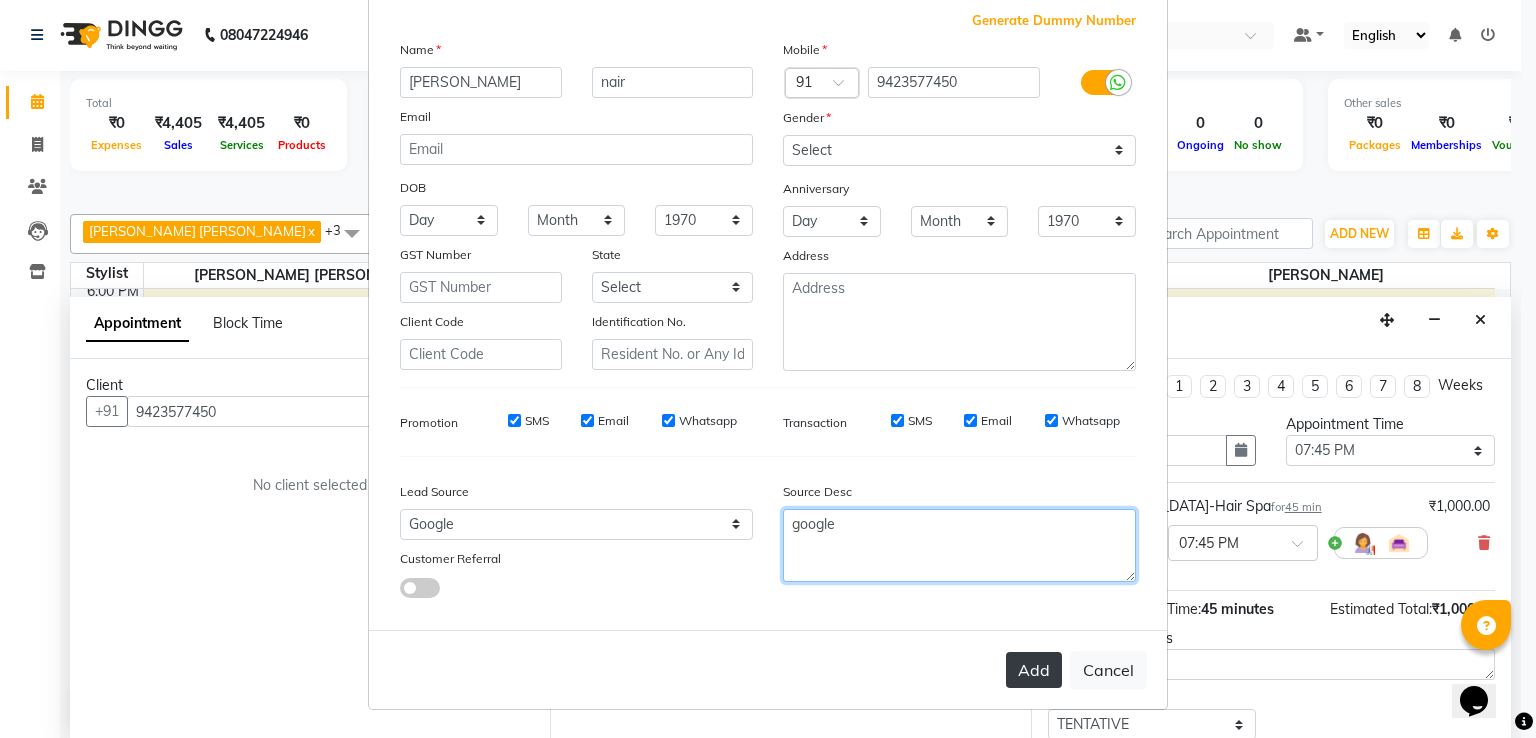 type on "google" 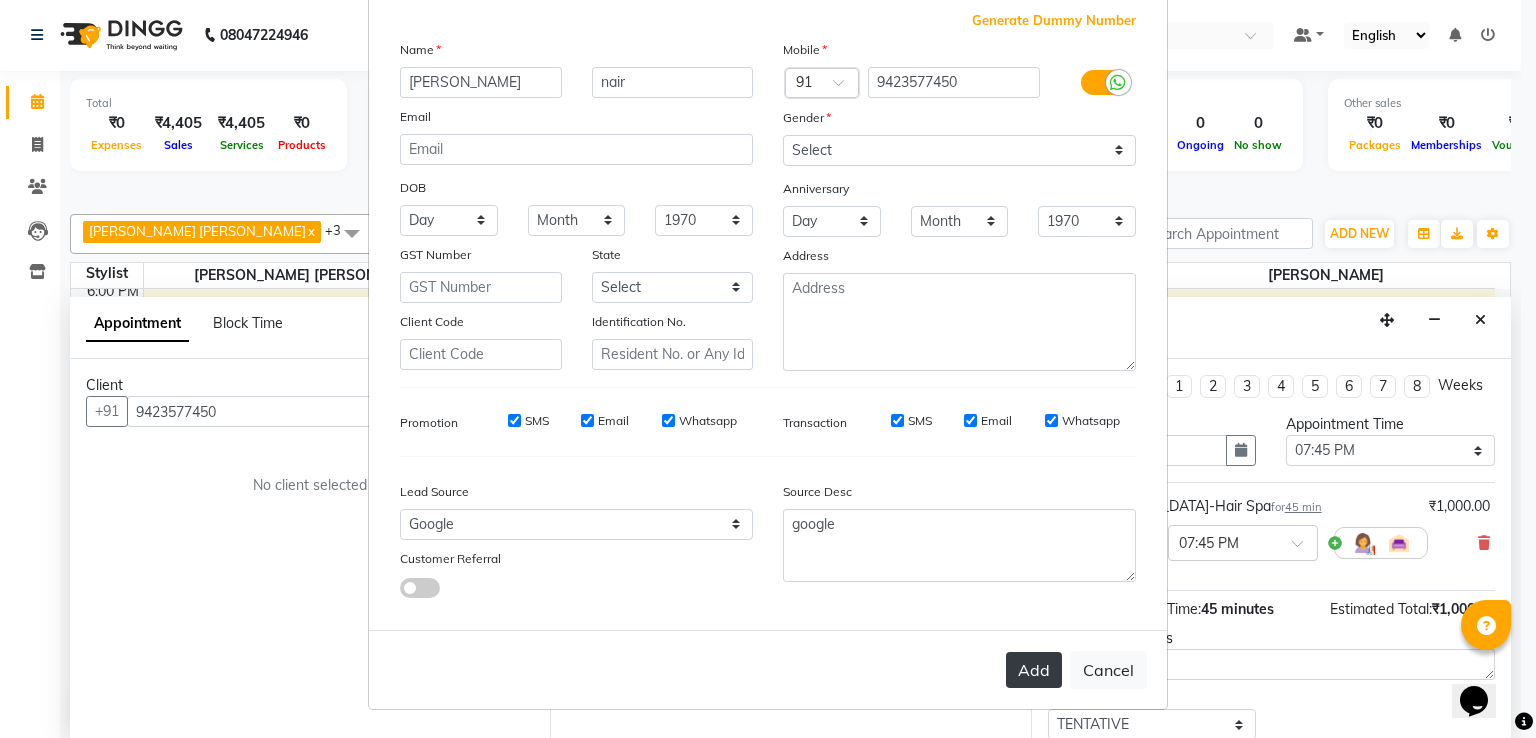click on "Add" at bounding box center (1034, 670) 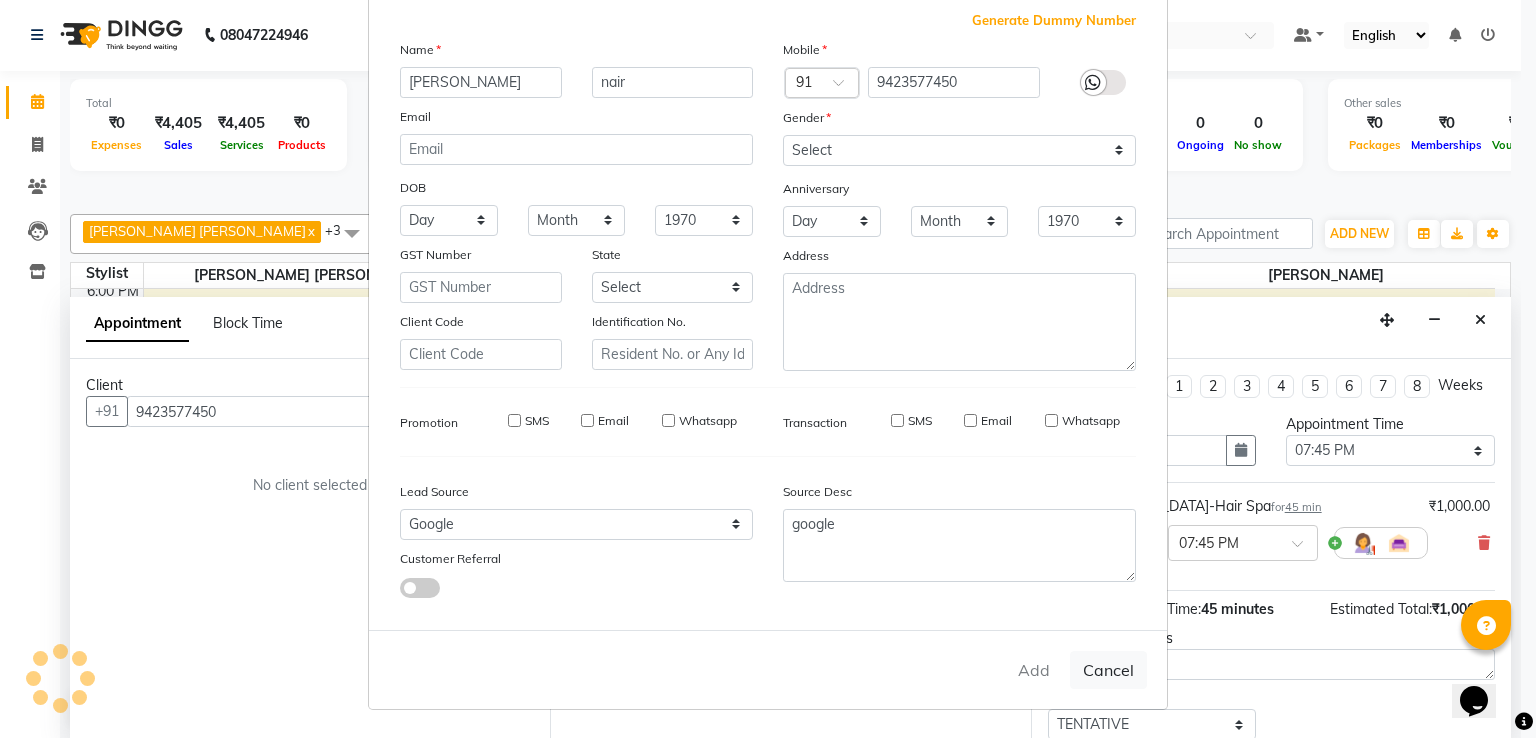 type on "94******50" 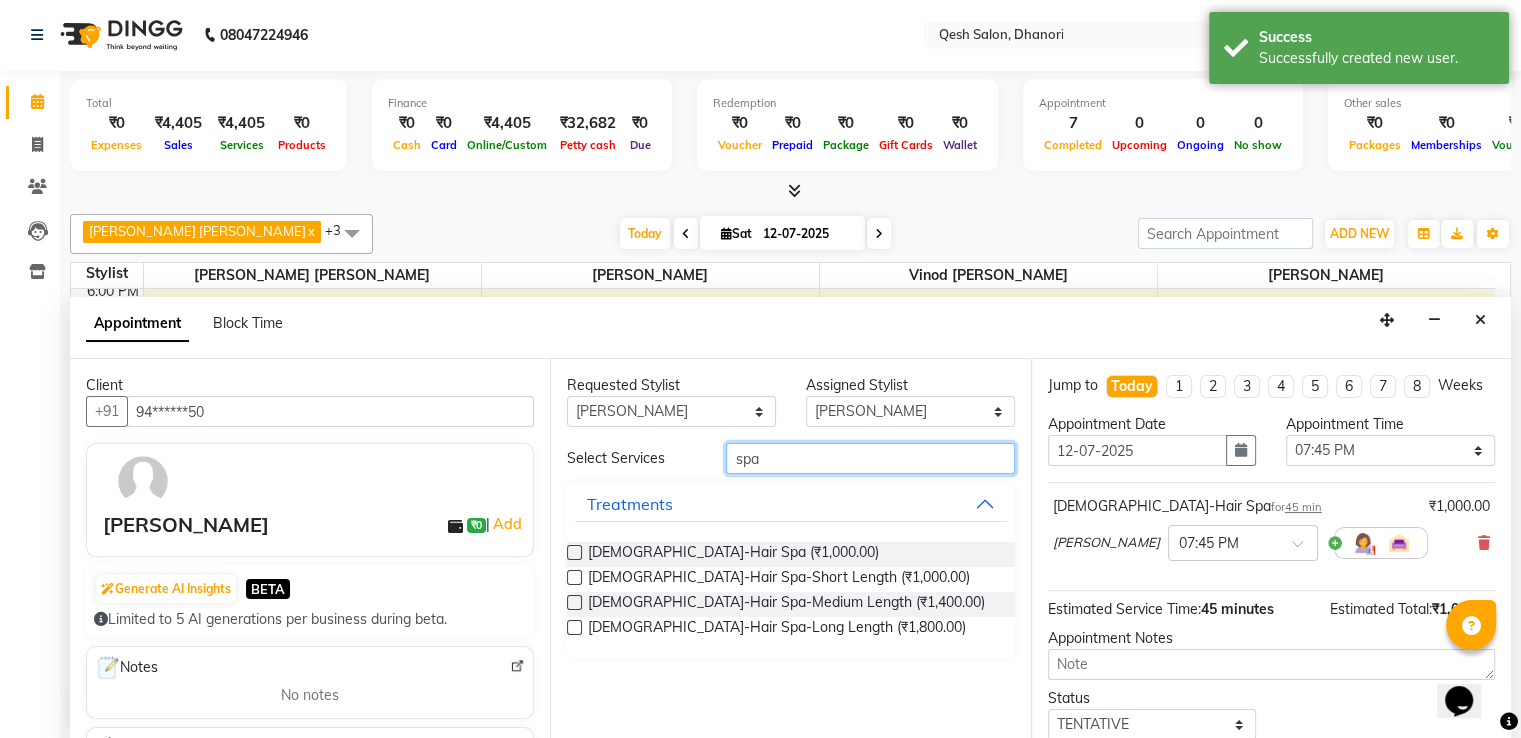 click on "spa" at bounding box center [870, 458] 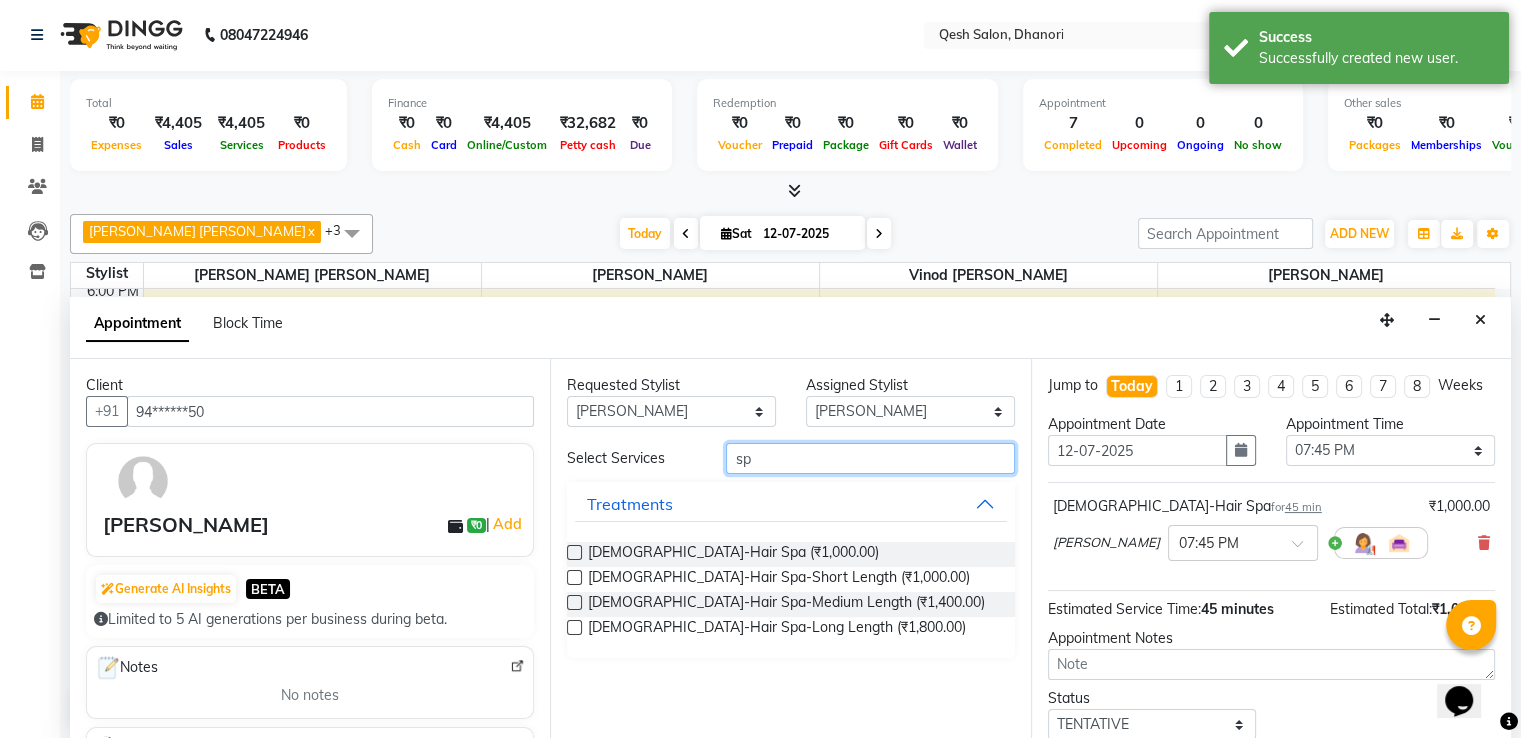 type on "s" 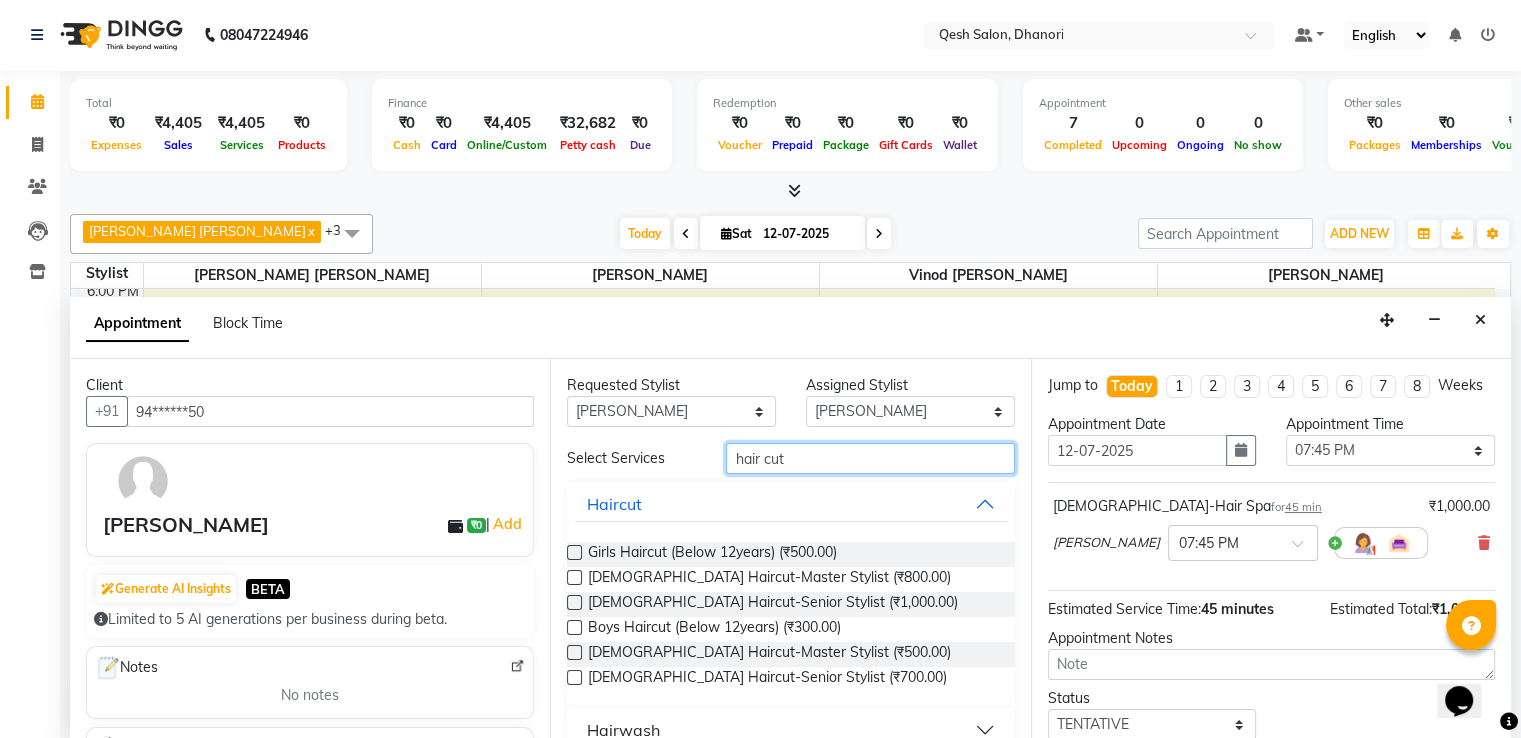 type on "hair cut" 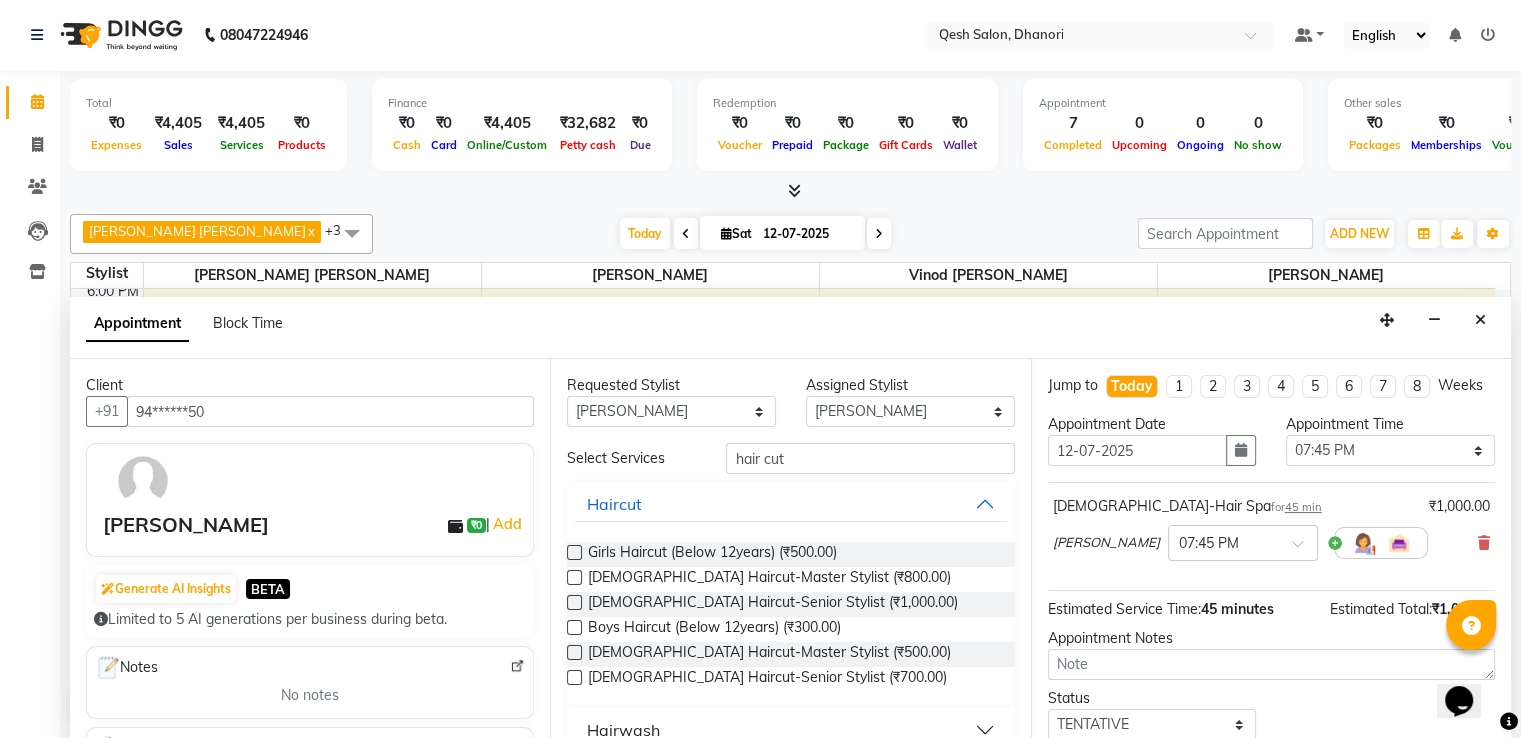 click on "[DEMOGRAPHIC_DATA] Haircut-Senior Stylist (₹700.00)" at bounding box center (790, 679) 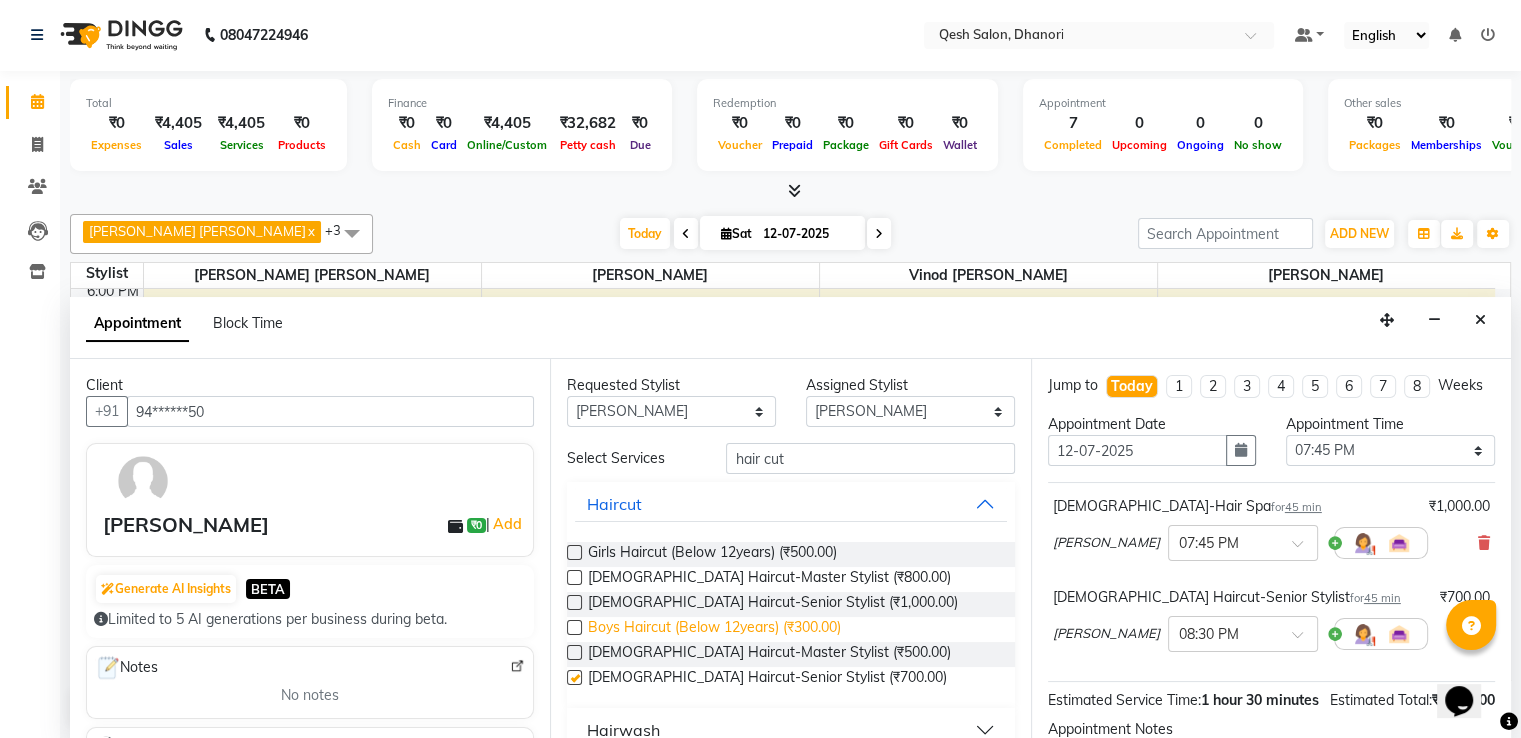 checkbox on "false" 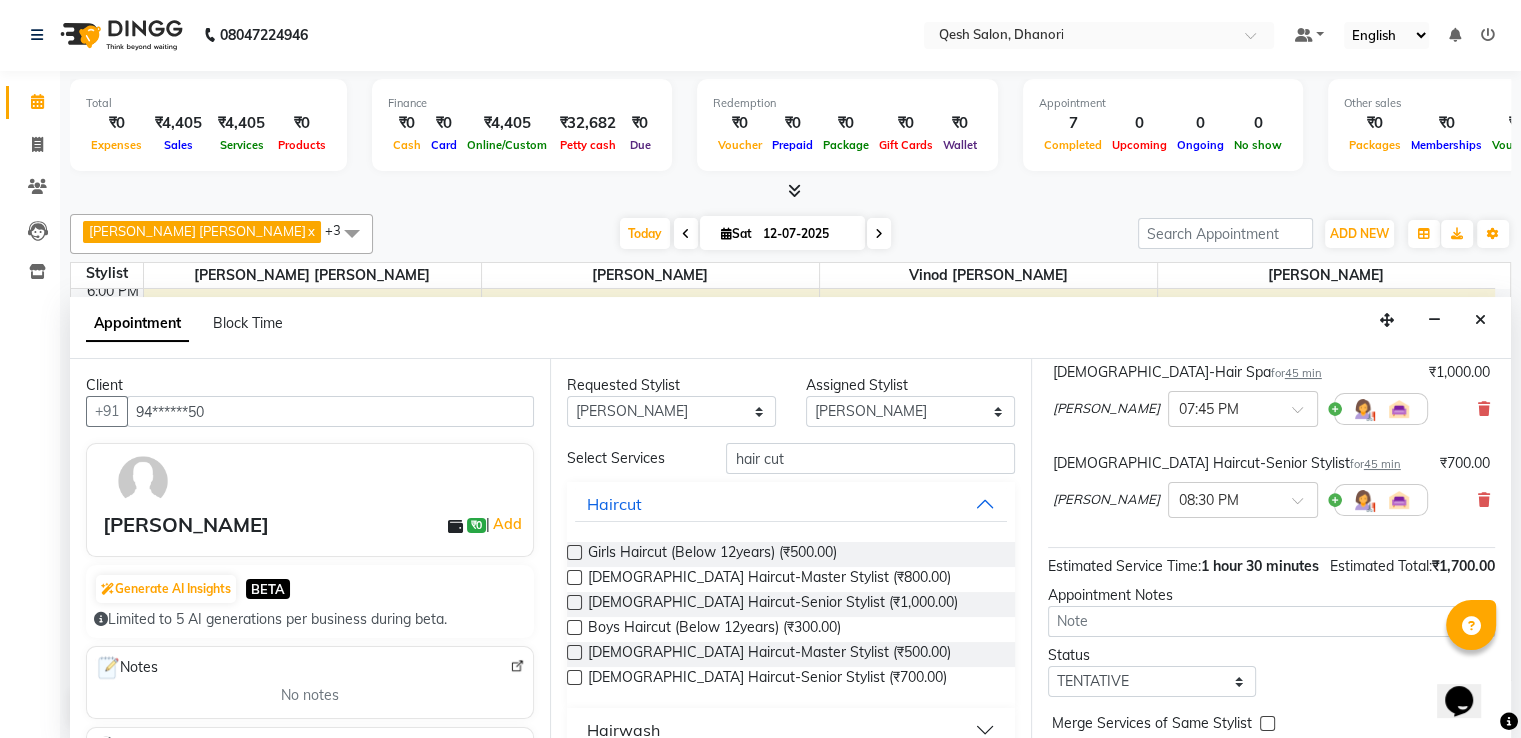 scroll, scrollTop: 100, scrollLeft: 0, axis: vertical 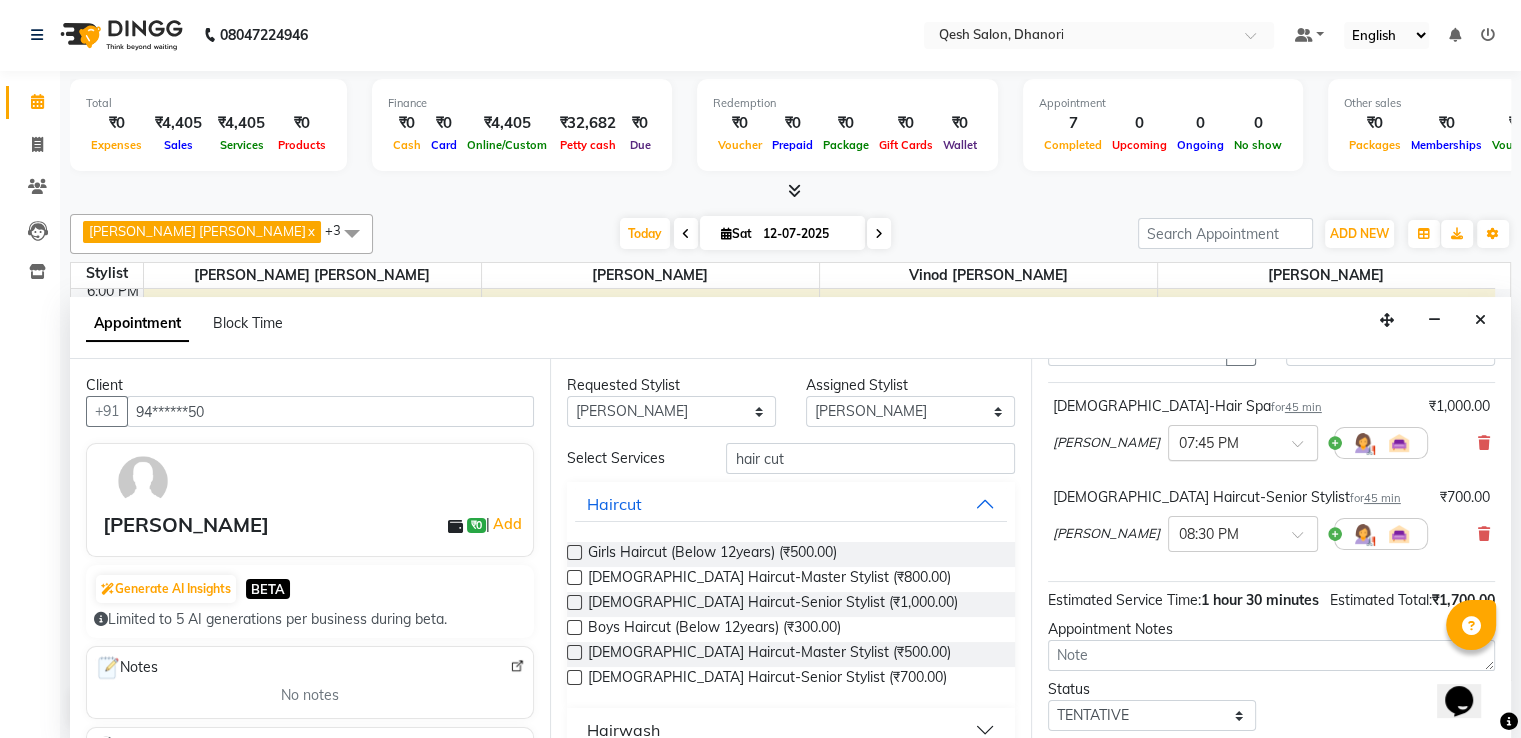 click at bounding box center (1243, 441) 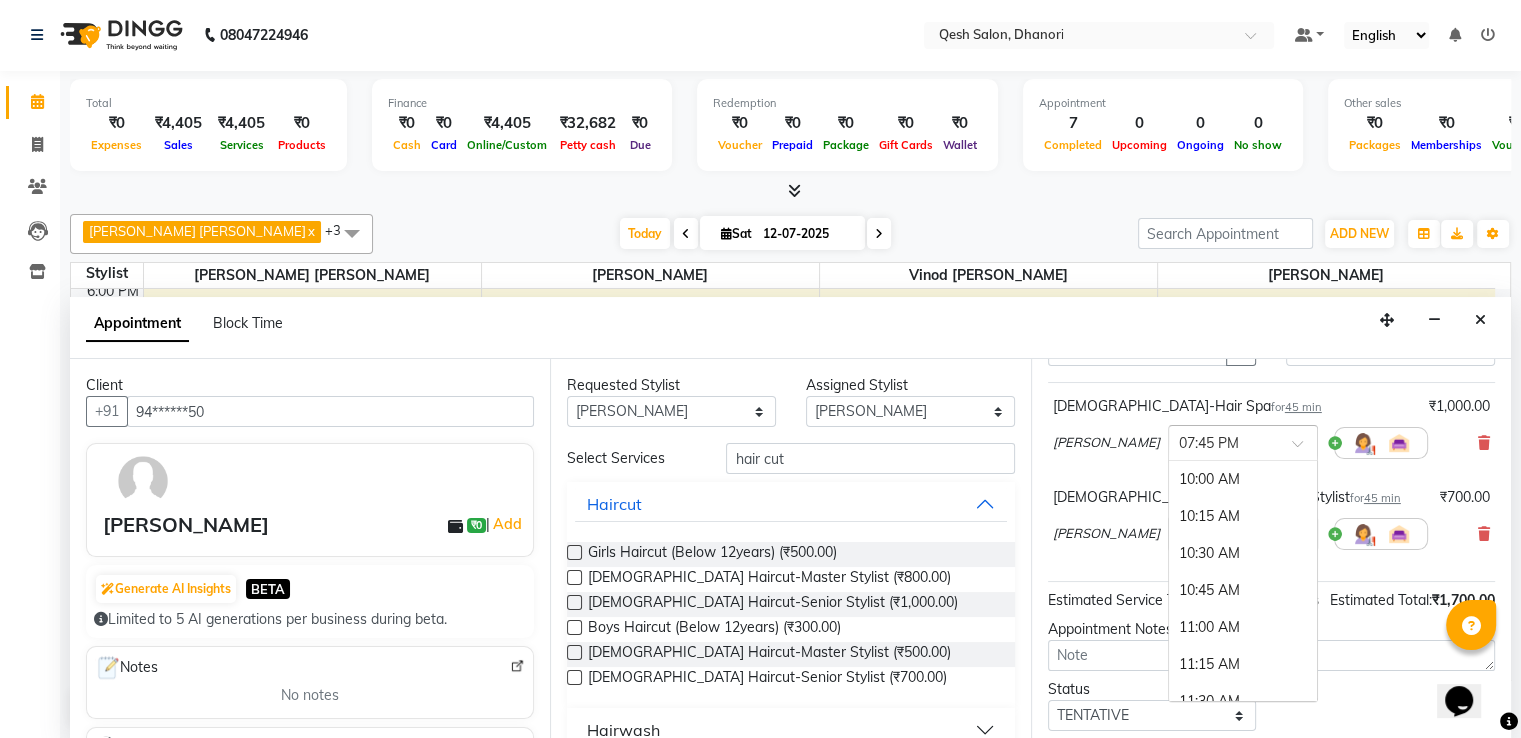 scroll, scrollTop: 1454, scrollLeft: 0, axis: vertical 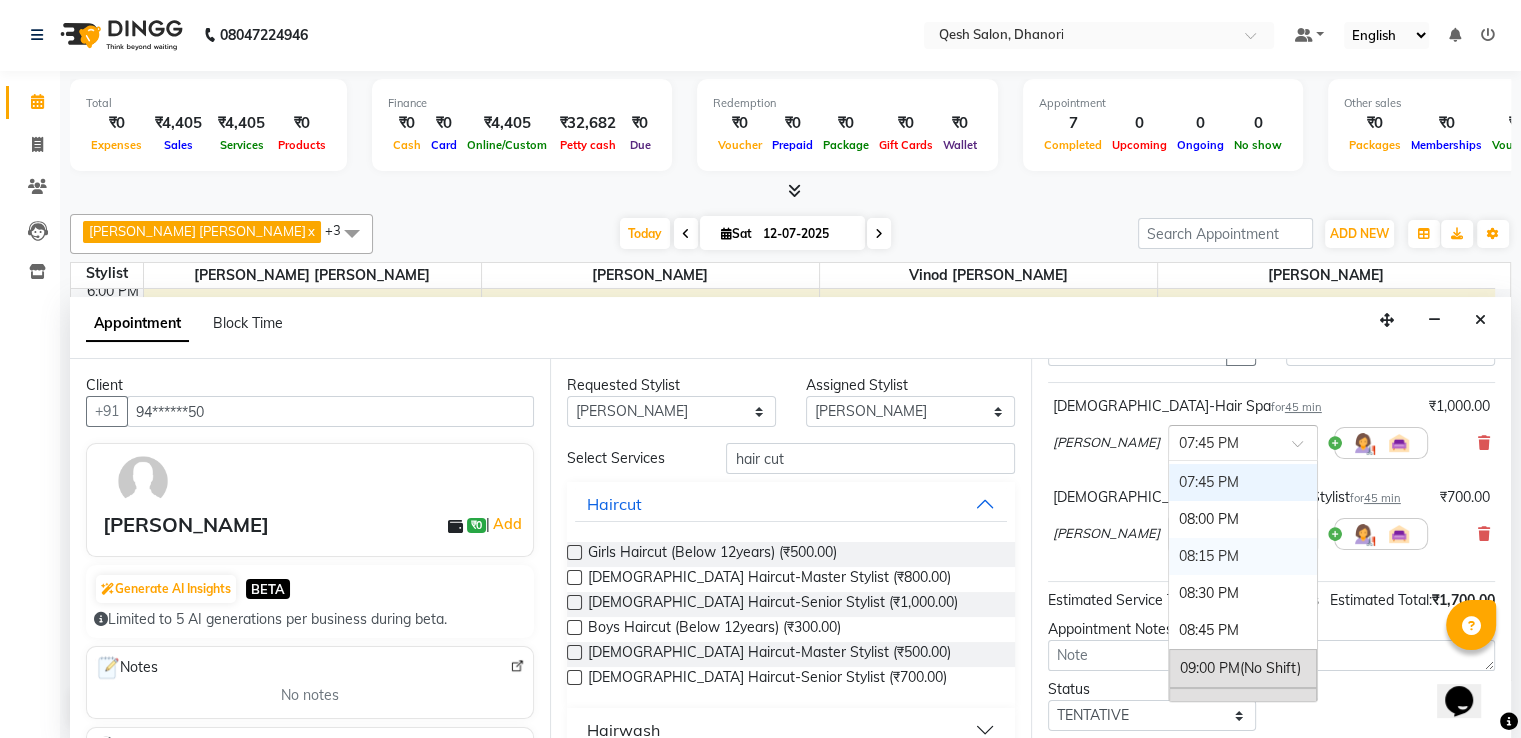 click on "08:15 PM" at bounding box center [1243, 556] 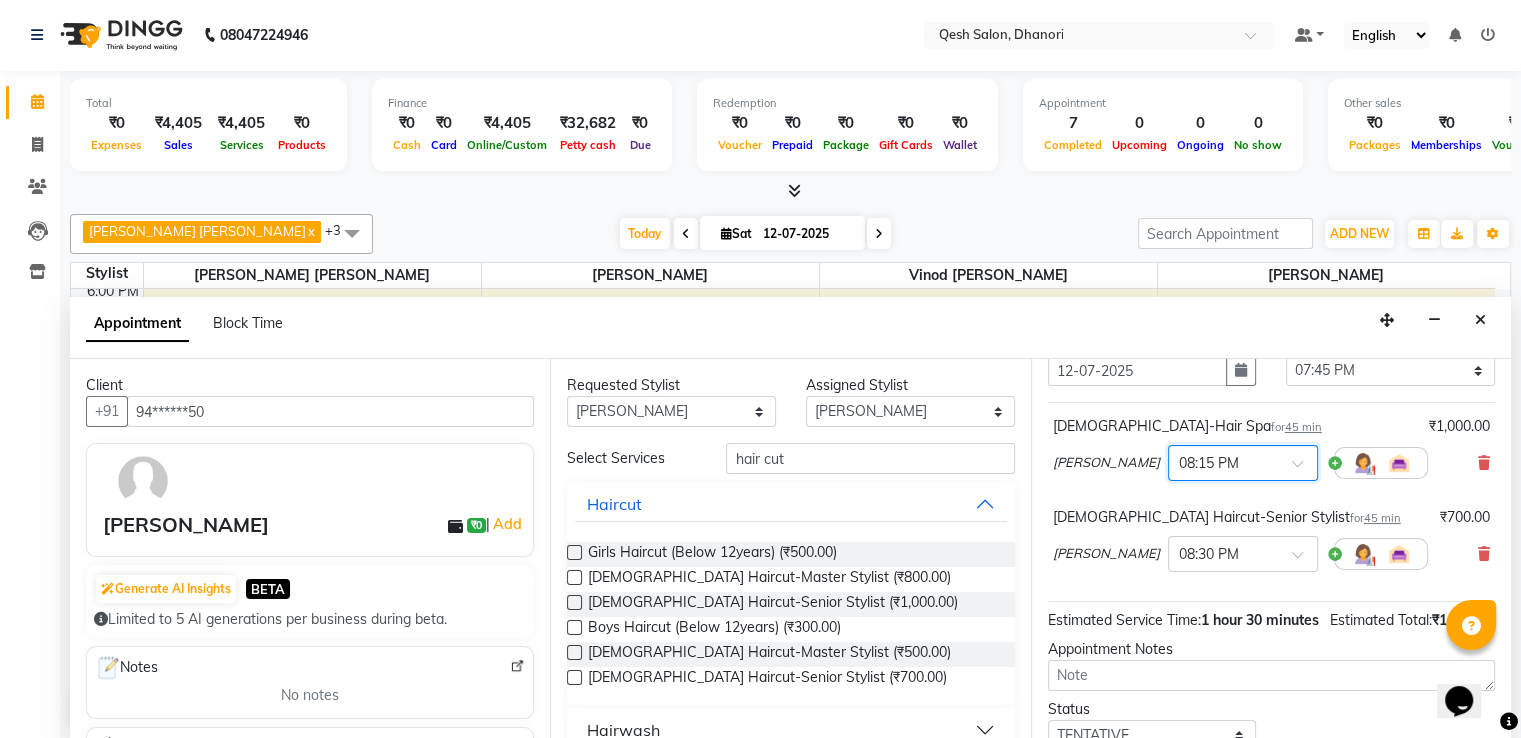 scroll, scrollTop: 56, scrollLeft: 0, axis: vertical 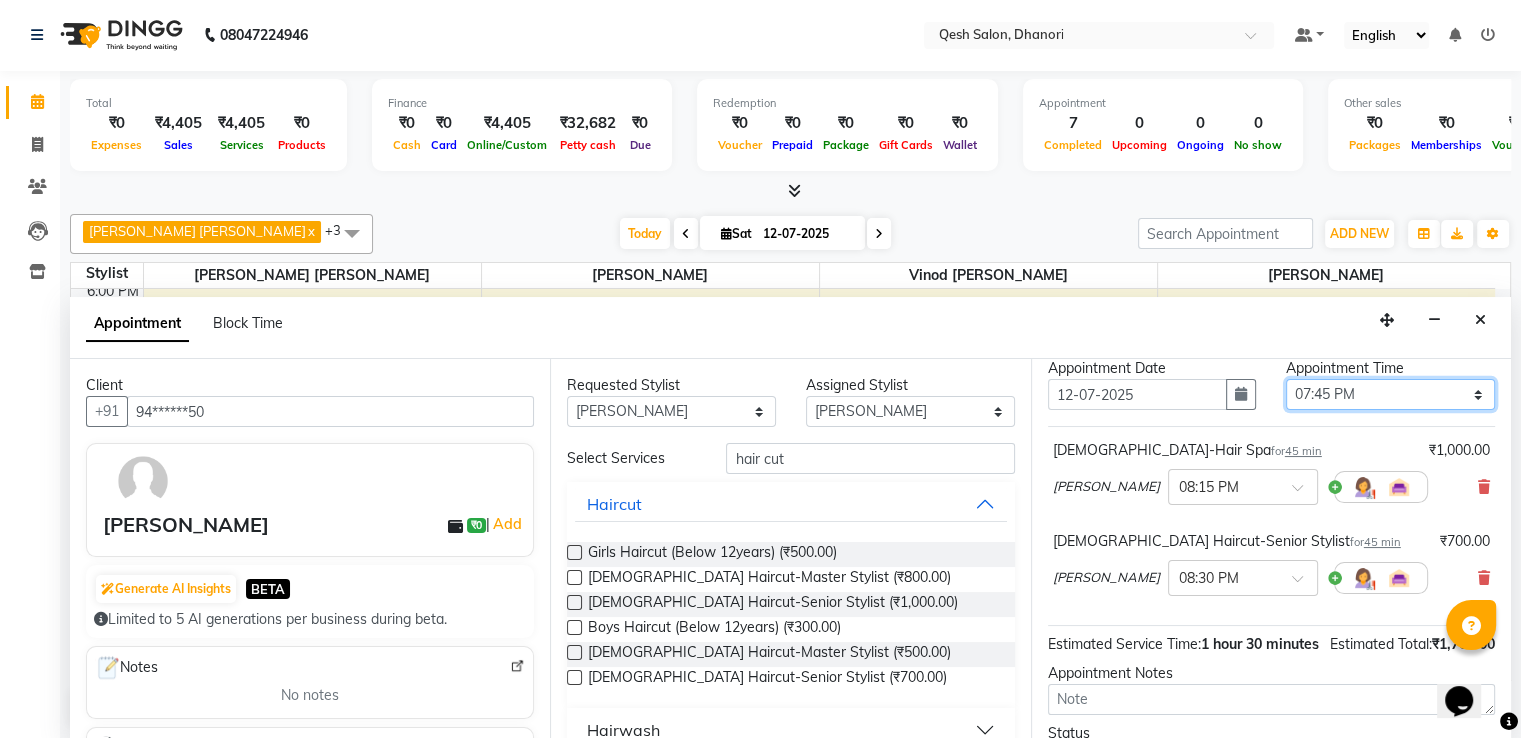 click on "Select 10:00 AM 10:15 AM 10:30 AM 10:45 AM 11:00 AM 11:15 AM 11:30 AM 11:45 AM 12:00 PM 12:15 PM 12:30 PM 12:45 PM 01:00 PM 01:15 PM 01:30 PM 01:45 PM 02:00 PM 02:15 PM 02:30 PM 02:45 PM 03:00 PM 03:15 PM 03:30 PM 03:45 PM 04:00 PM 04:15 PM 04:30 PM 04:45 PM 05:00 PM 05:15 PM 05:30 PM 05:45 PM 06:00 PM 06:15 PM 06:30 PM 06:45 PM 07:00 PM 07:15 PM 07:30 PM 07:45 PM 08:00 PM 08:15 PM 08:30 PM 08:45 PM 09:00 PM 09:15 PM 09:30 PM 09:45 PM 10:00 PM" at bounding box center [1390, 394] 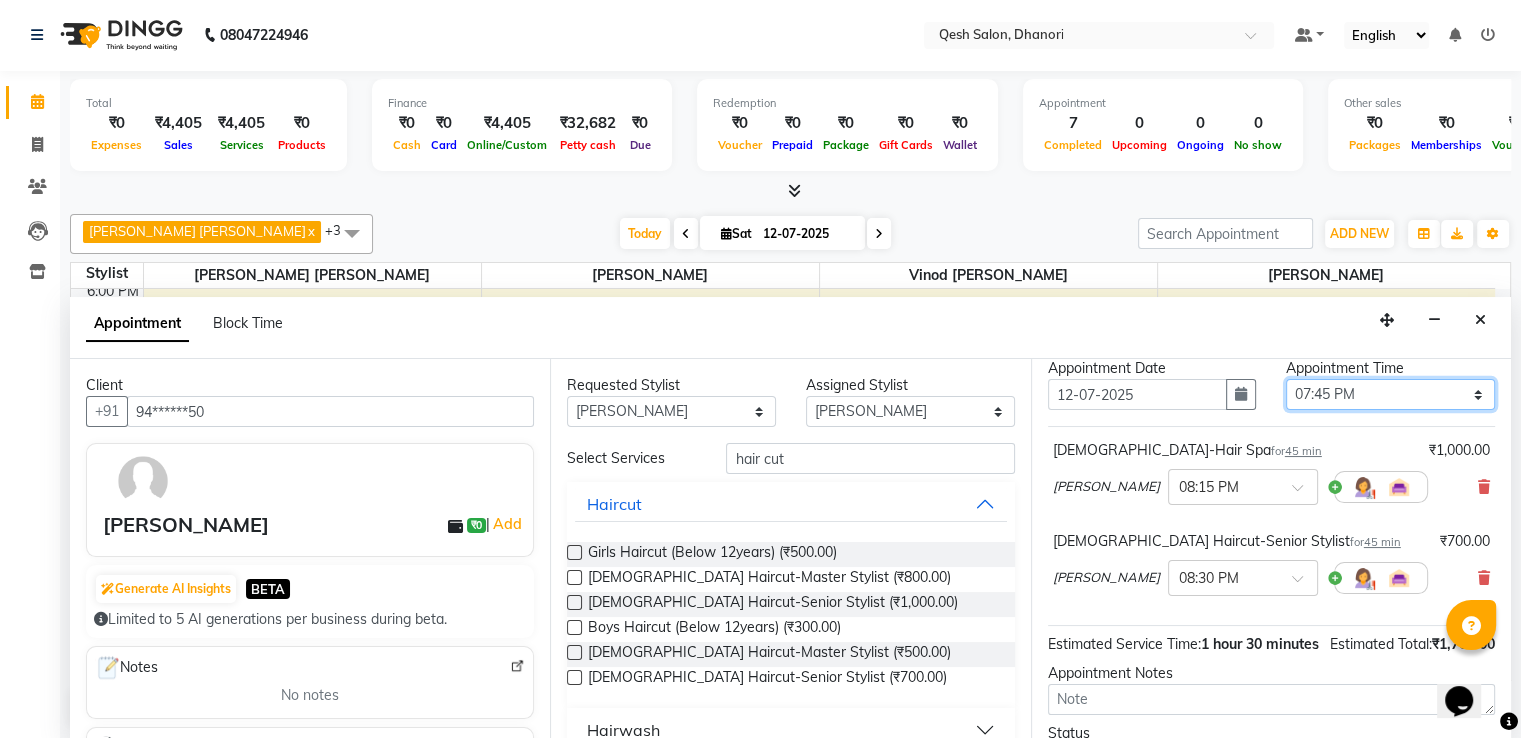 select on "1200" 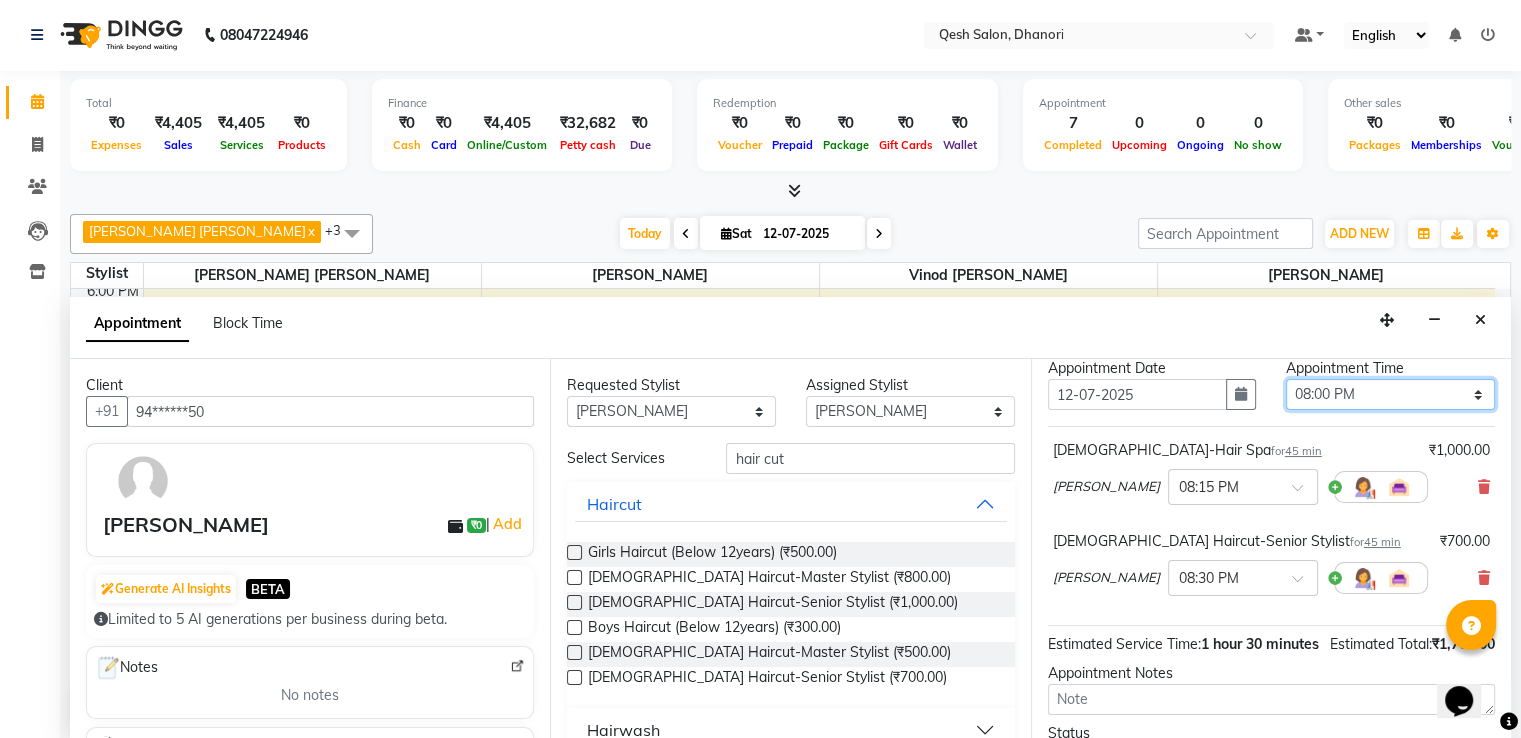 click on "Select 10:00 AM 10:15 AM 10:30 AM 10:45 AM 11:00 AM 11:15 AM 11:30 AM 11:45 AM 12:00 PM 12:15 PM 12:30 PM 12:45 PM 01:00 PM 01:15 PM 01:30 PM 01:45 PM 02:00 PM 02:15 PM 02:30 PM 02:45 PM 03:00 PM 03:15 PM 03:30 PM 03:45 PM 04:00 PM 04:15 PM 04:30 PM 04:45 PM 05:00 PM 05:15 PM 05:30 PM 05:45 PM 06:00 PM 06:15 PM 06:30 PM 06:45 PM 07:00 PM 07:15 PM 07:30 PM 07:45 PM 08:00 PM 08:15 PM 08:30 PM 08:45 PM 09:00 PM 09:15 PM 09:30 PM 09:45 PM 10:00 PM" at bounding box center (1390, 394) 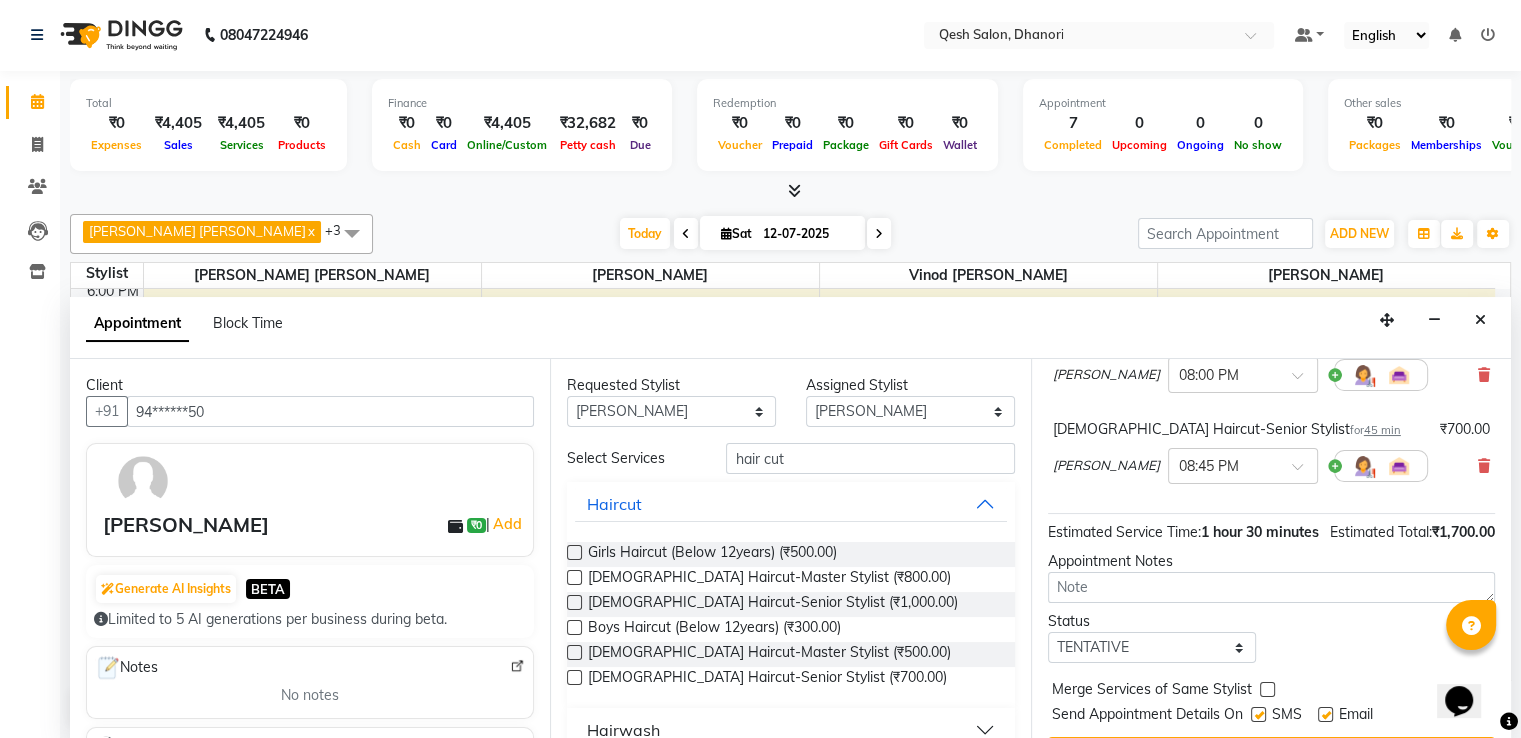 scroll, scrollTop: 256, scrollLeft: 0, axis: vertical 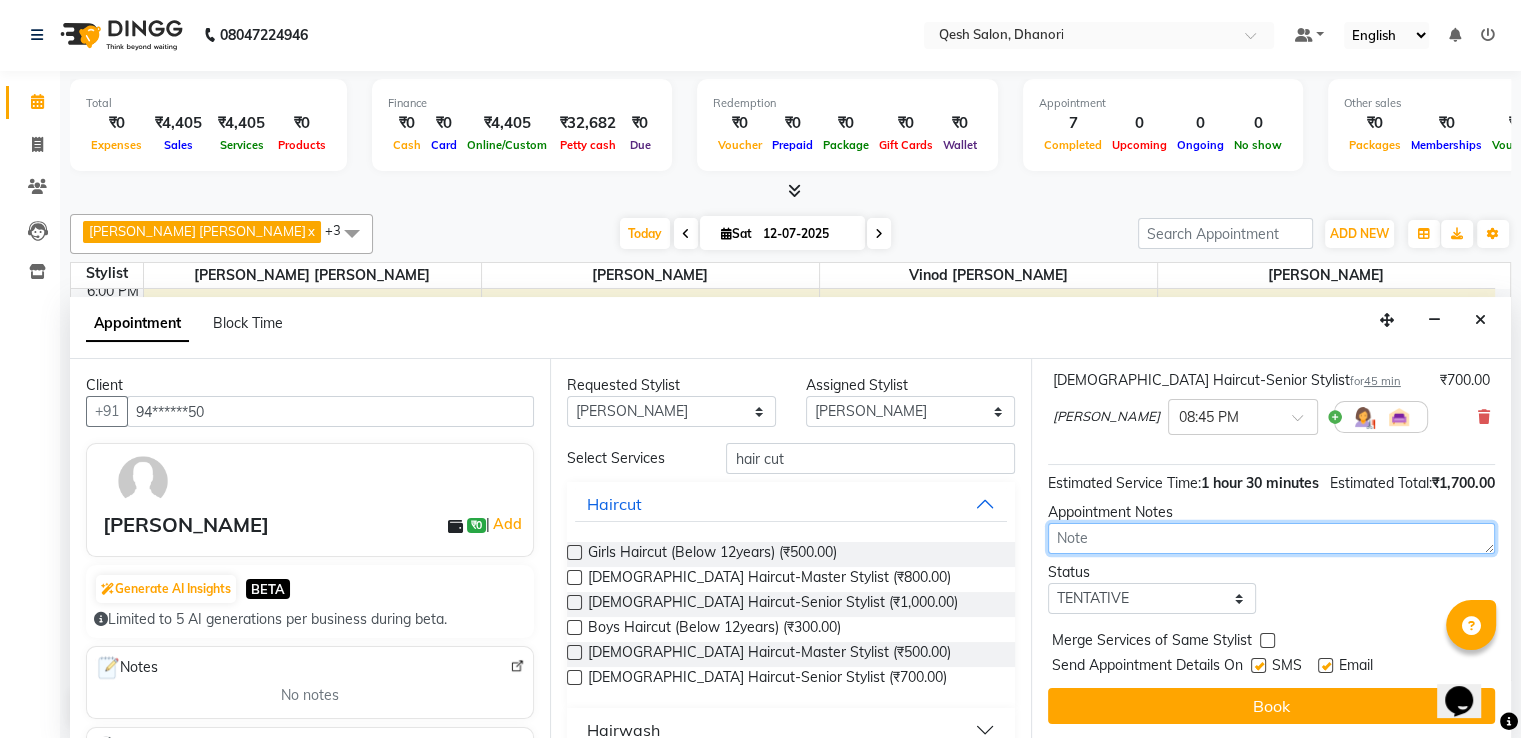 click at bounding box center (1271, 538) 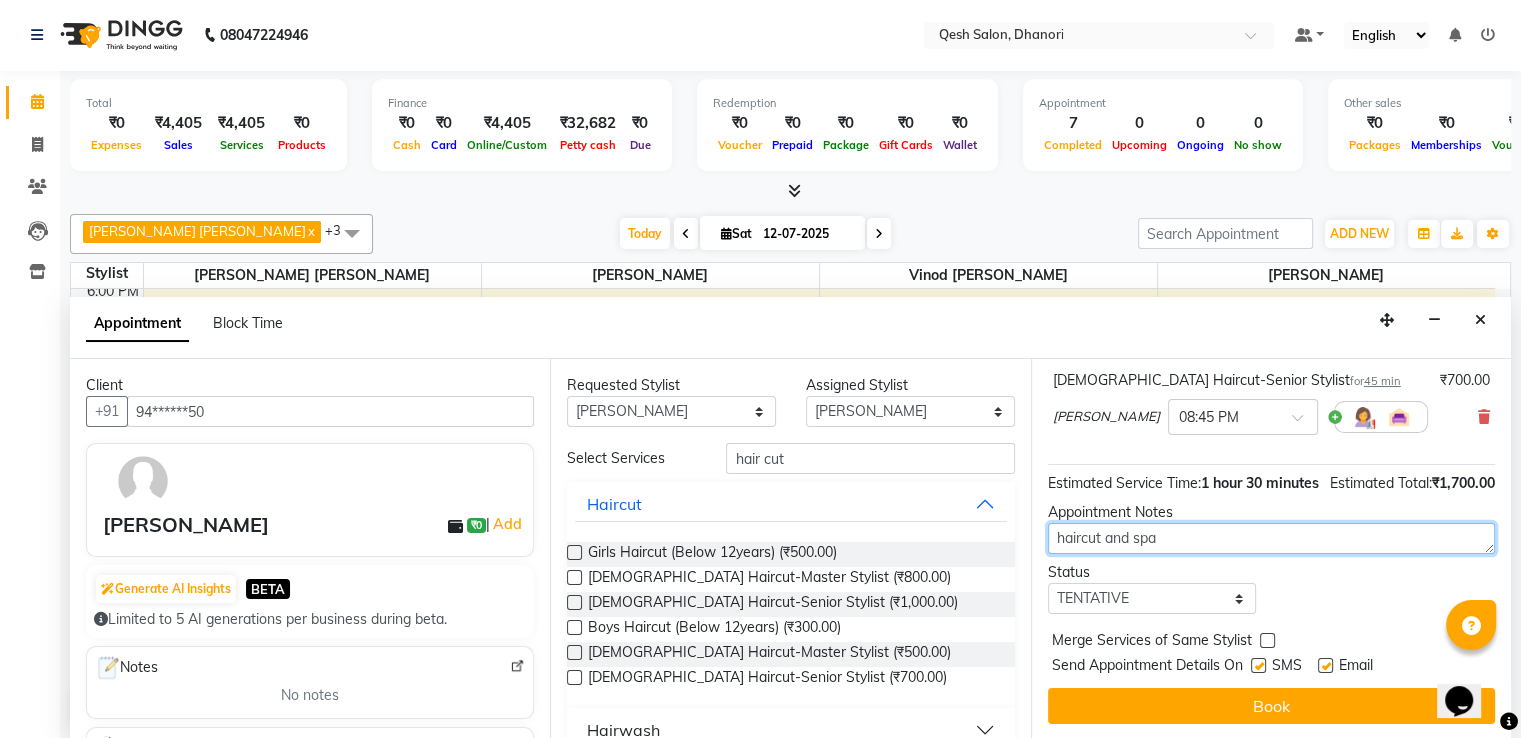 type on "haircut and spa" 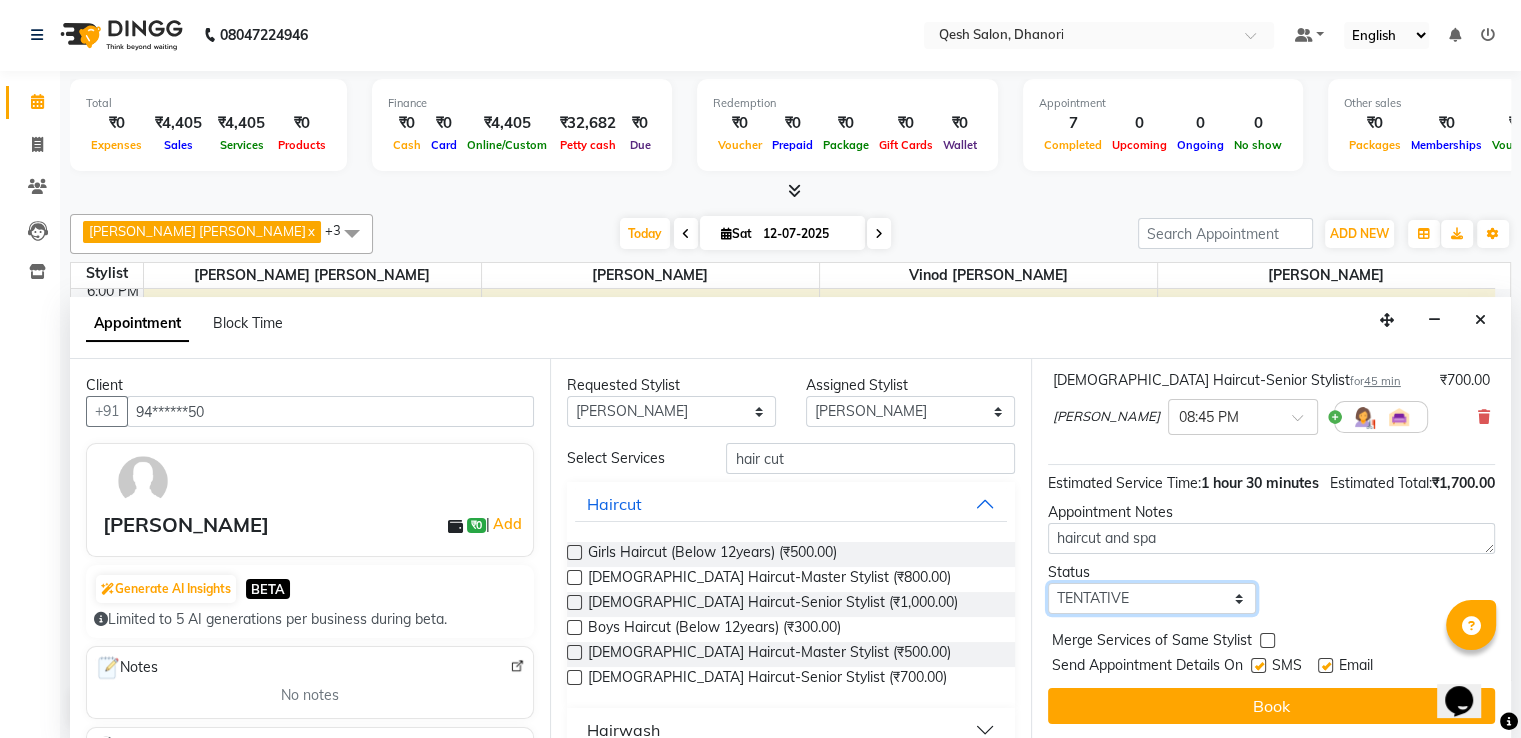 click on "Select TENTATIVE CONFIRM CHECK-IN UPCOMING" at bounding box center (1152, 598) 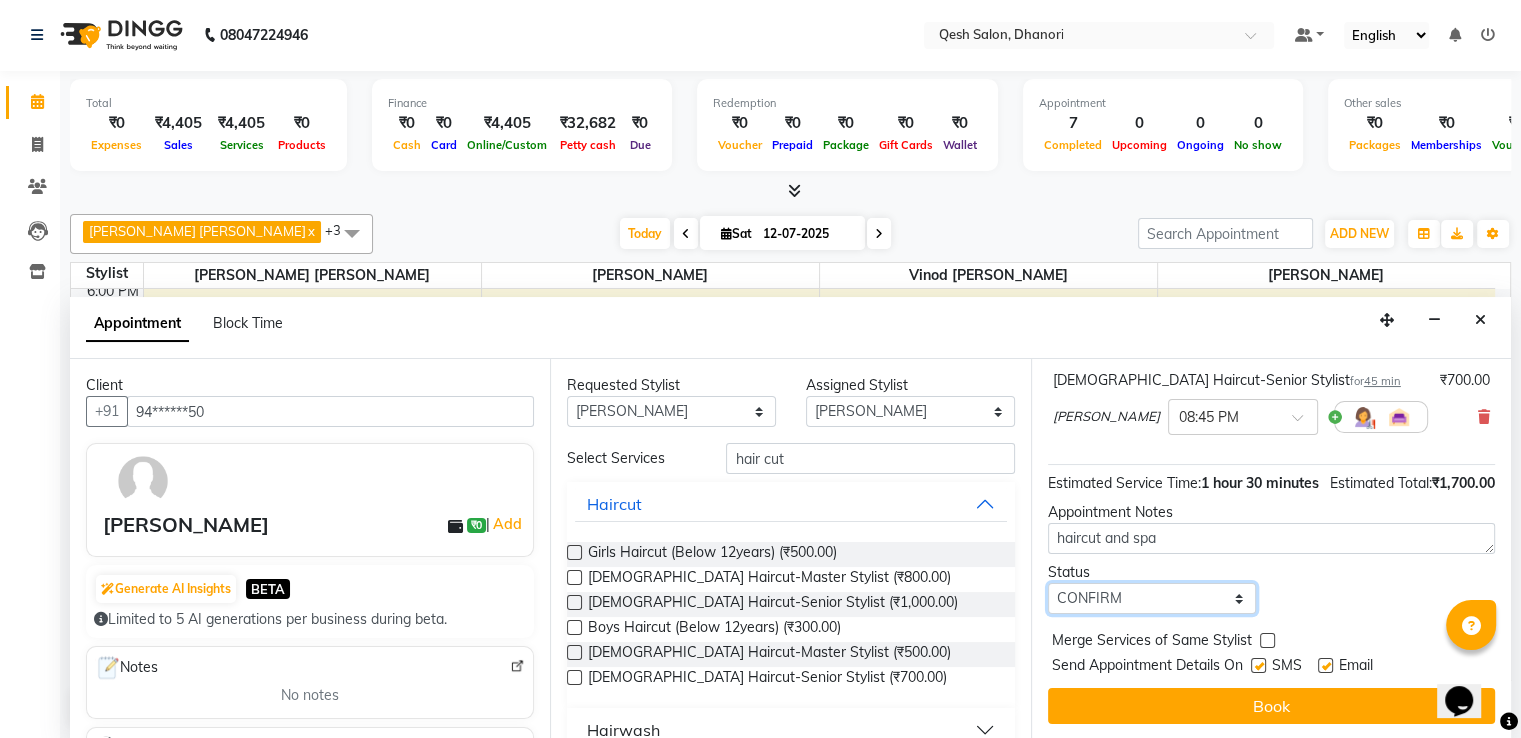 click on "Select TENTATIVE CONFIRM CHECK-IN UPCOMING" at bounding box center [1152, 598] 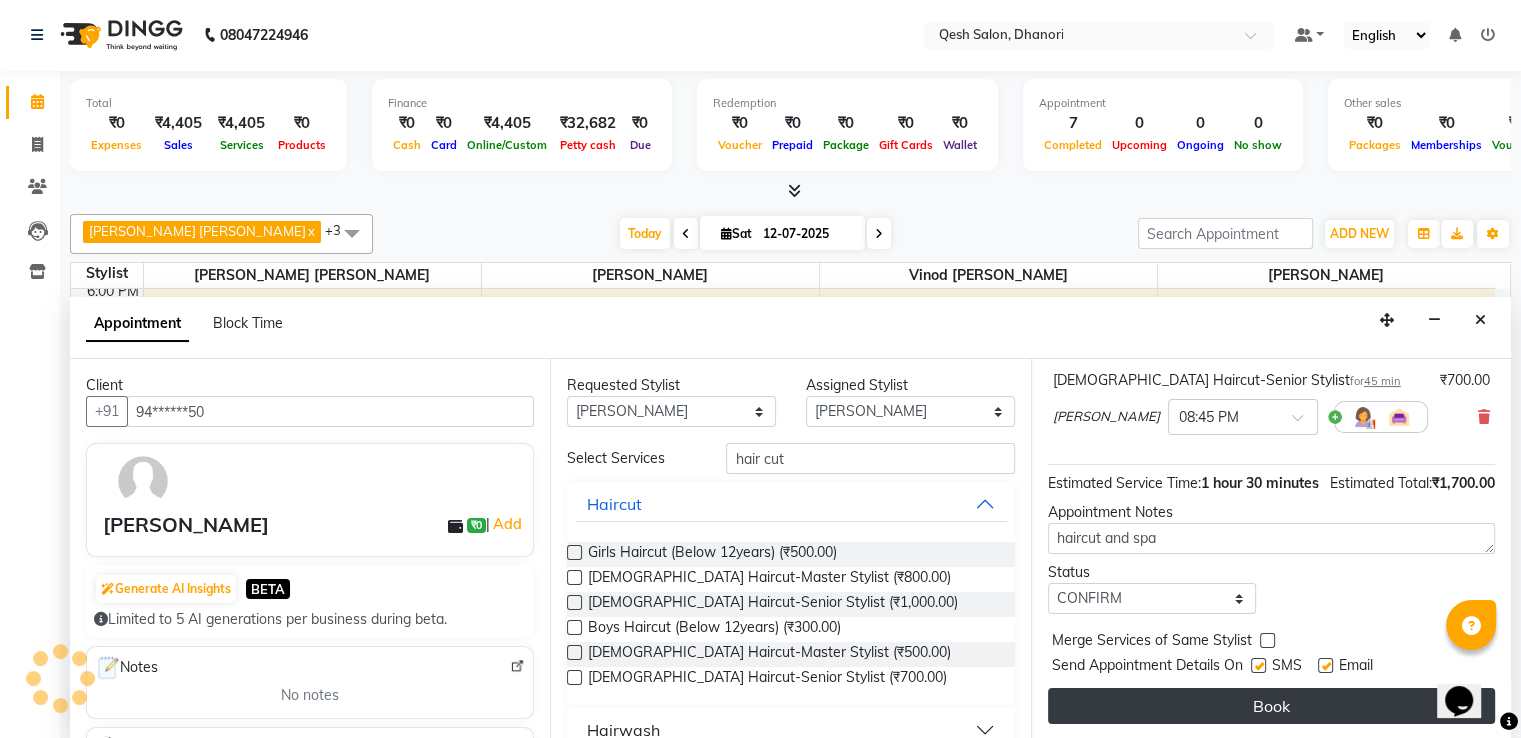 click on "Book" at bounding box center (1271, 706) 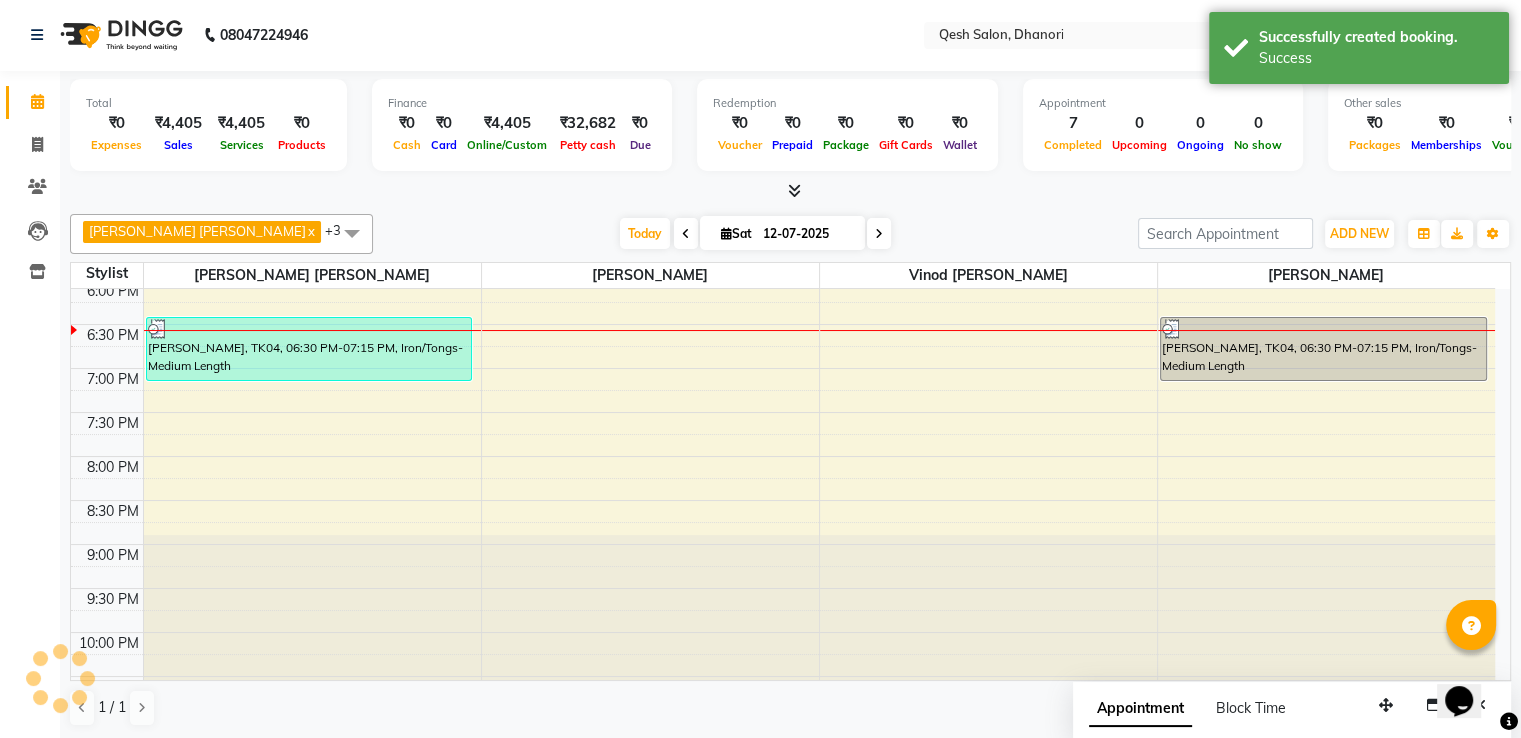 scroll, scrollTop: 0, scrollLeft: 0, axis: both 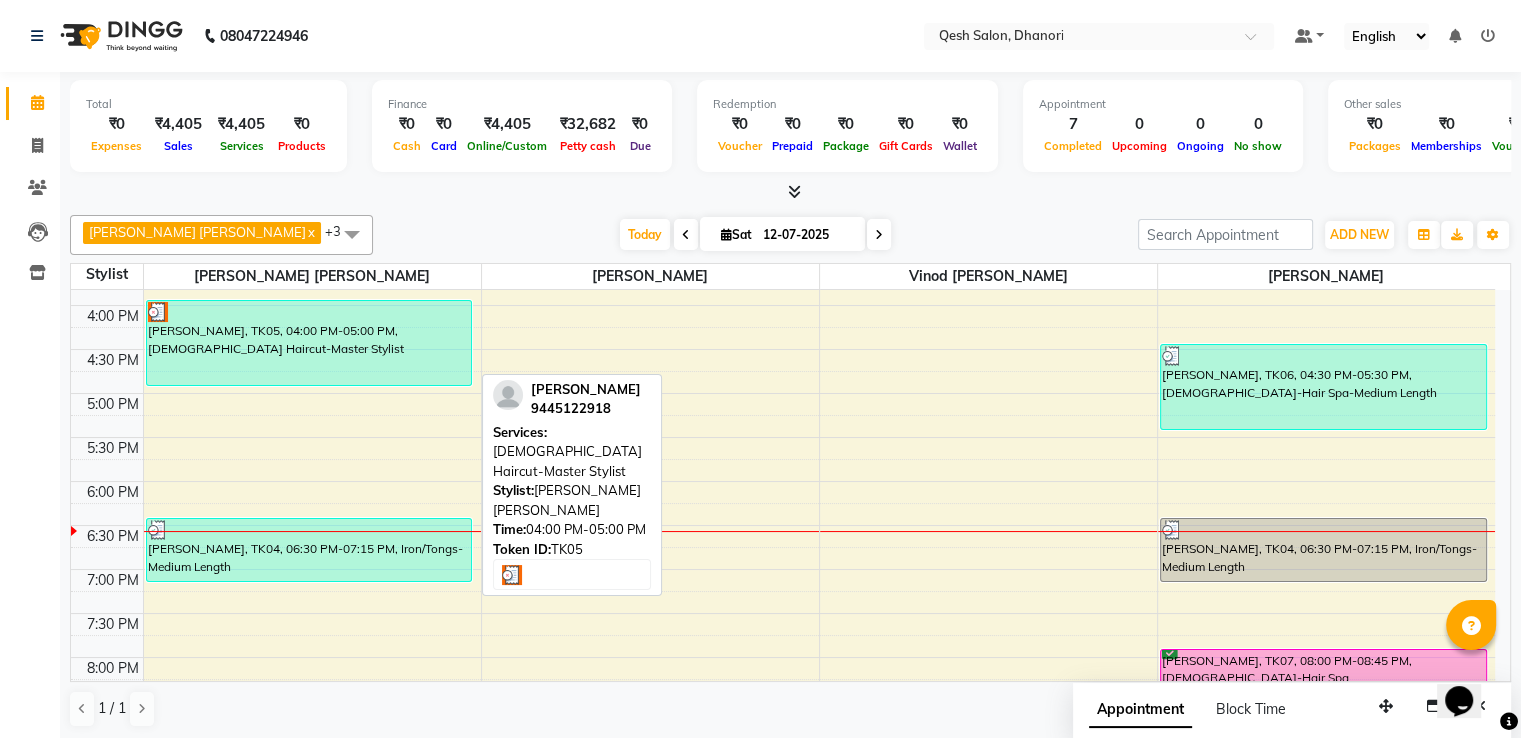 click on "[PERSON_NAME], TK05, 04:00 PM-05:00 PM, [DEMOGRAPHIC_DATA] Haircut-Master Stylist" at bounding box center (309, 343) 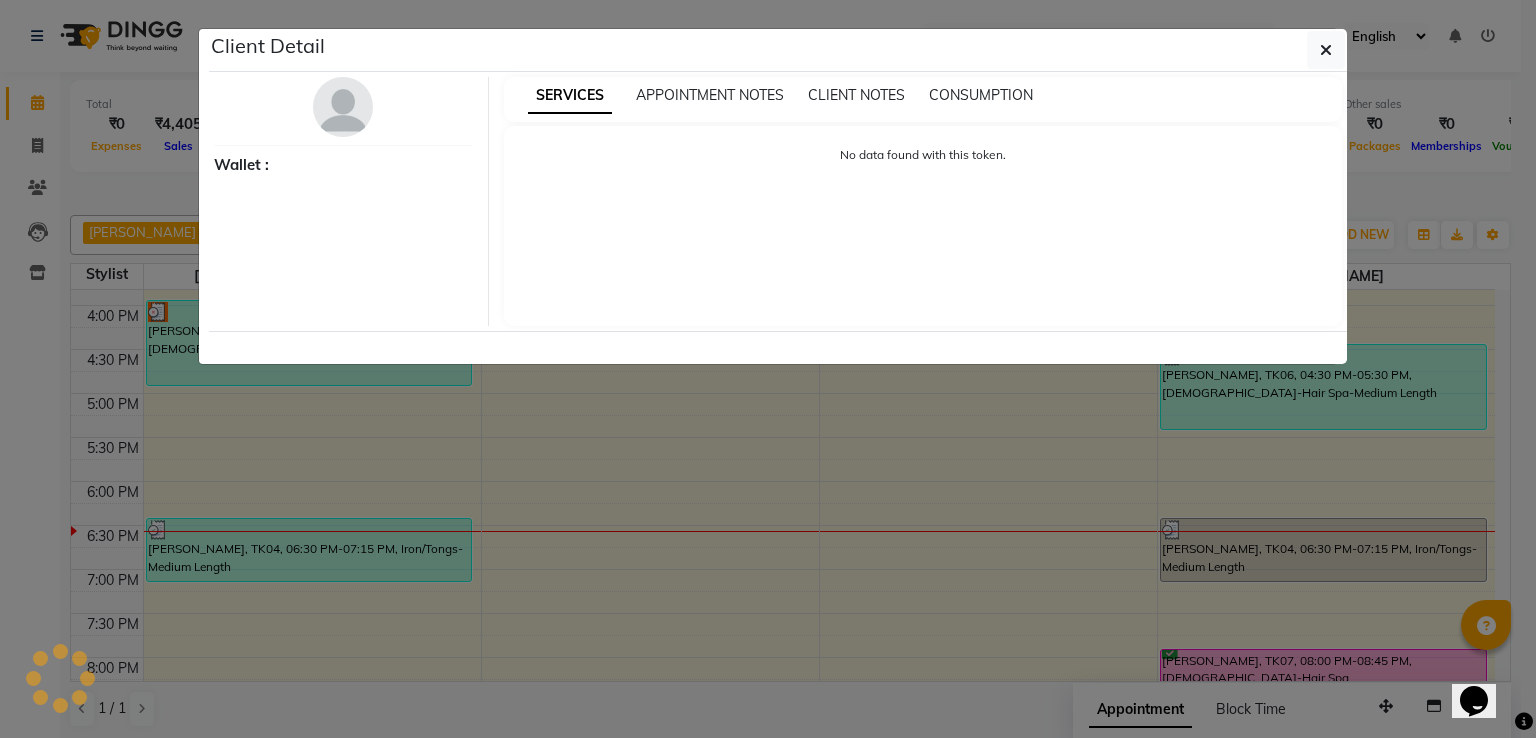 select on "3" 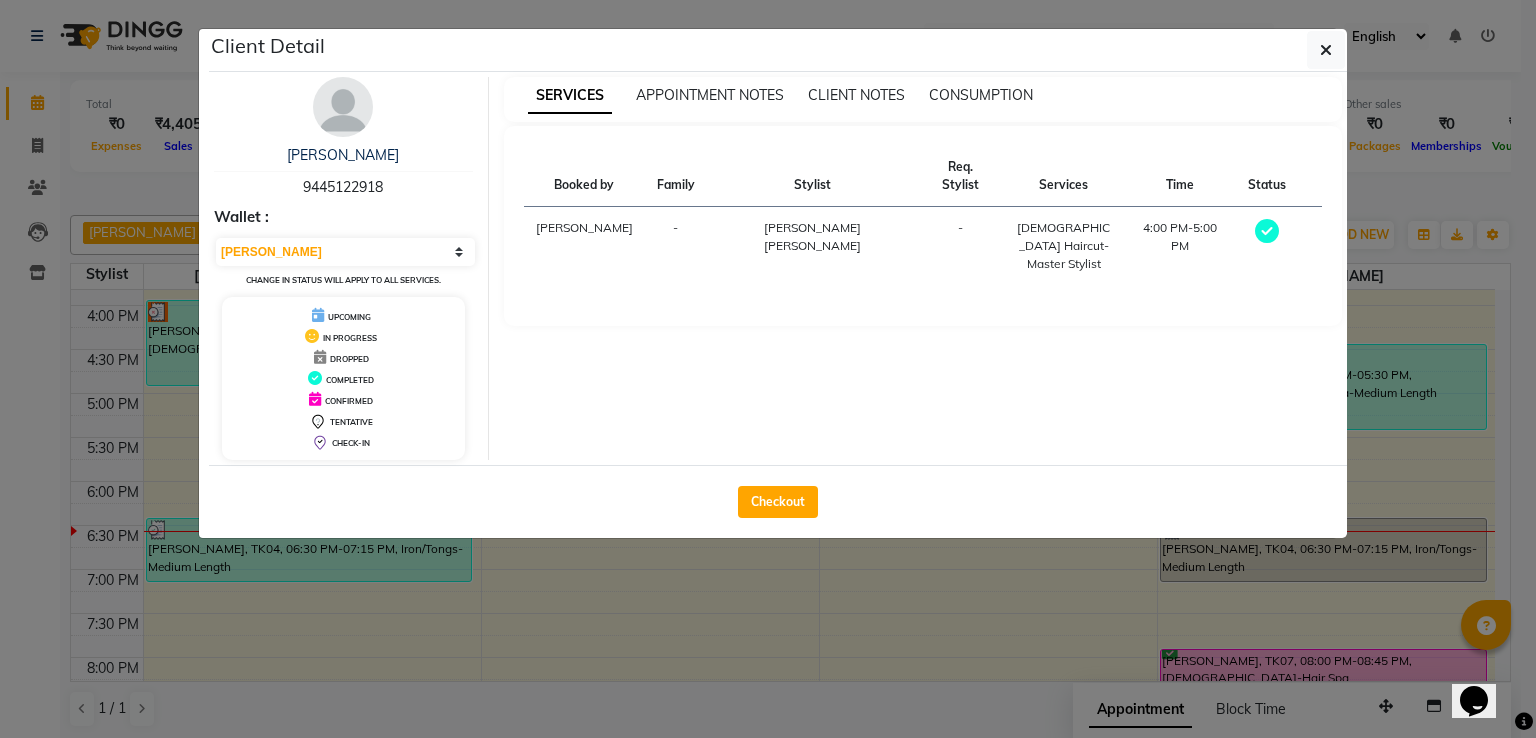 drag, startPoint x: 1332, startPoint y: 45, endPoint x: 1137, endPoint y: 21, distance: 196.47137 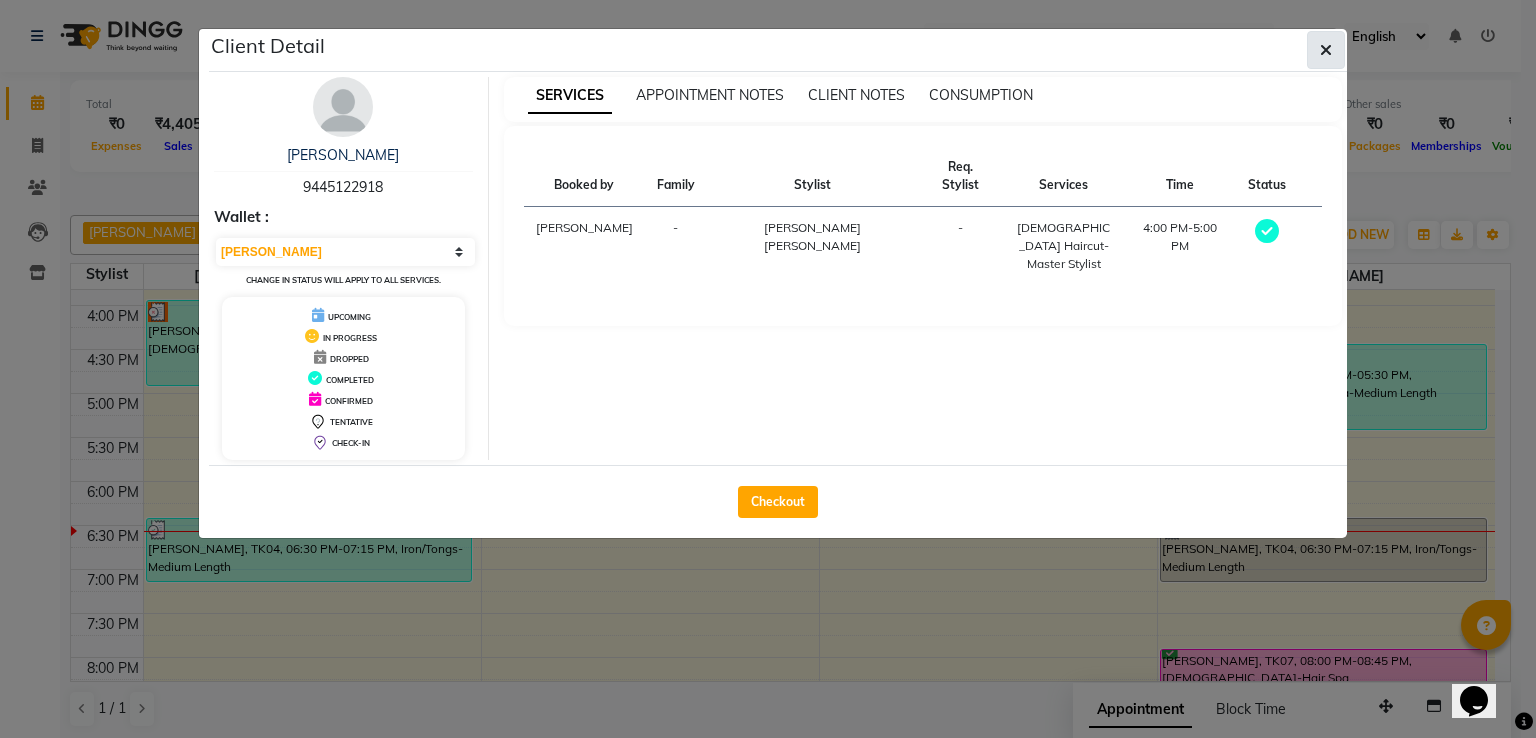 click 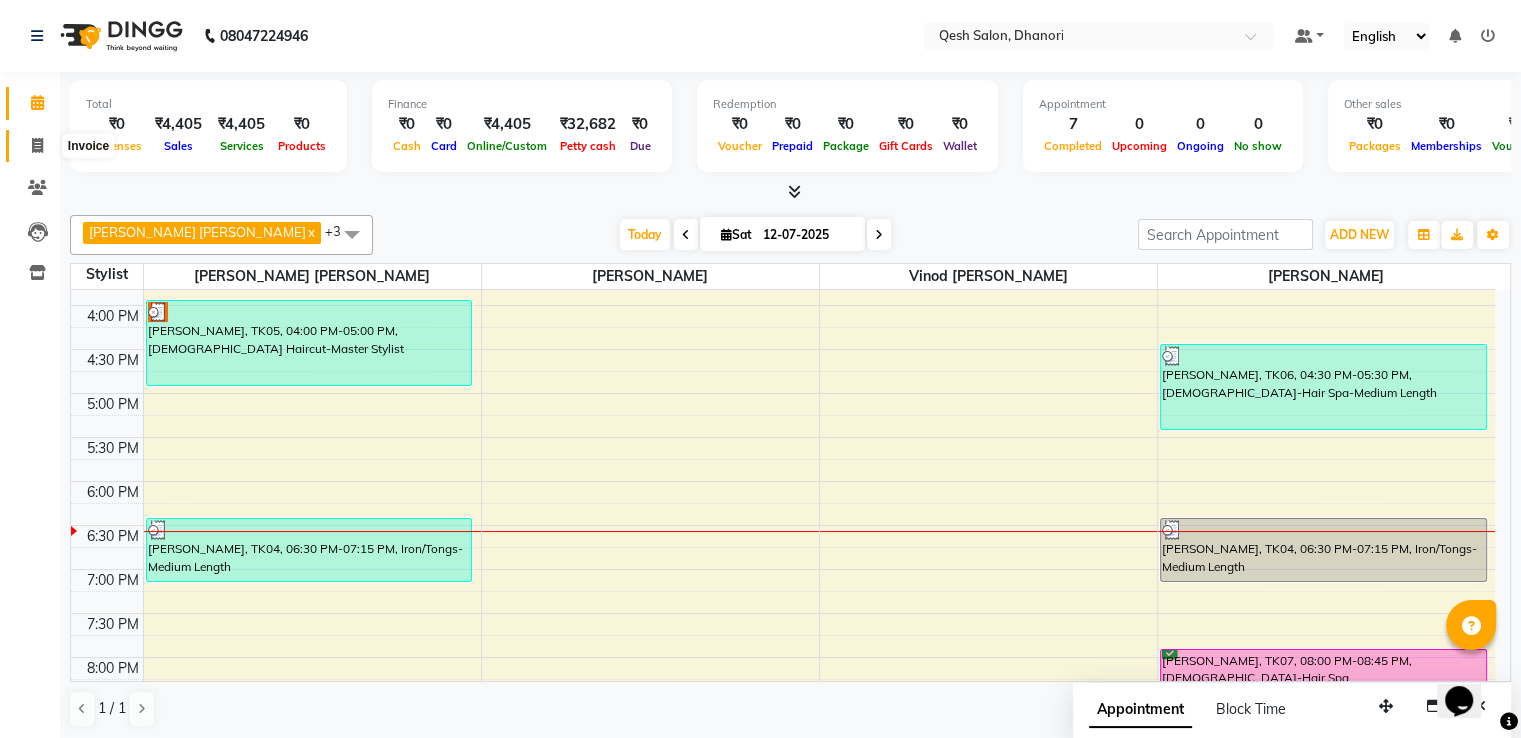 click 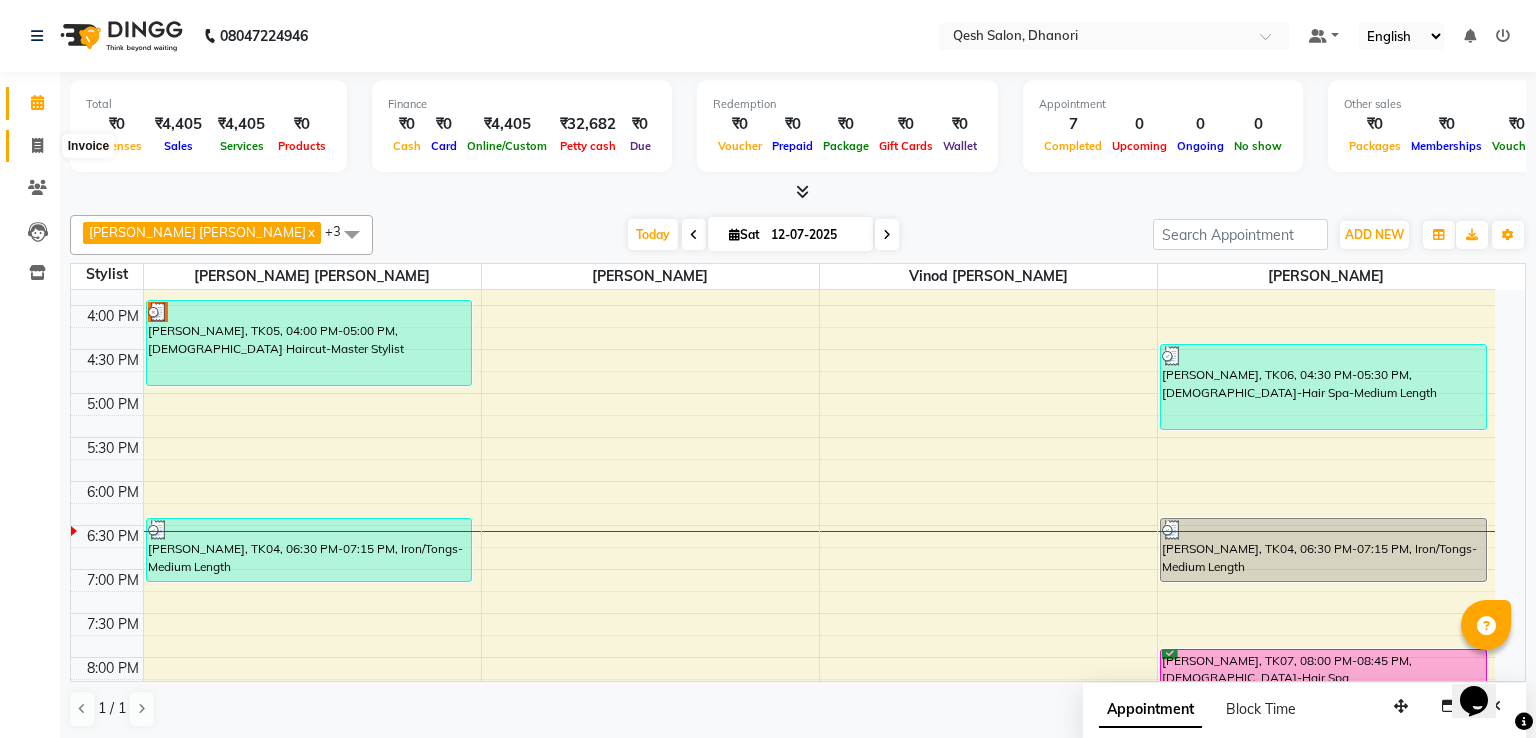 select on "service" 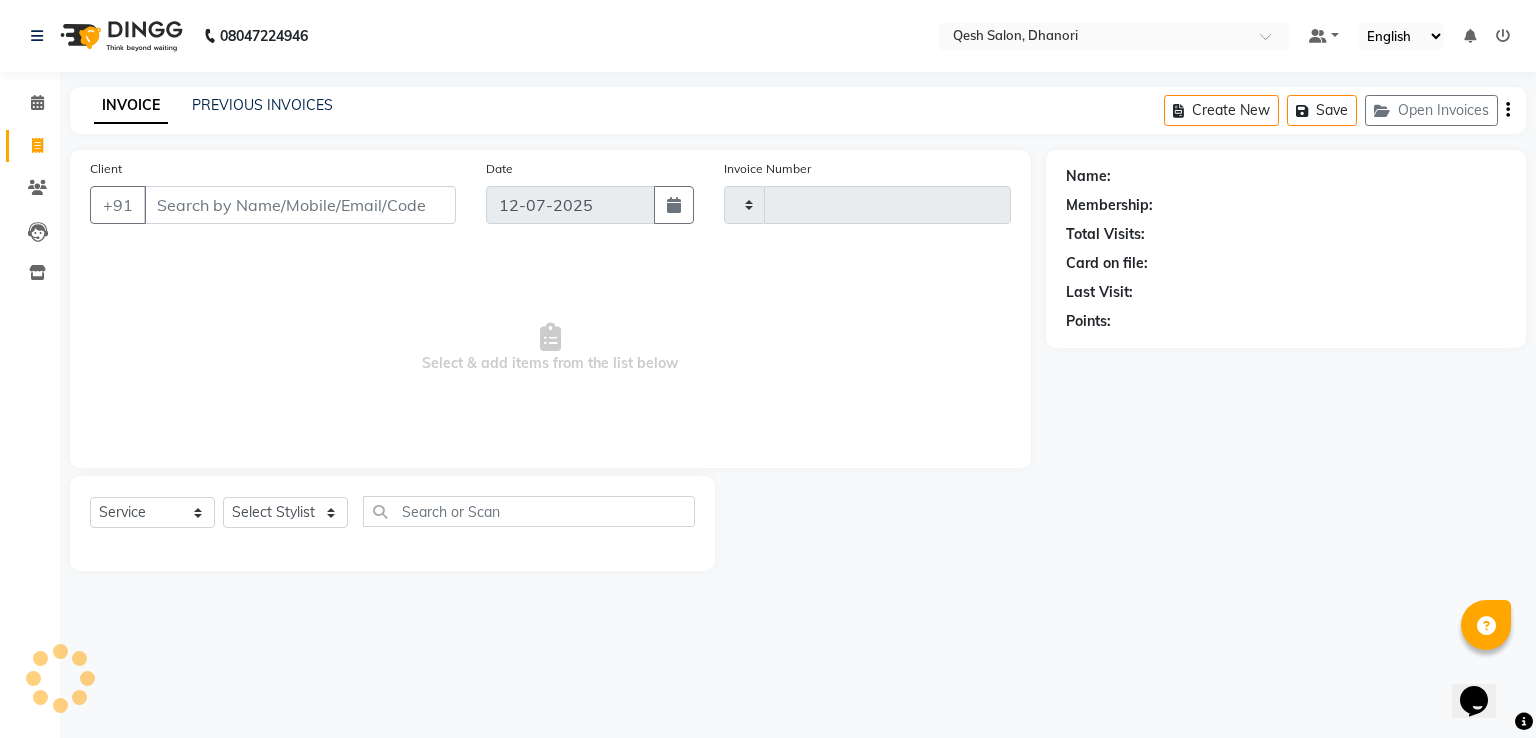 type on "0297" 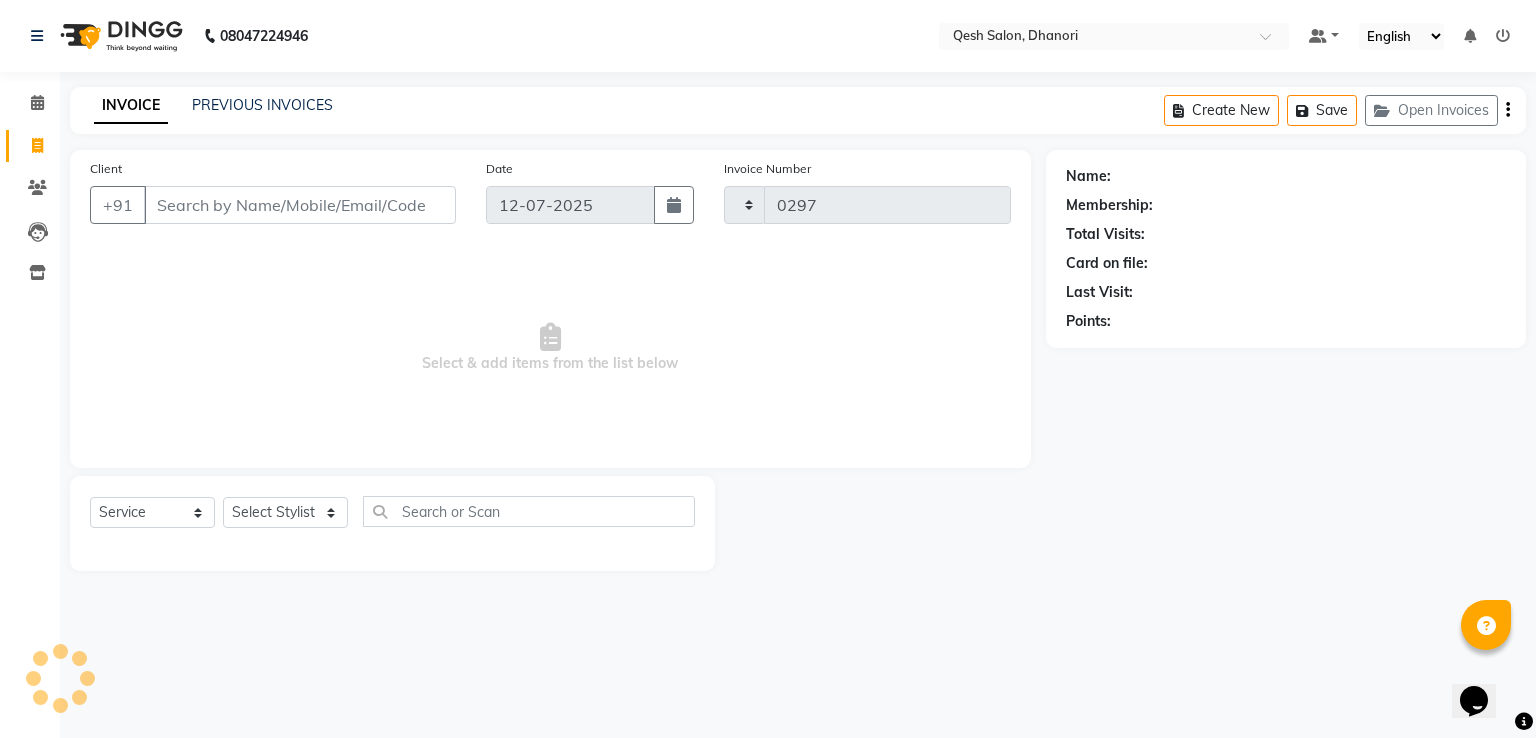 select on "7641" 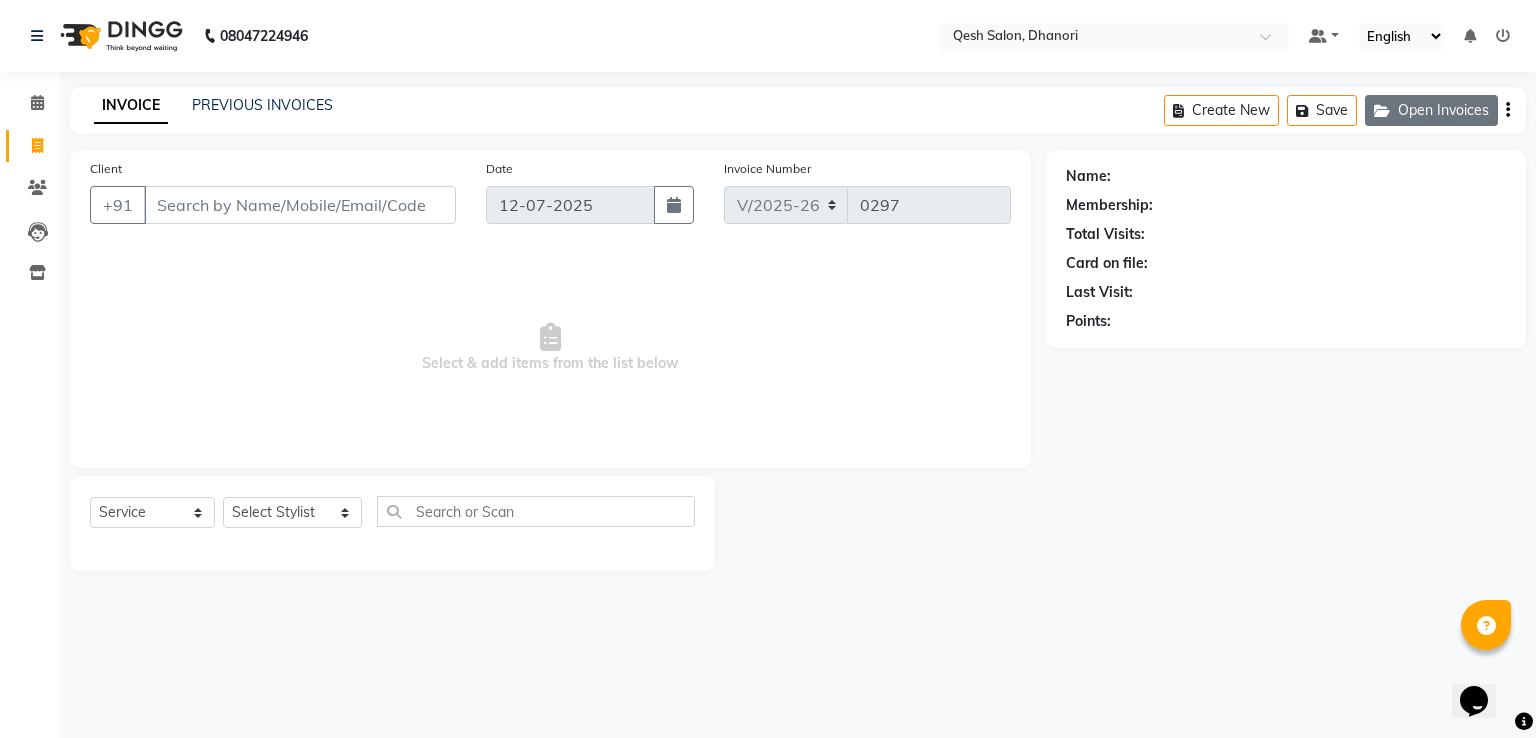 click on "Open Invoices" 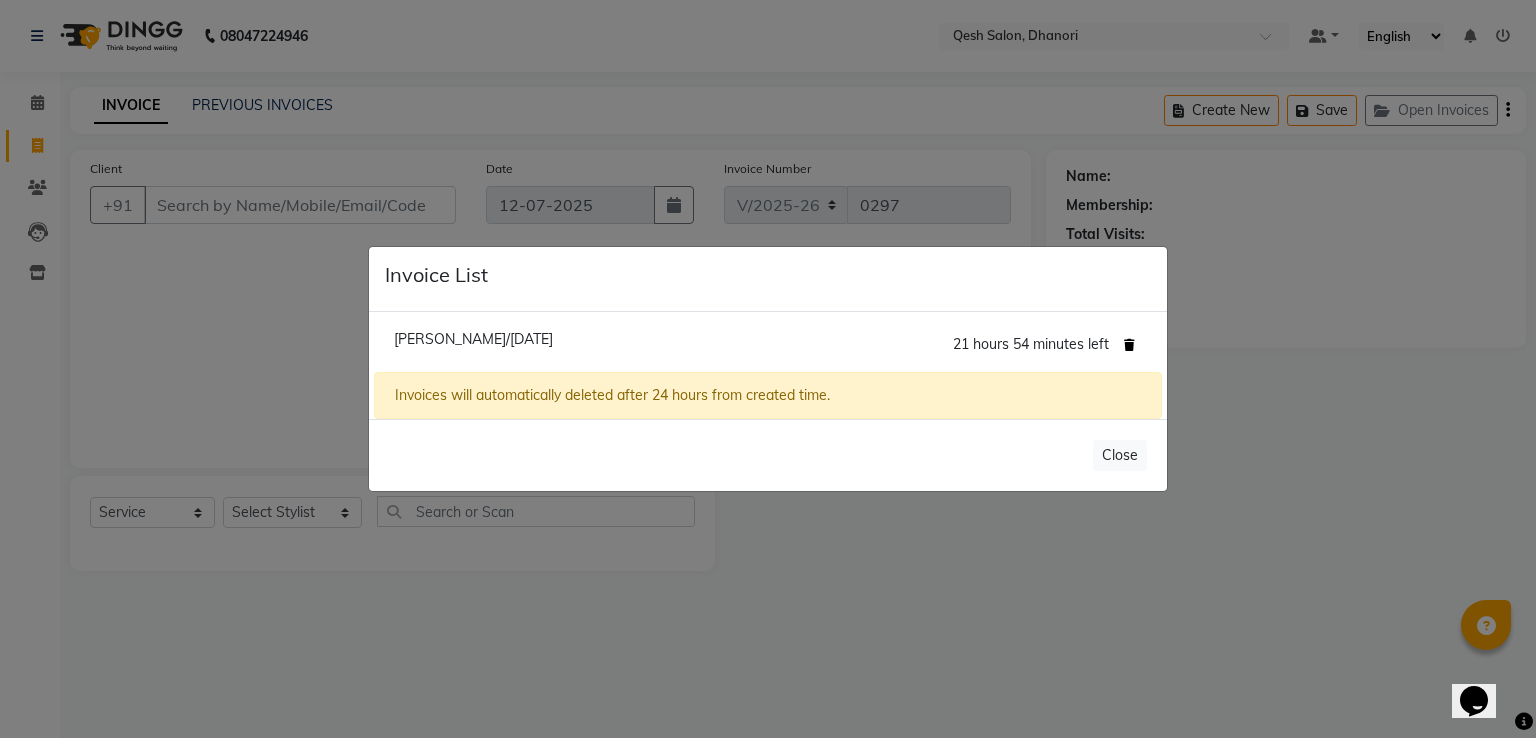 click 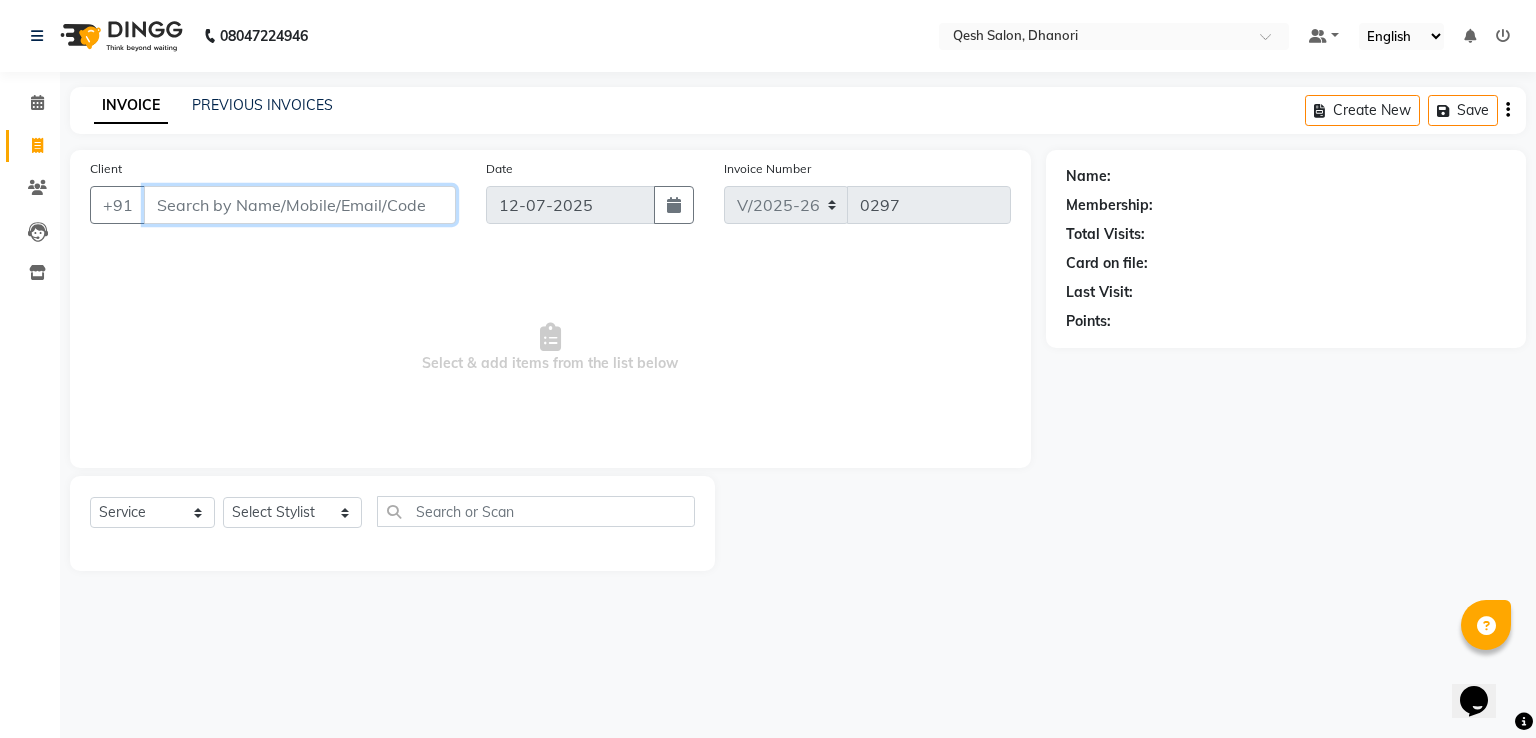click on "Client" at bounding box center (300, 205) 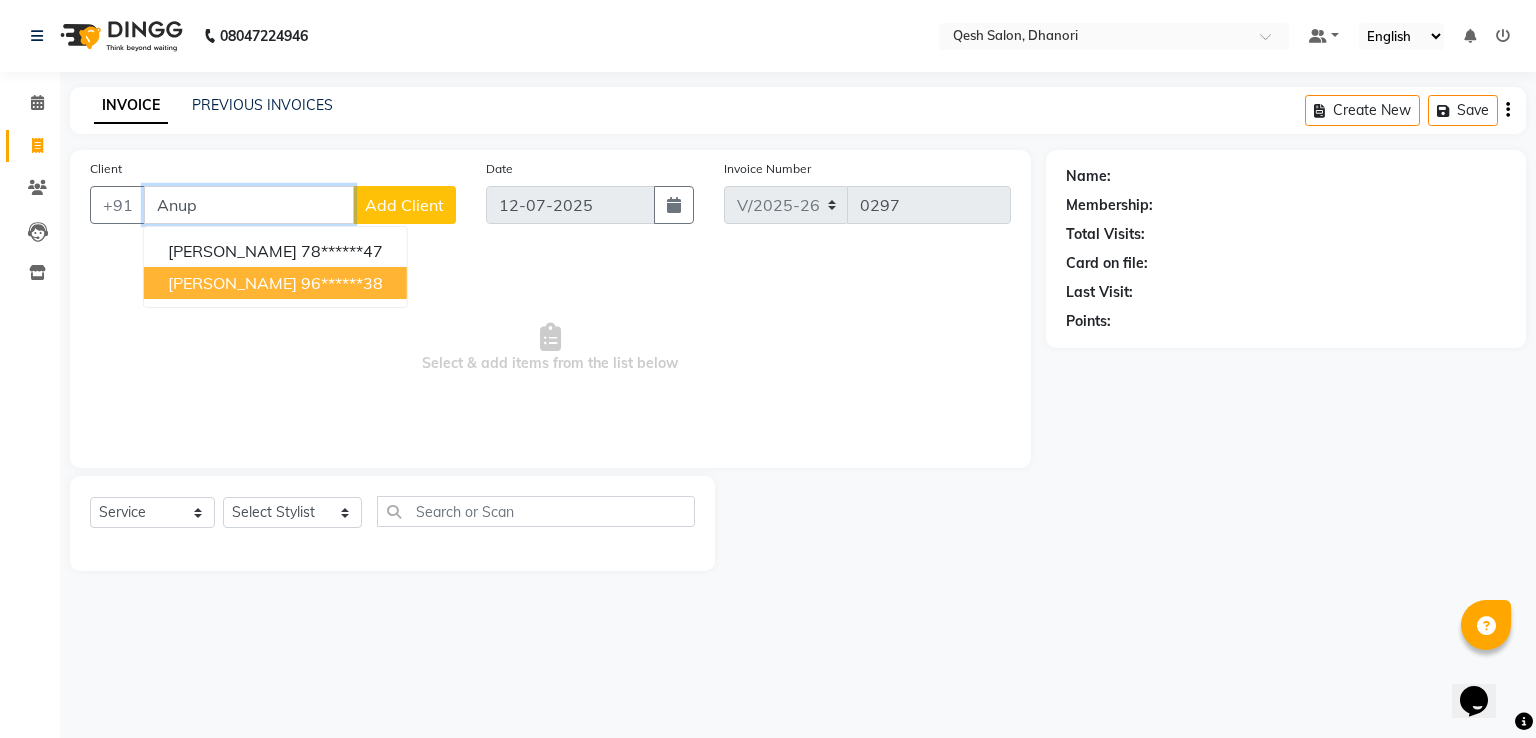 click on "[PERSON_NAME]" at bounding box center (232, 283) 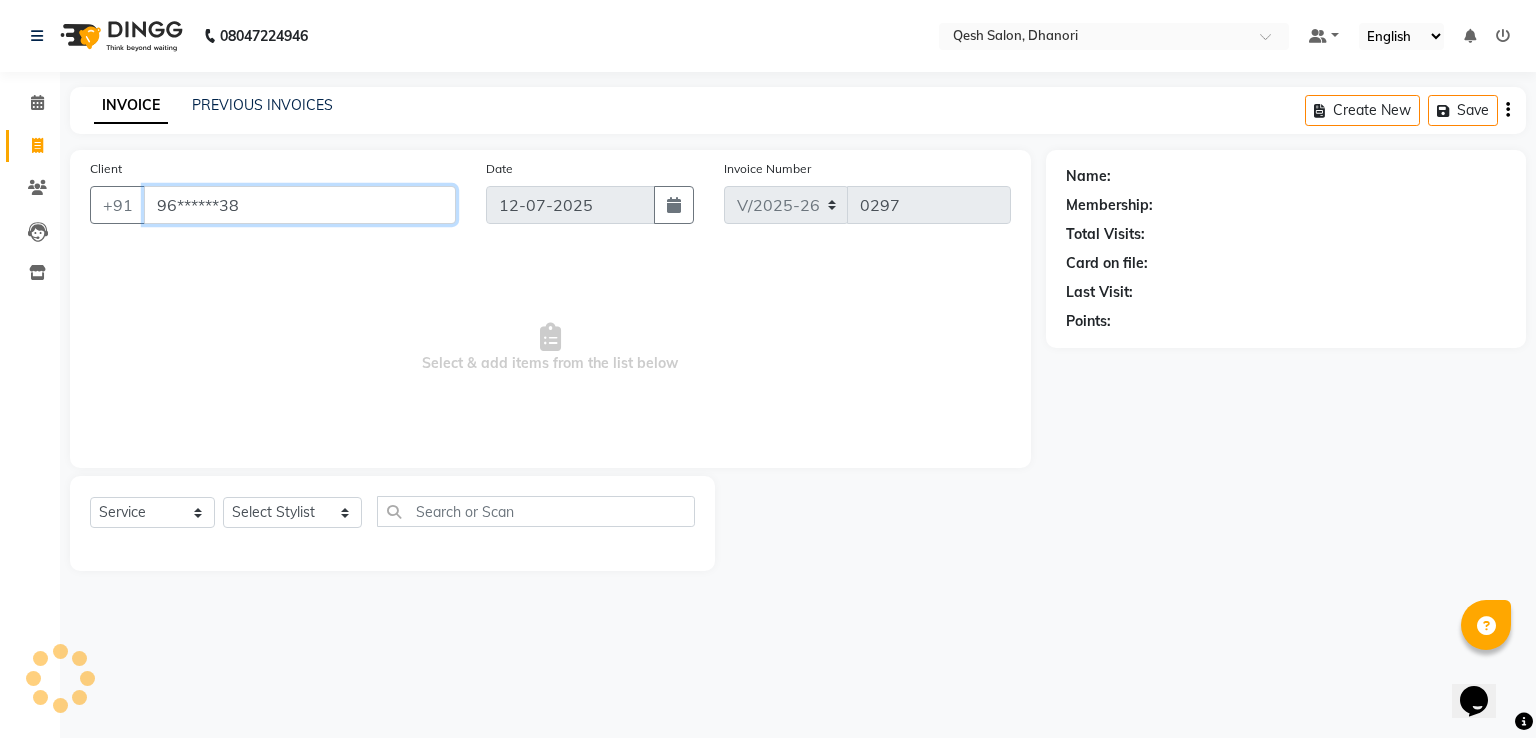 type on "96******38" 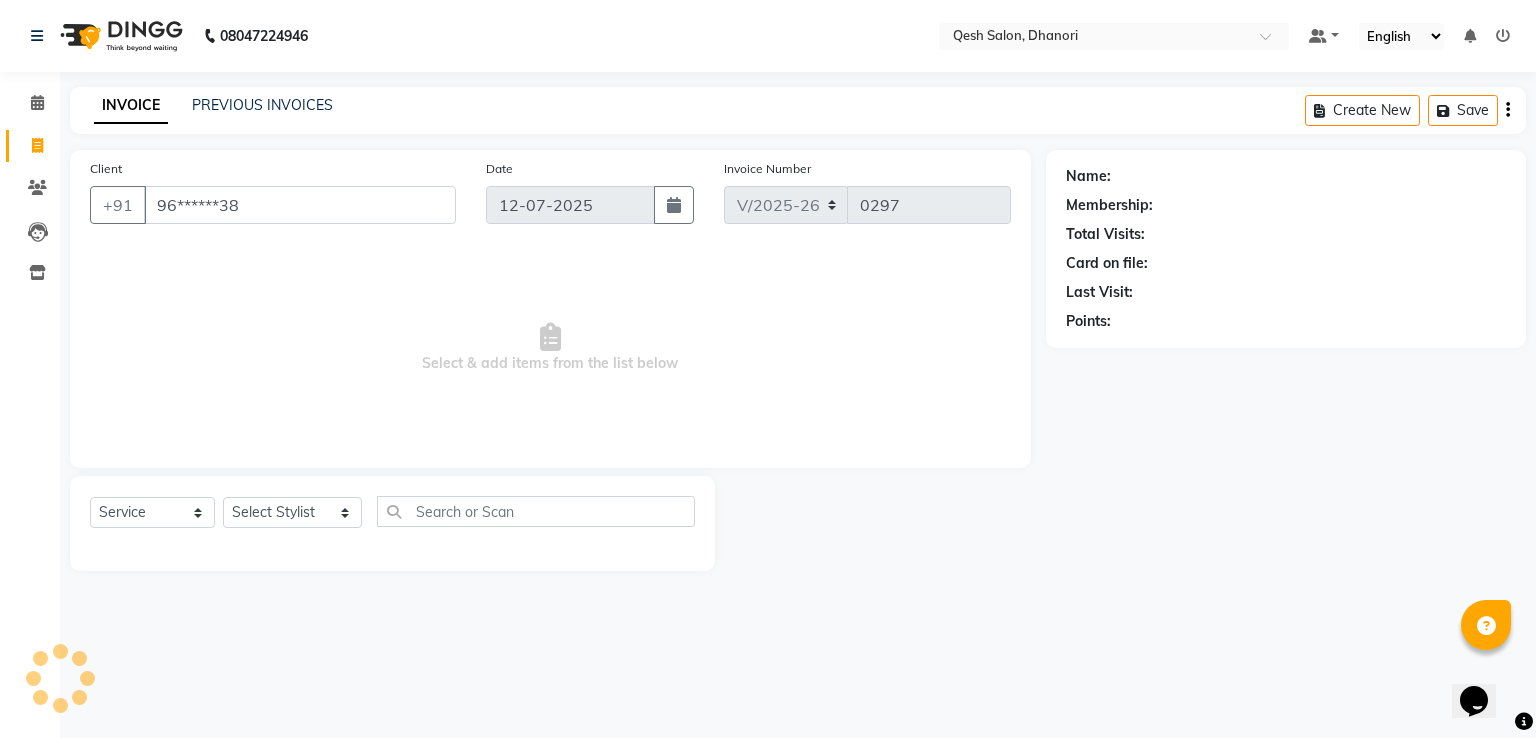 select on "1: Object" 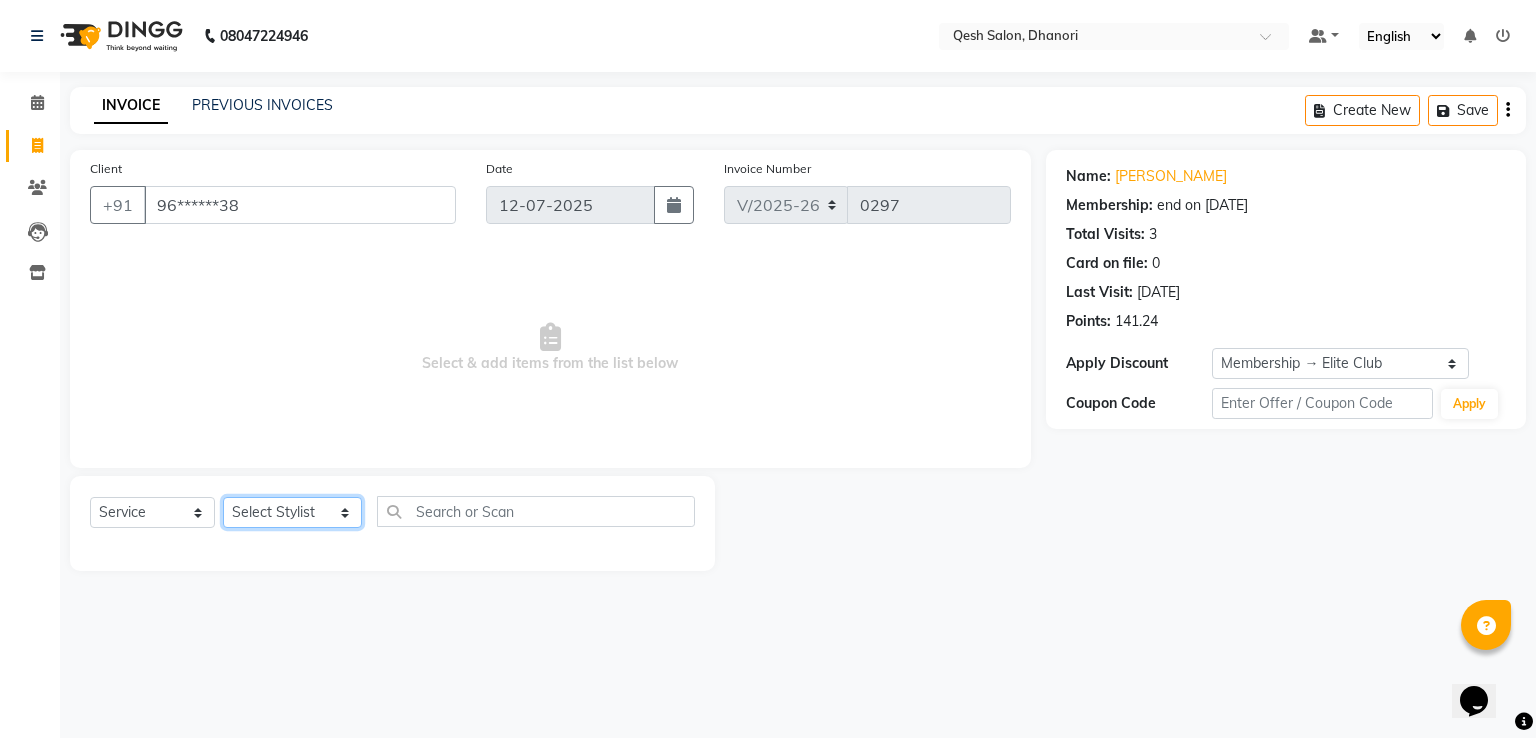 click on "Select Stylist [PERSON_NAME] [PERSON_NAME] [PERSON_NAME] Salon [PERSON_NAME] [PERSON_NAME] [PERSON_NAME] [PERSON_NAME]" 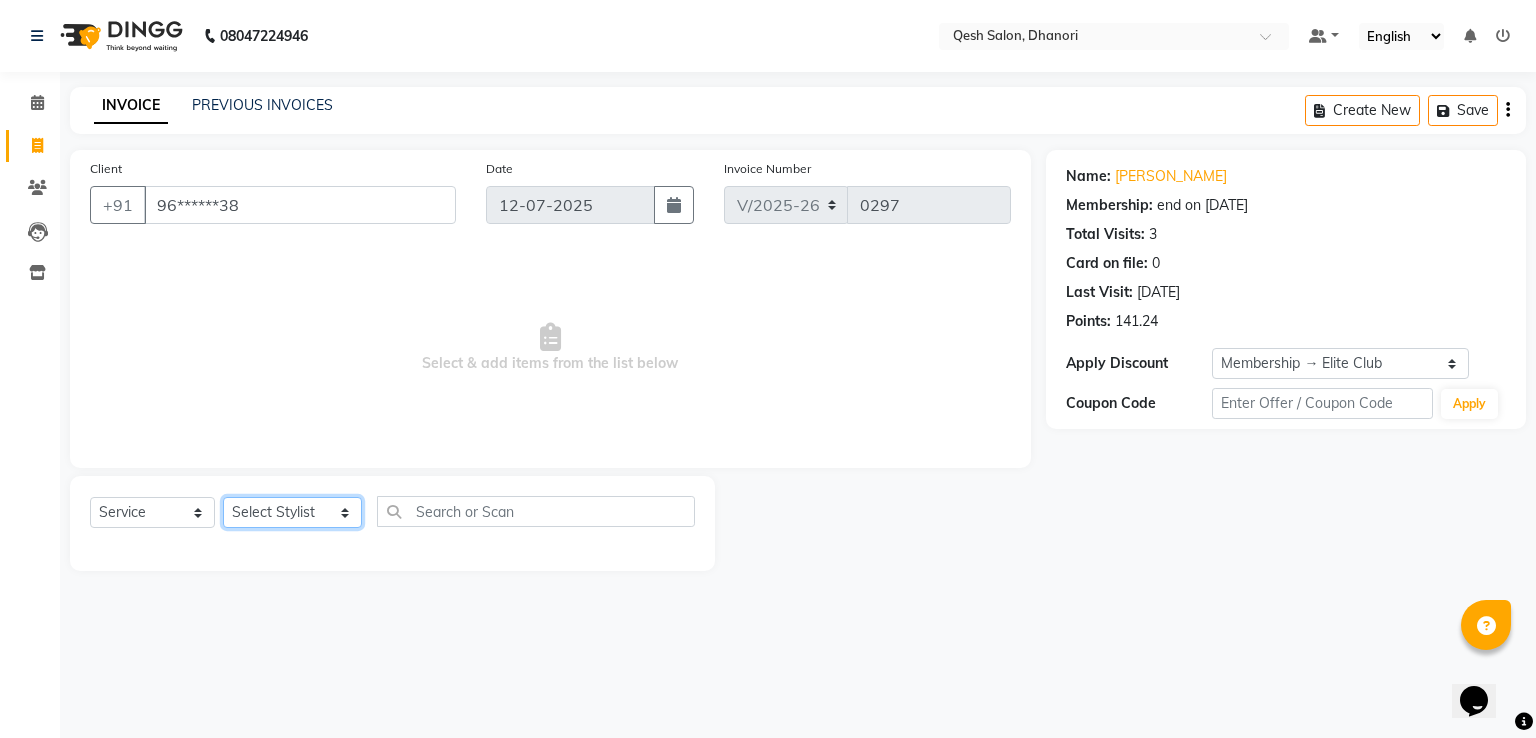 select on "79251" 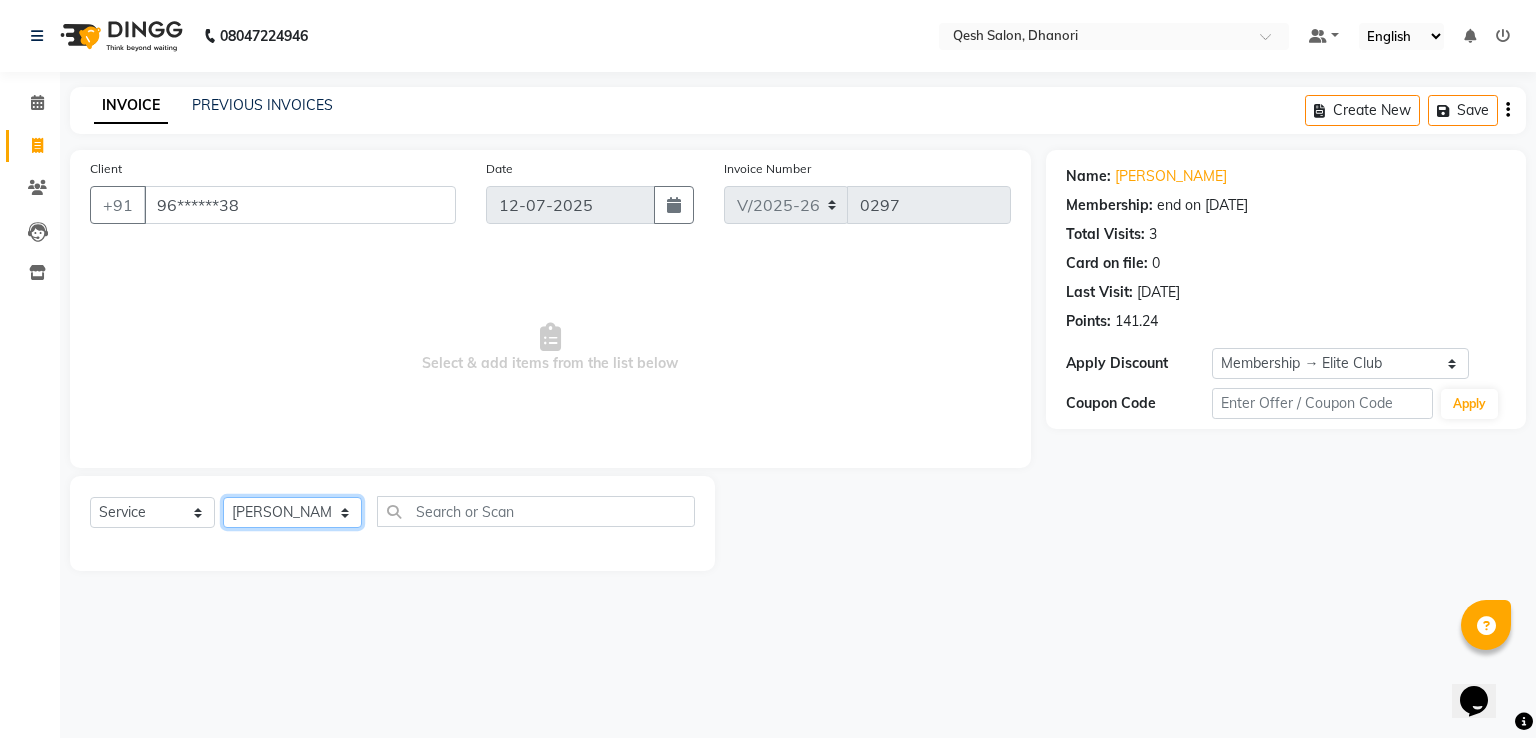 click on "Select Stylist [PERSON_NAME] [PERSON_NAME] [PERSON_NAME] Salon [PERSON_NAME] [PERSON_NAME] [PERSON_NAME] [PERSON_NAME]" 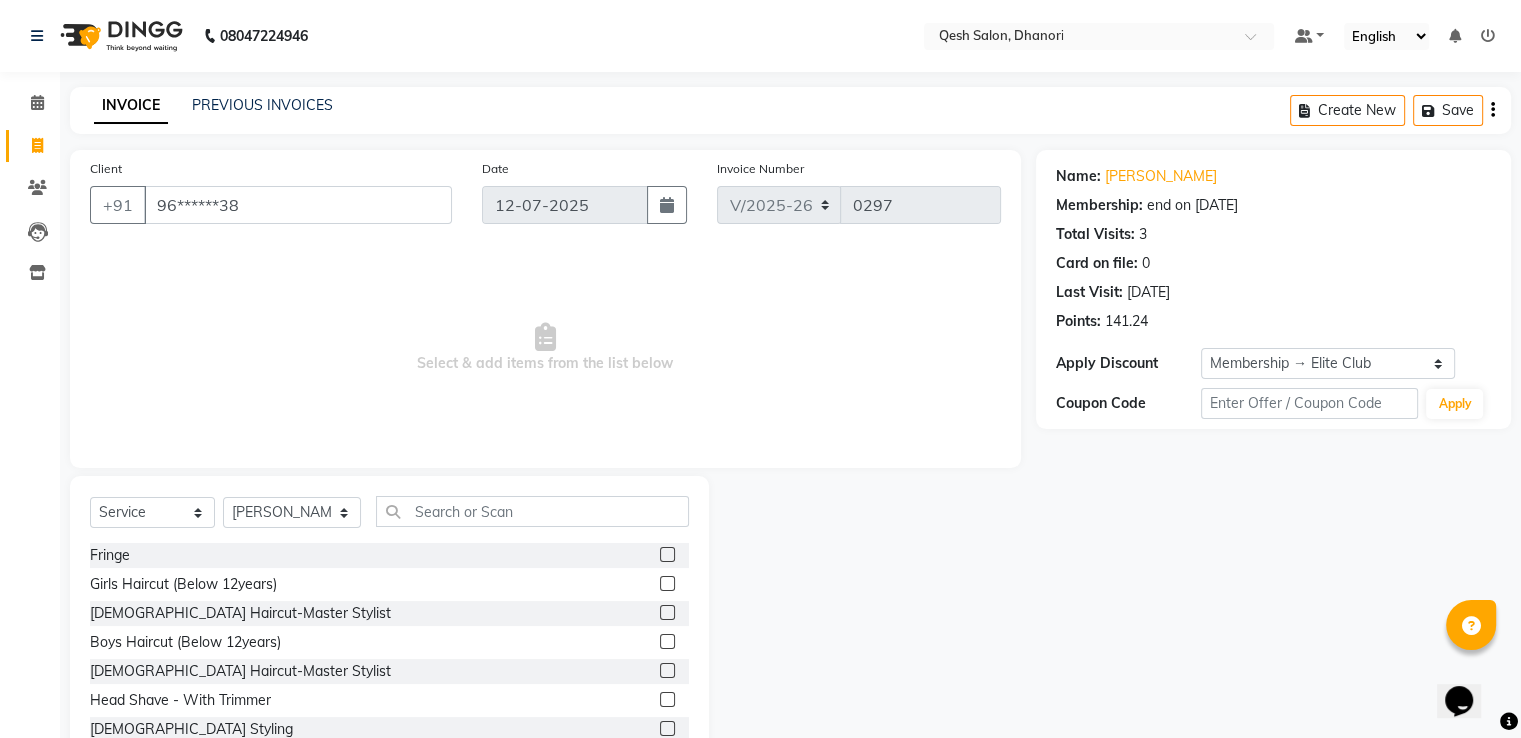 click 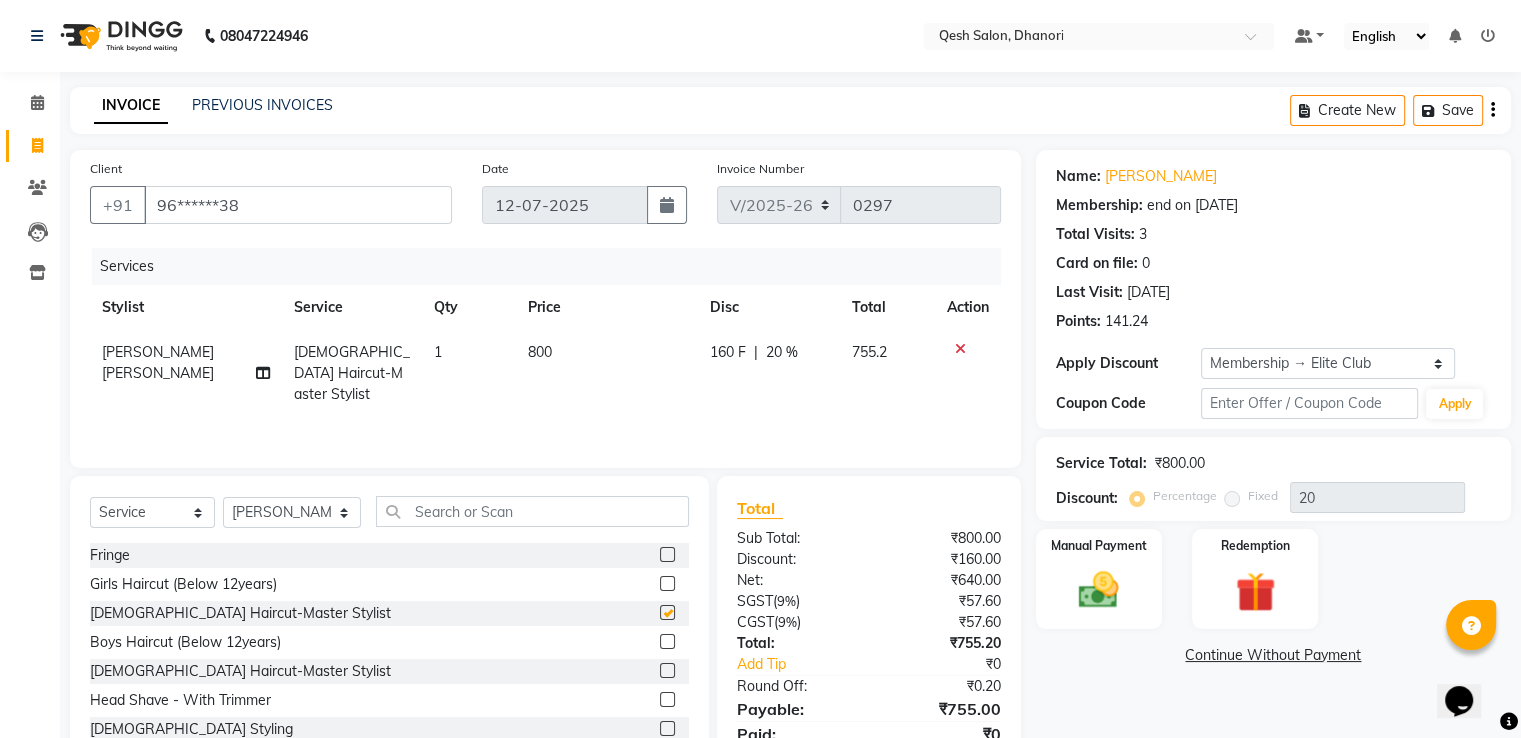 checkbox on "false" 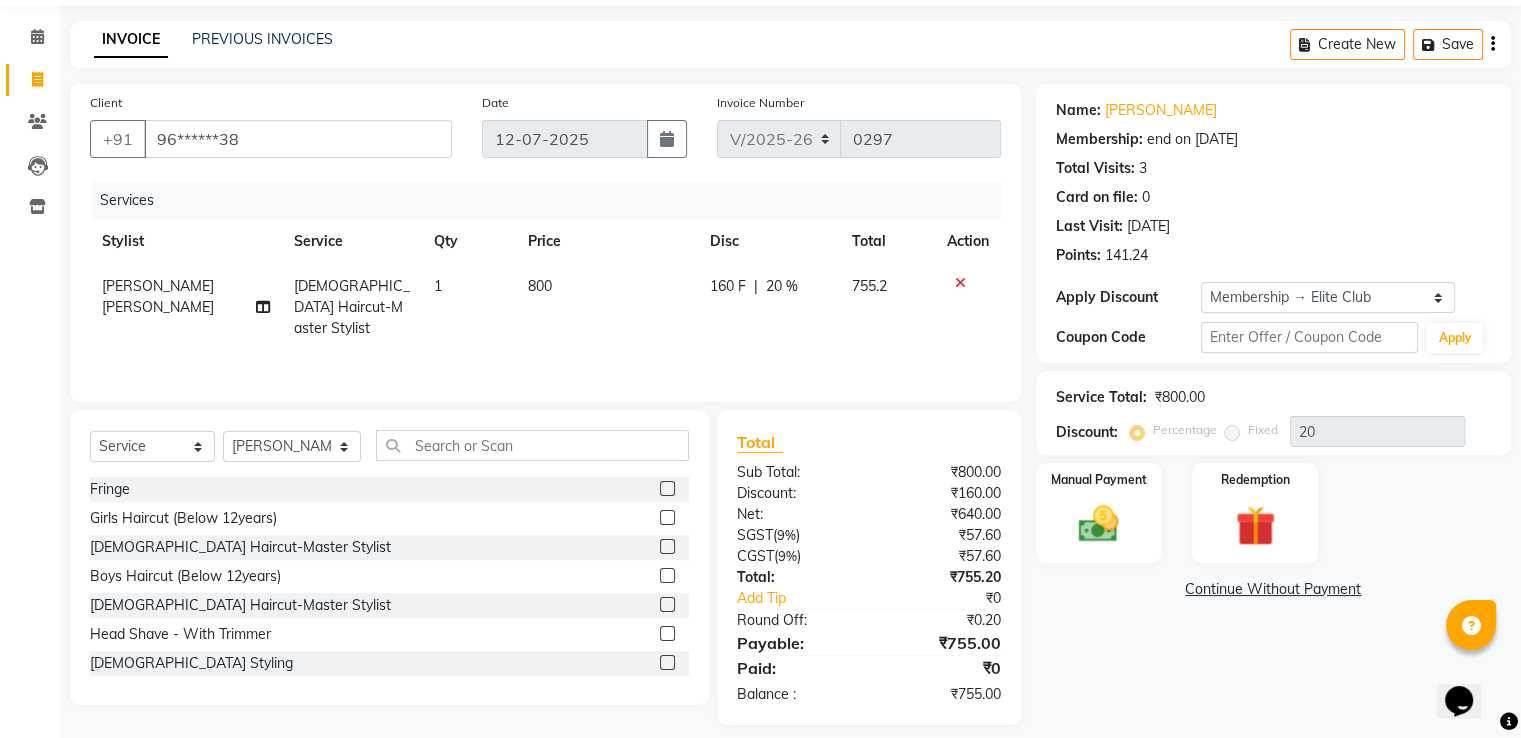 scroll, scrollTop: 84, scrollLeft: 0, axis: vertical 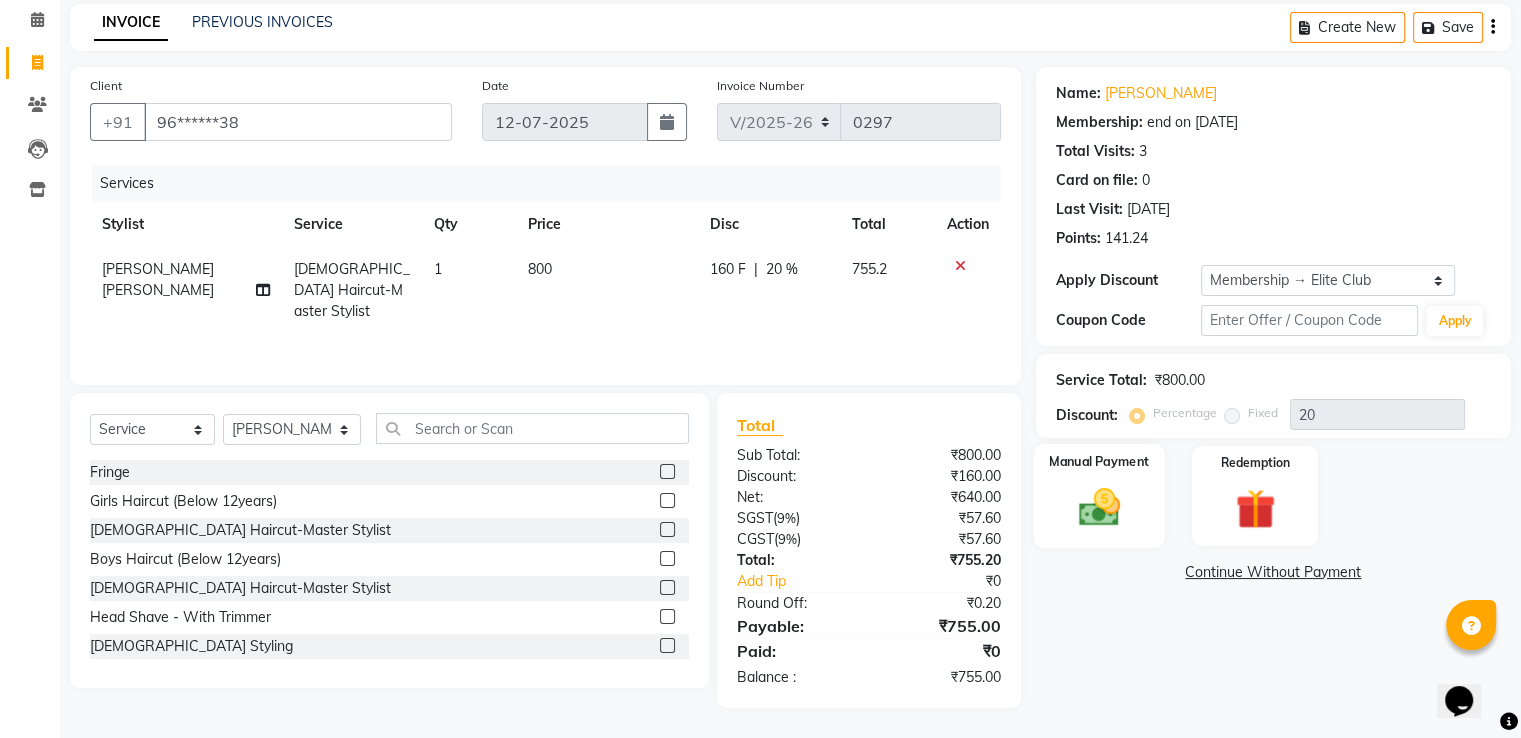 click on "Manual Payment" 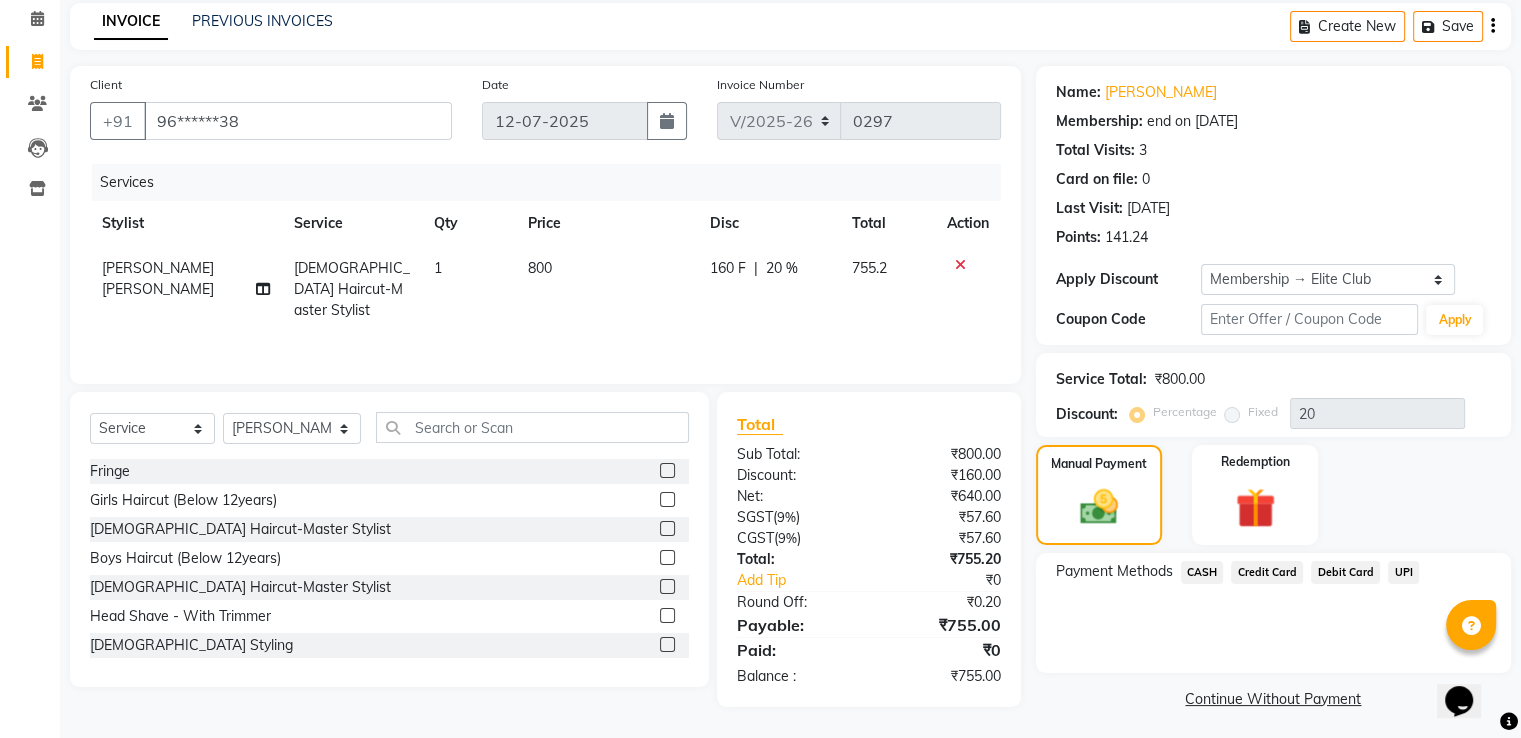 click on "UPI" 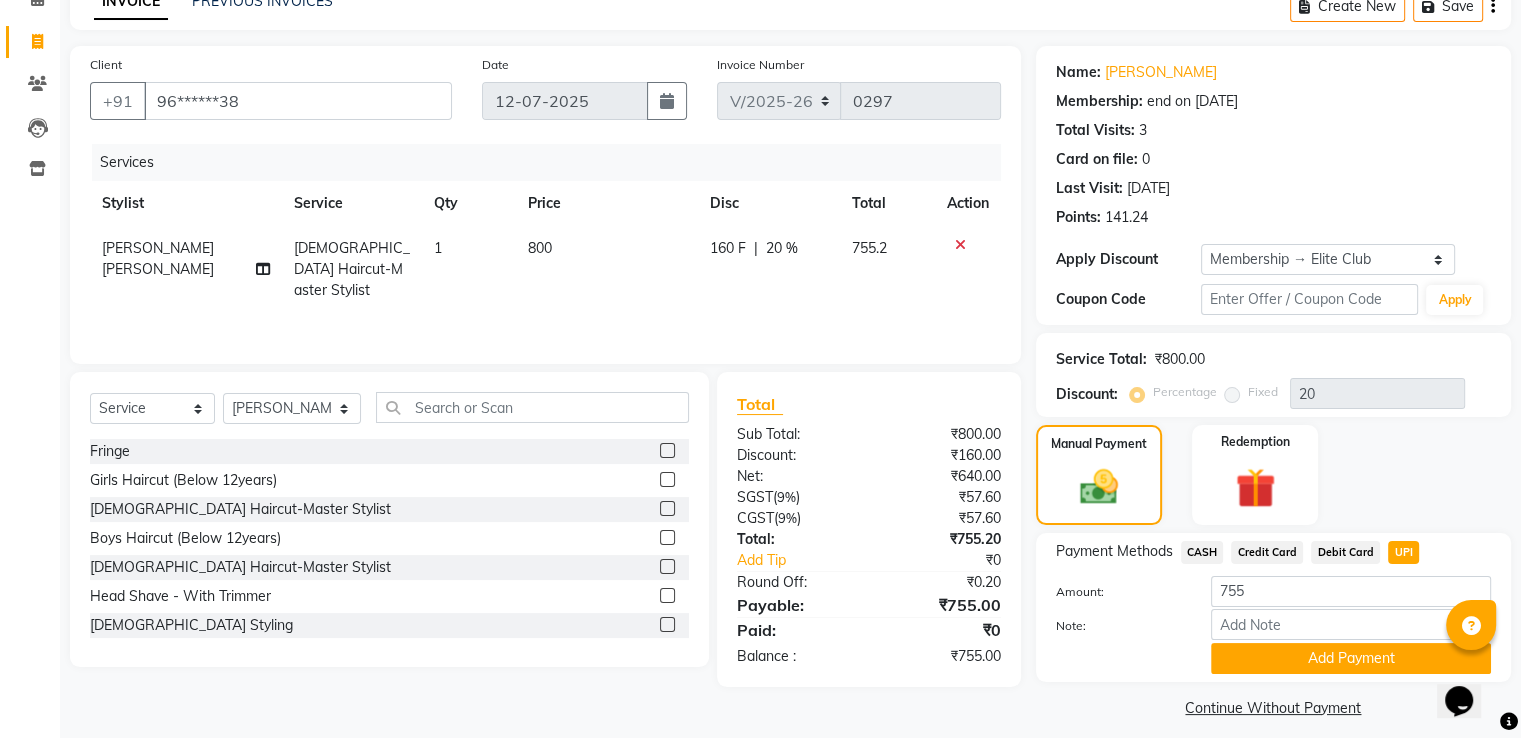 scroll, scrollTop: 120, scrollLeft: 0, axis: vertical 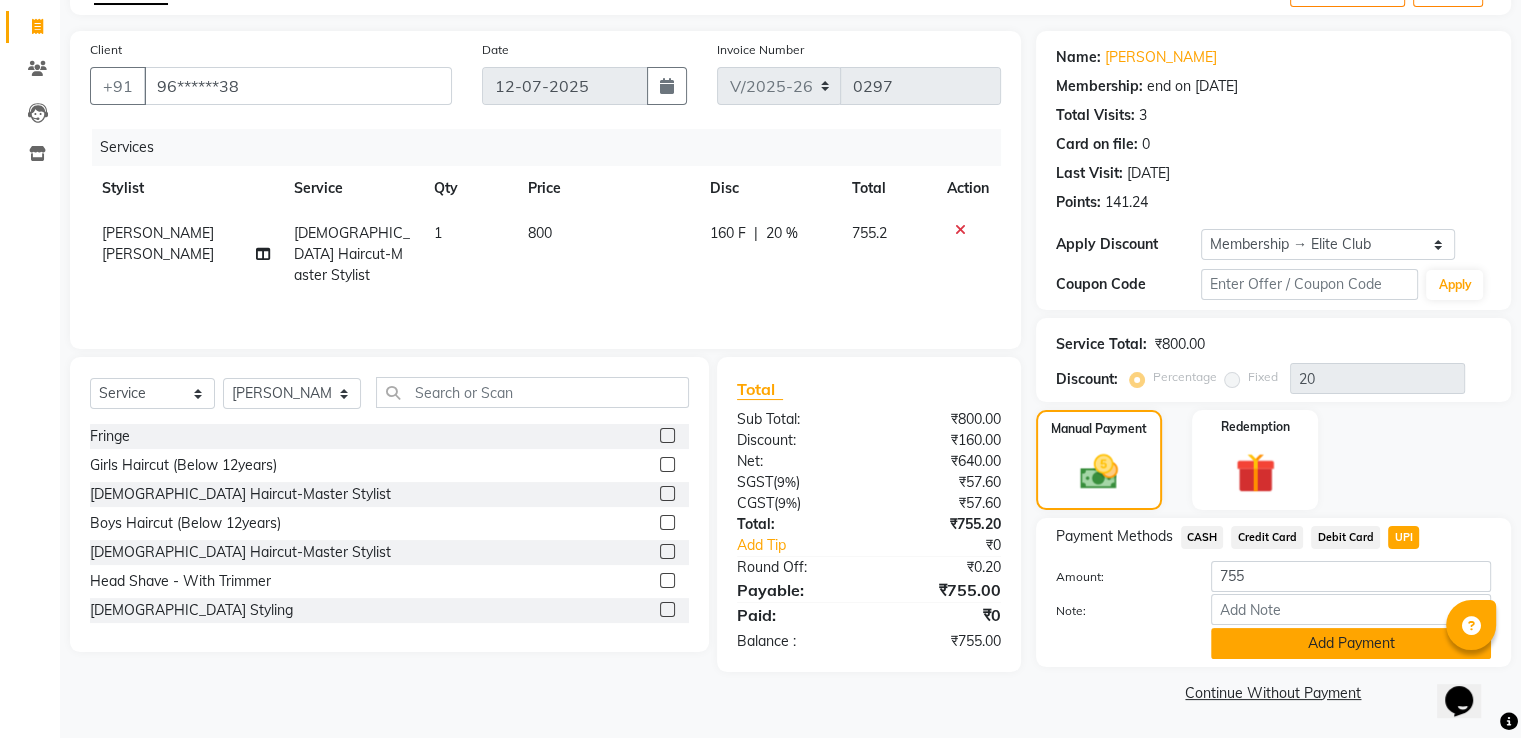 click on "Add Payment" 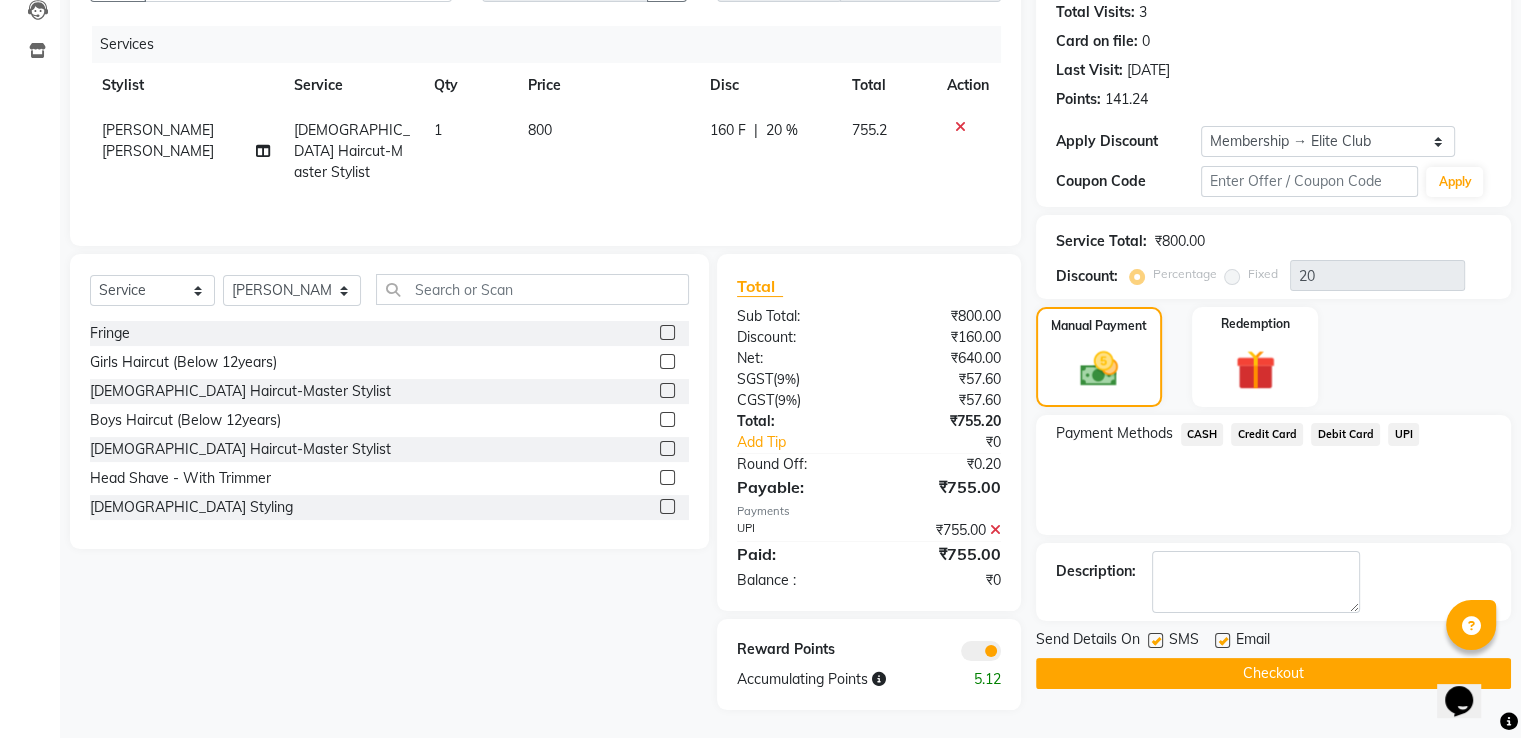 scroll, scrollTop: 226, scrollLeft: 0, axis: vertical 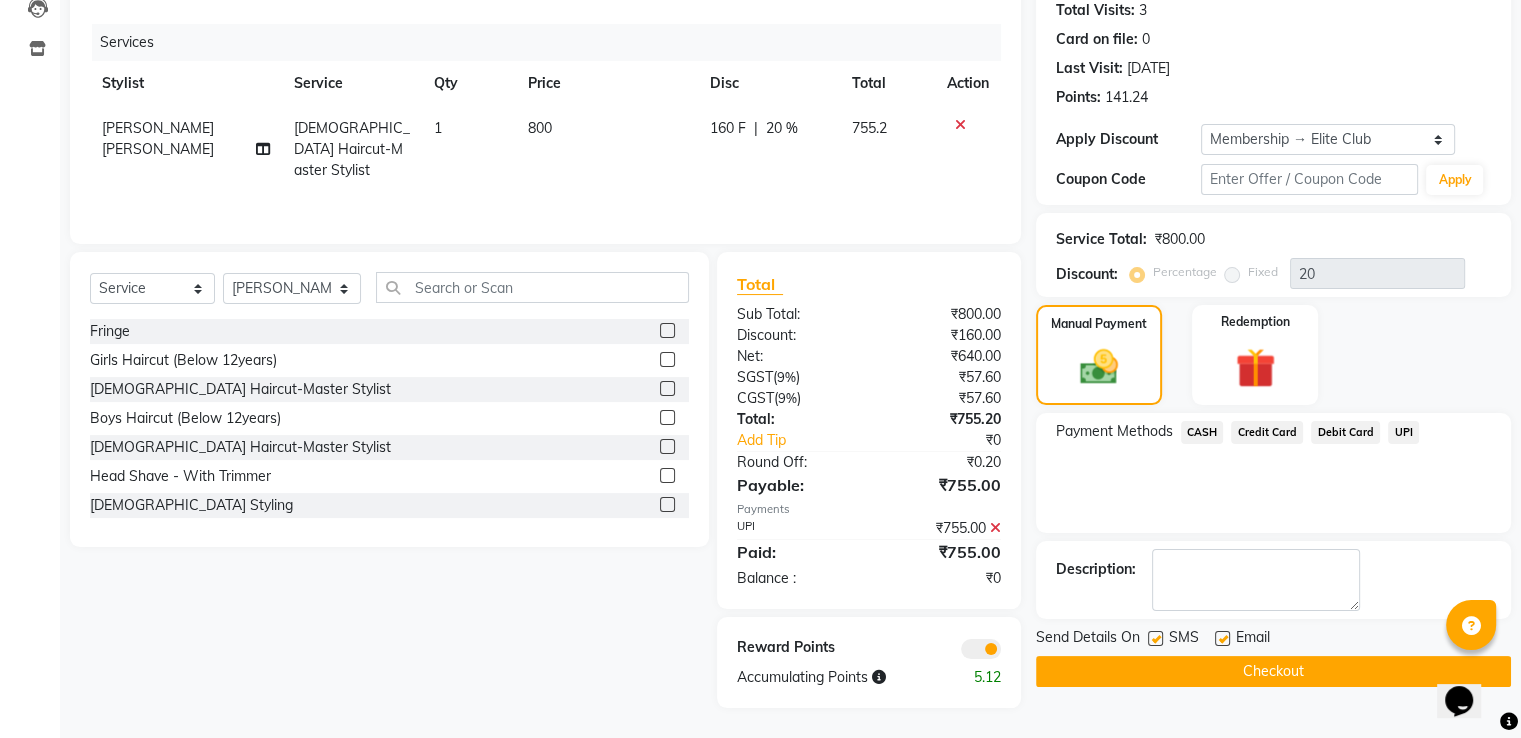 drag, startPoint x: 1280, startPoint y: 671, endPoint x: 1269, endPoint y: 671, distance: 11 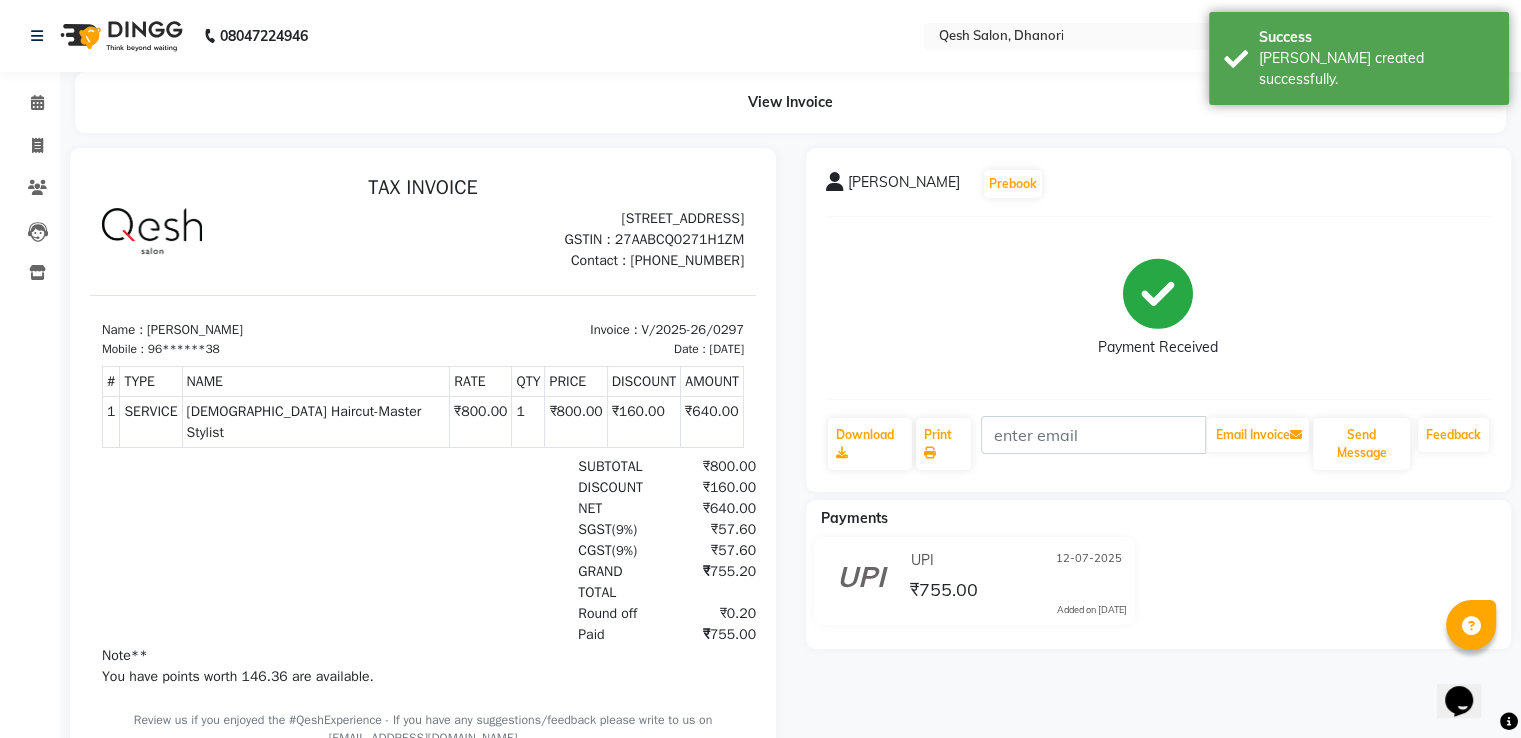 scroll, scrollTop: 0, scrollLeft: 0, axis: both 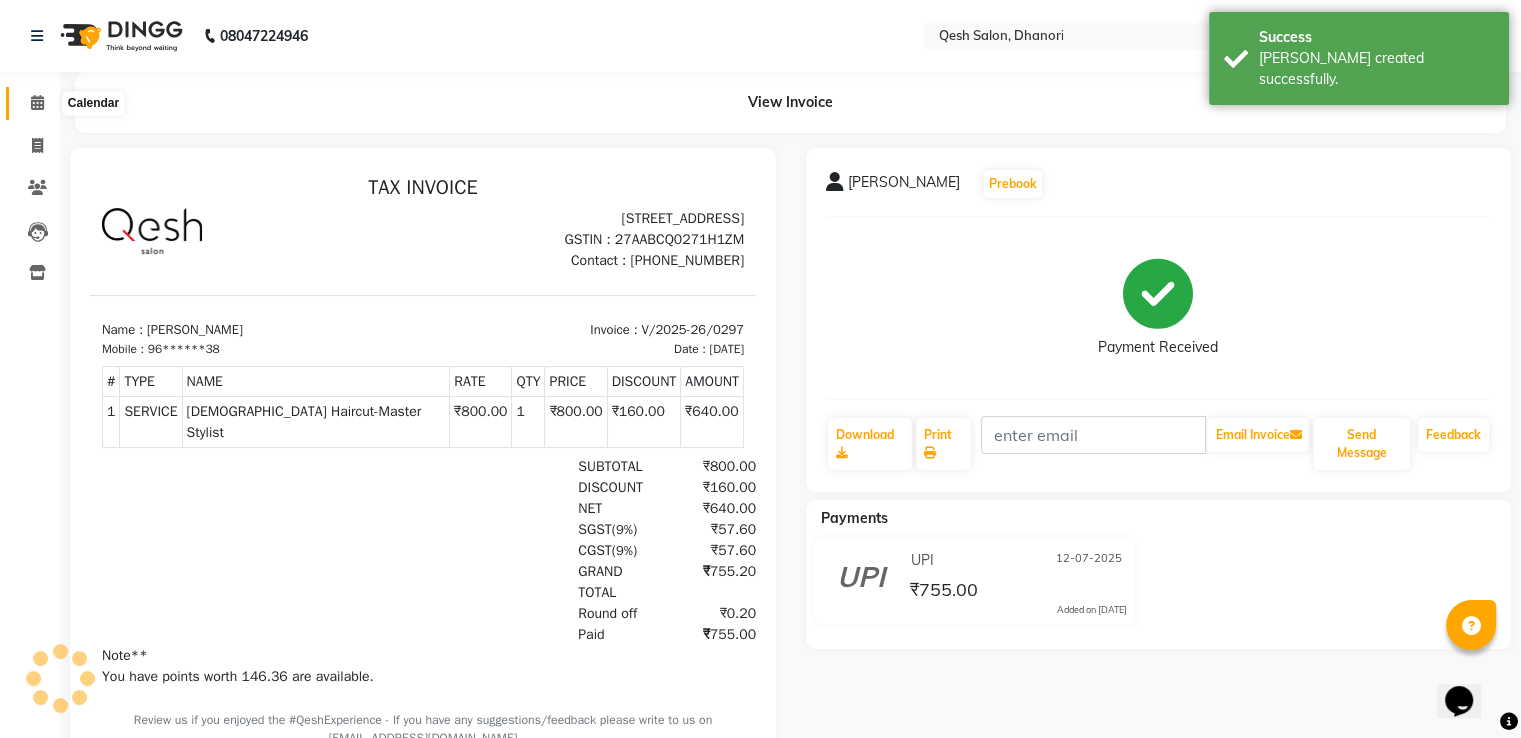click 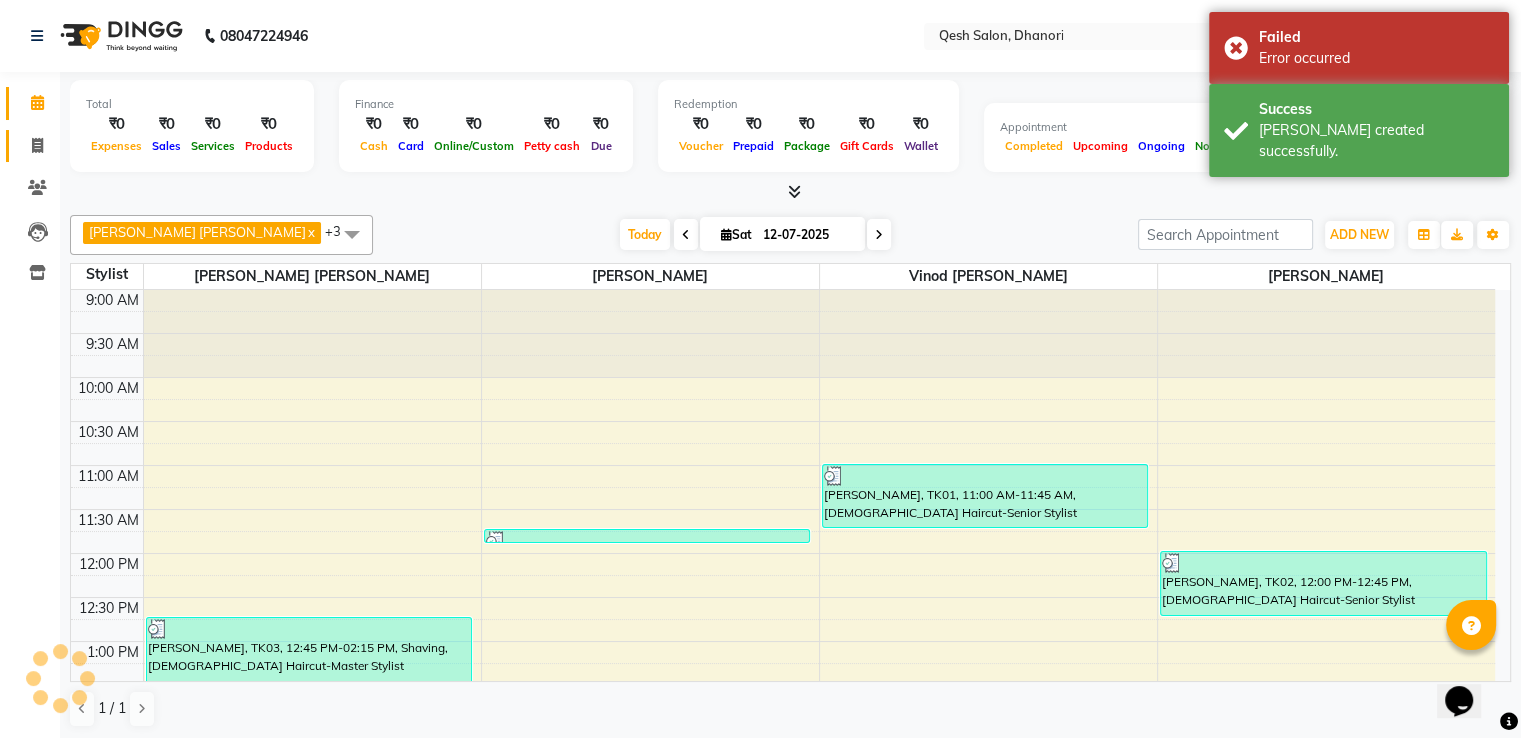 scroll, scrollTop: 0, scrollLeft: 0, axis: both 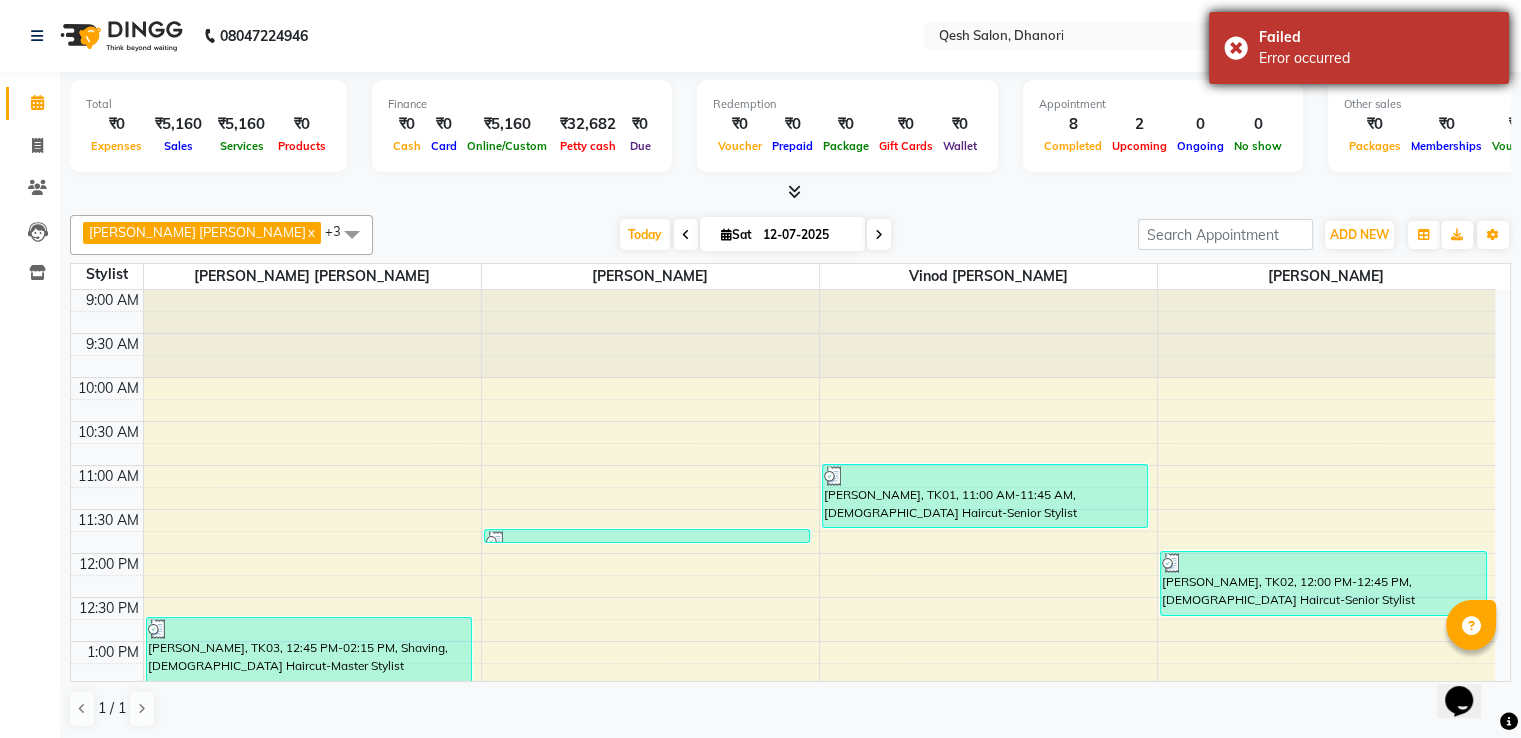 click on "Error occurred" at bounding box center [1376, 58] 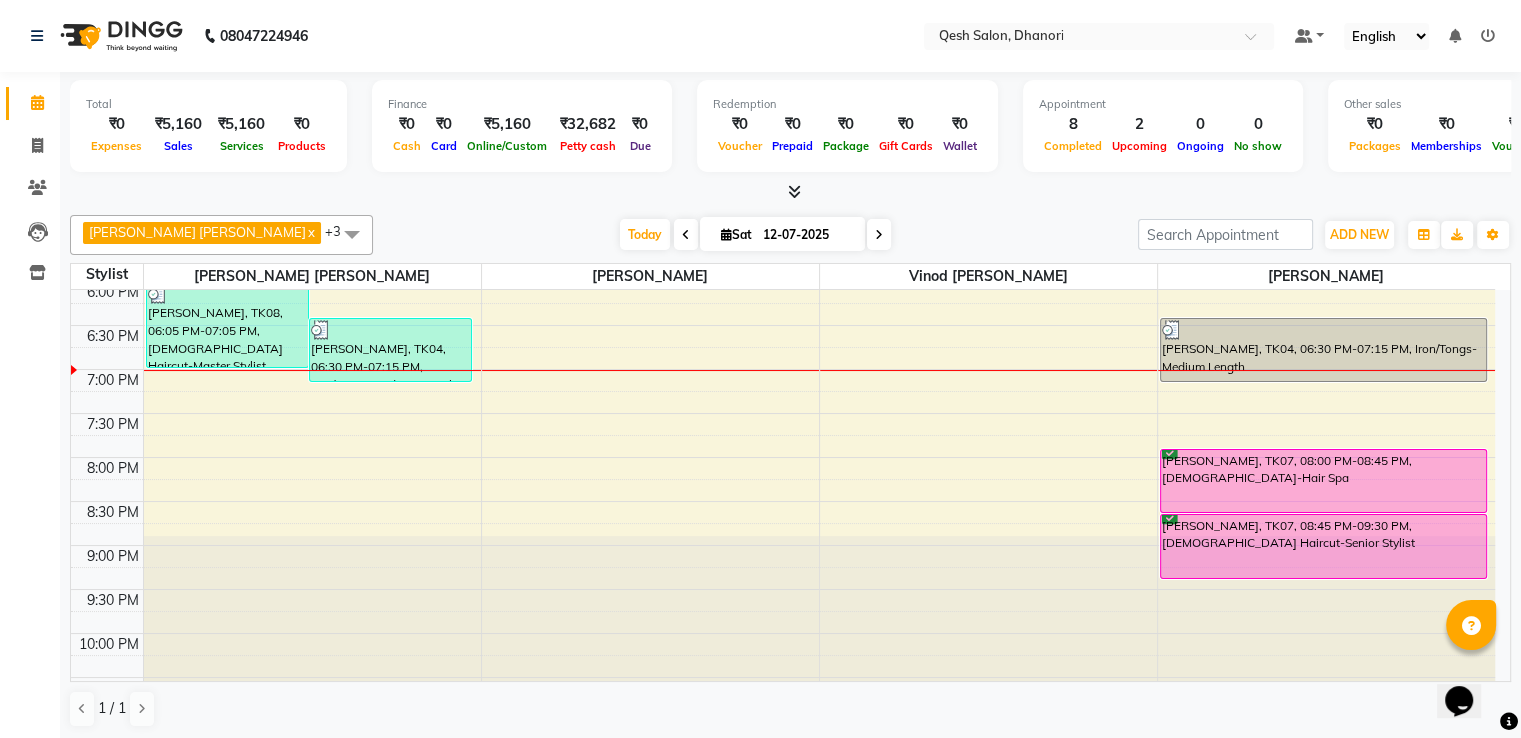 scroll, scrollTop: 700, scrollLeft: 0, axis: vertical 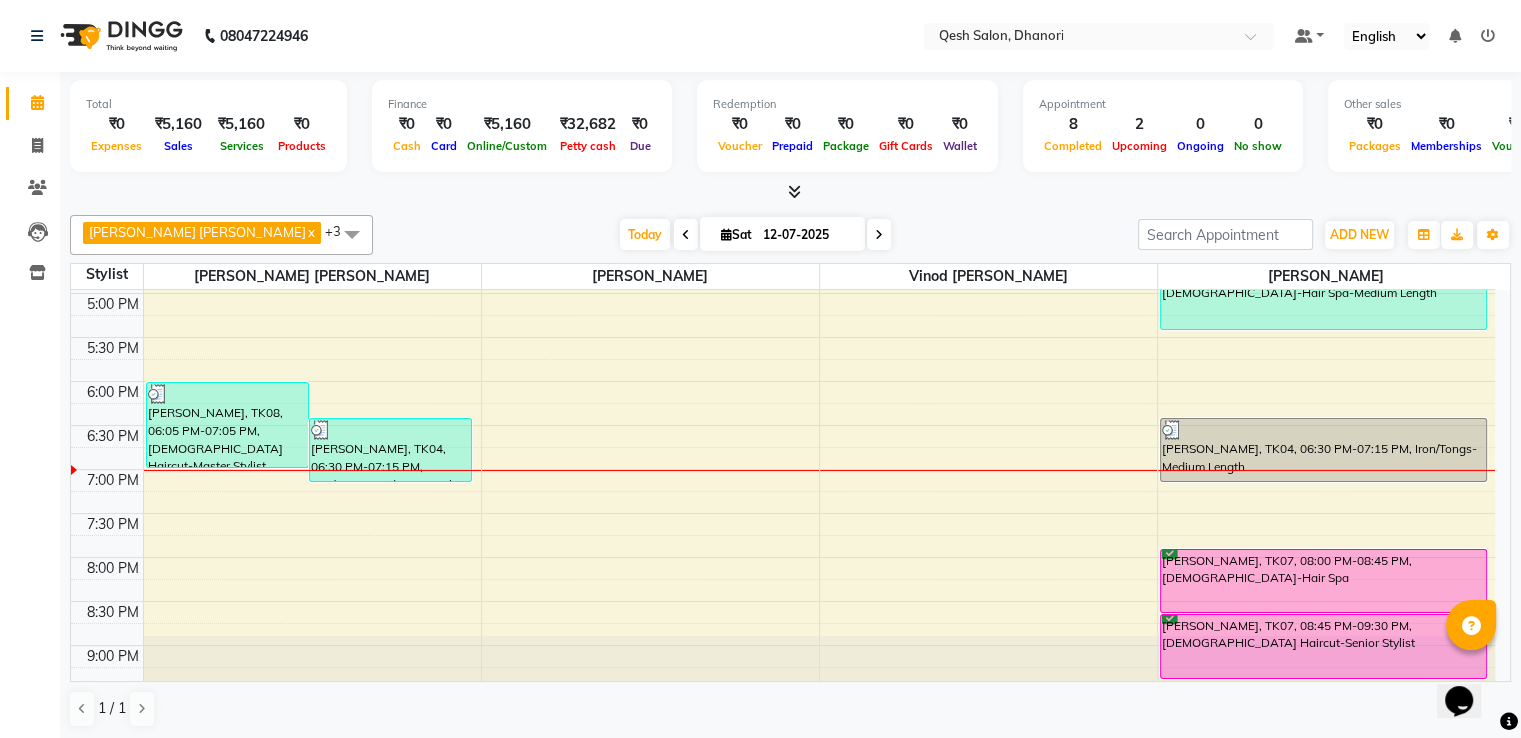 click at bounding box center [879, 235] 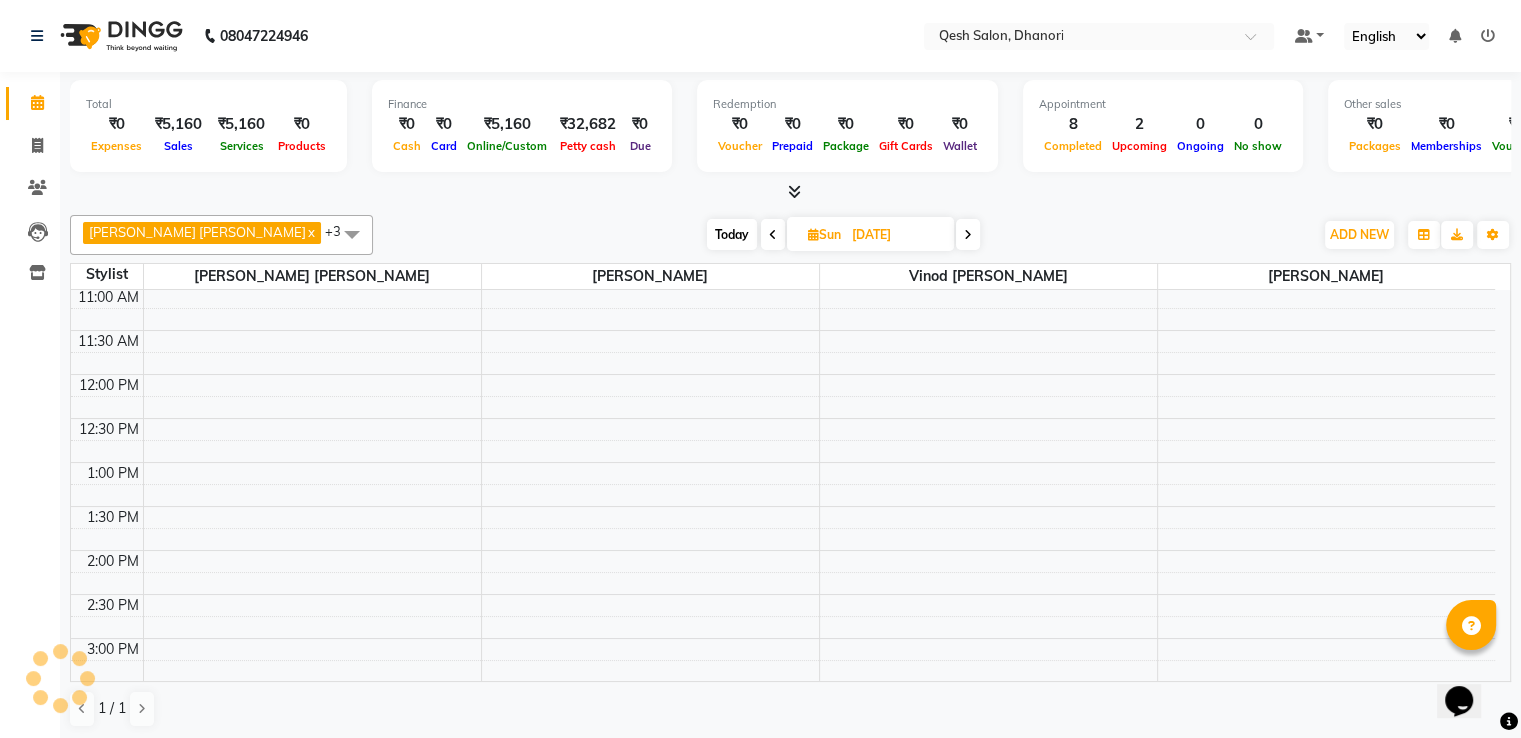 scroll, scrollTop: 128, scrollLeft: 0, axis: vertical 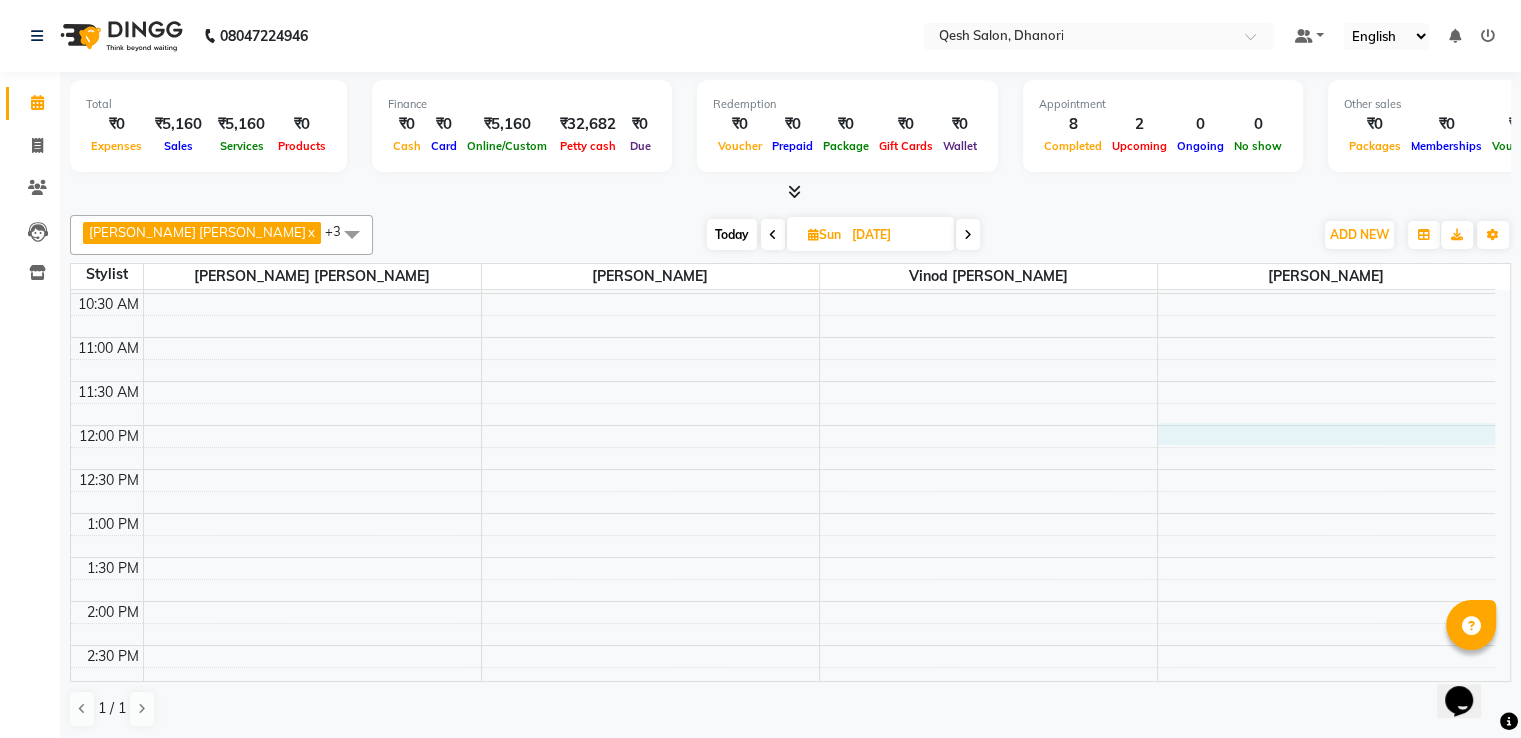 click on "9:00 AM 9:30 AM 10:00 AM 10:30 AM 11:00 AM 11:30 AM 12:00 PM 12:30 PM 1:00 PM 1:30 PM 2:00 PM 2:30 PM 3:00 PM 3:30 PM 4:00 PM 4:30 PM 5:00 PM 5:30 PM 6:00 PM 6:30 PM 7:00 PM 7:30 PM 8:00 PM 8:30 PM 9:00 PM 9:30 PM 10:00 PM 10:30 PM" at bounding box center [783, 777] 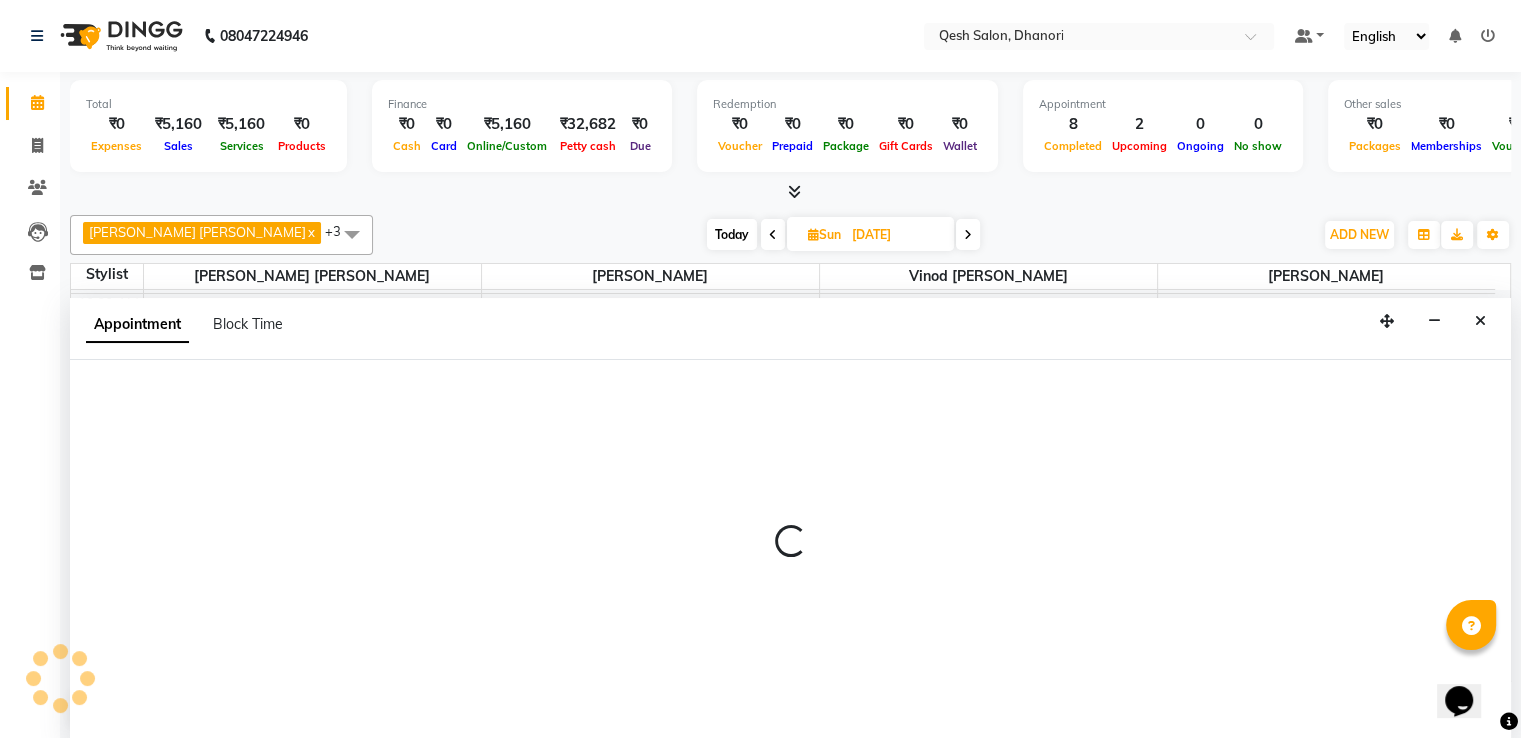 scroll, scrollTop: 1, scrollLeft: 0, axis: vertical 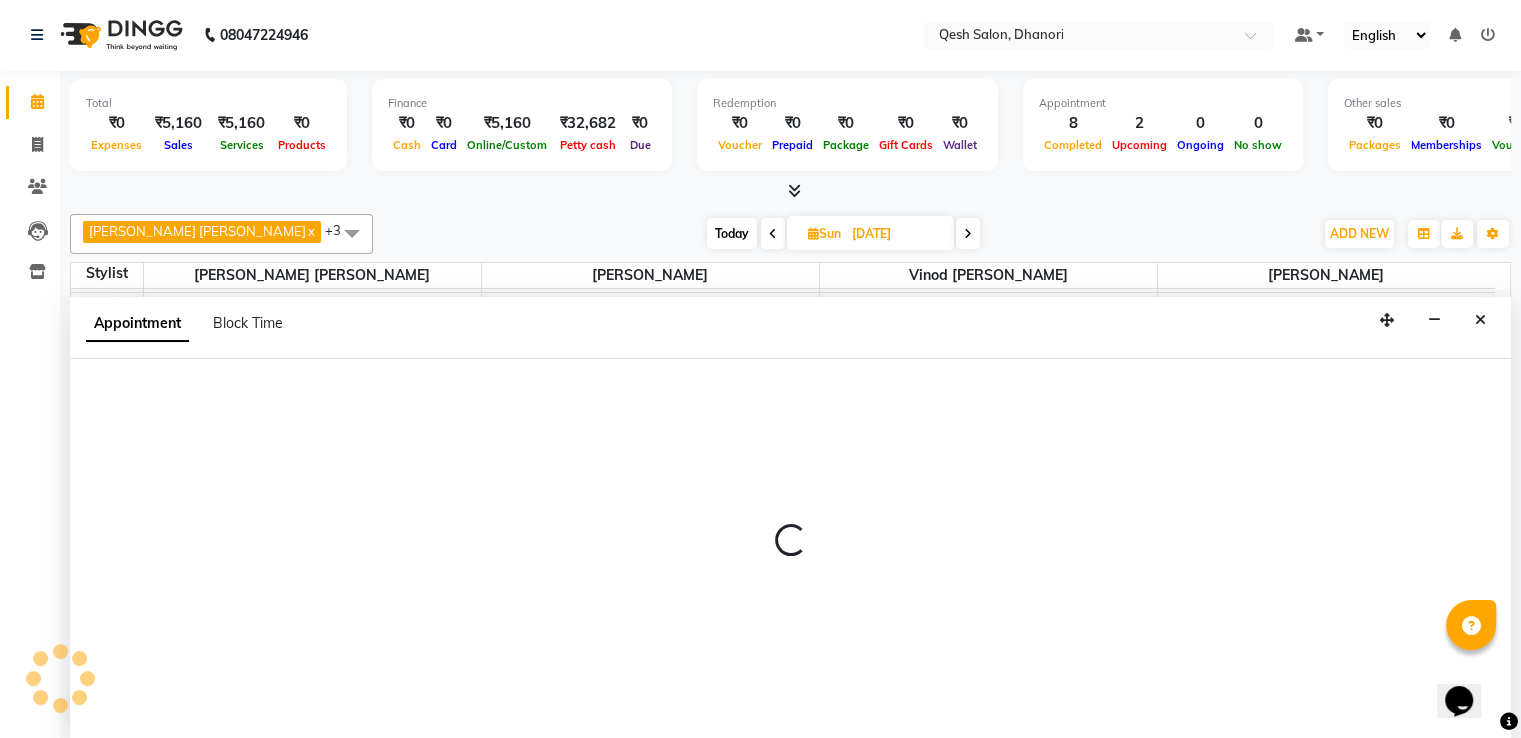 select on "85050" 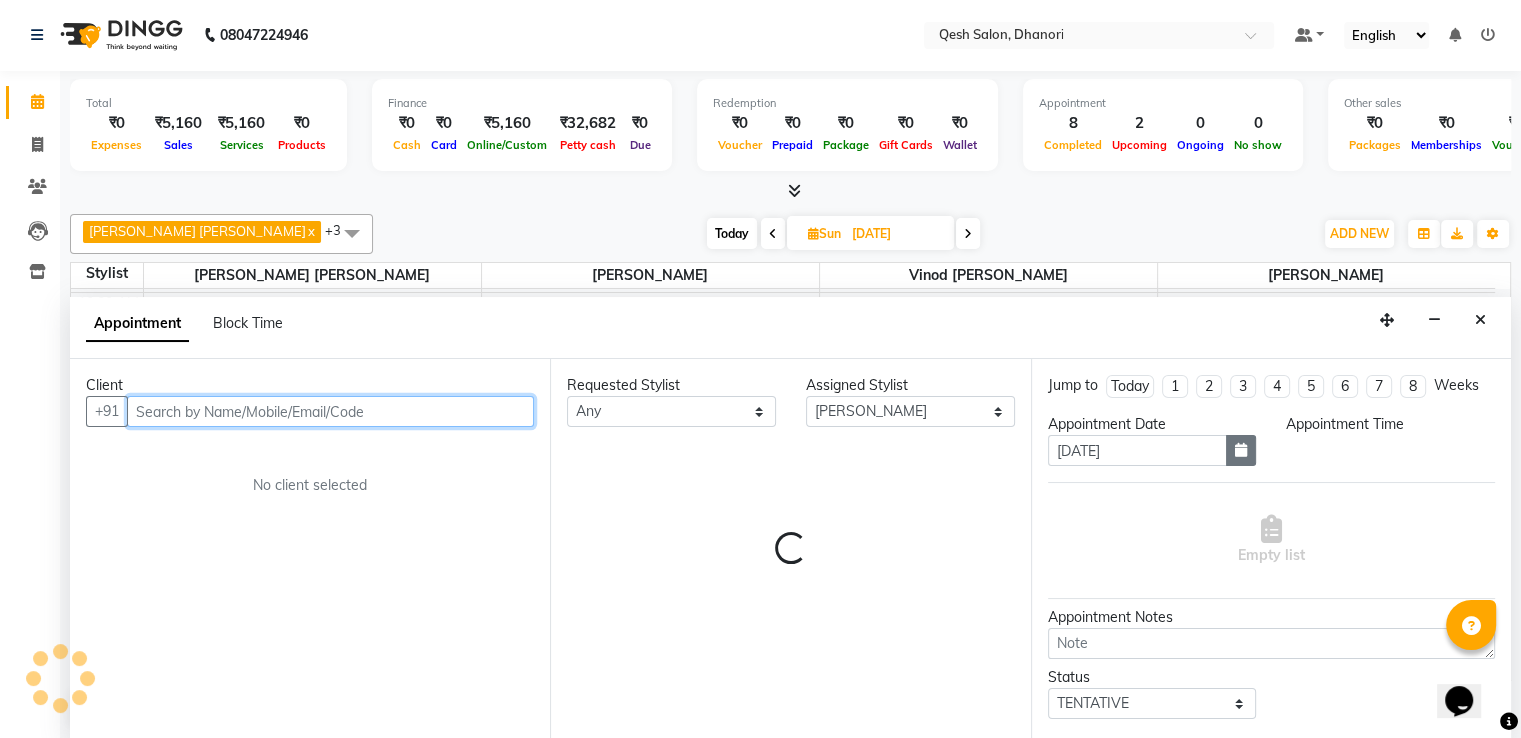 select on "720" 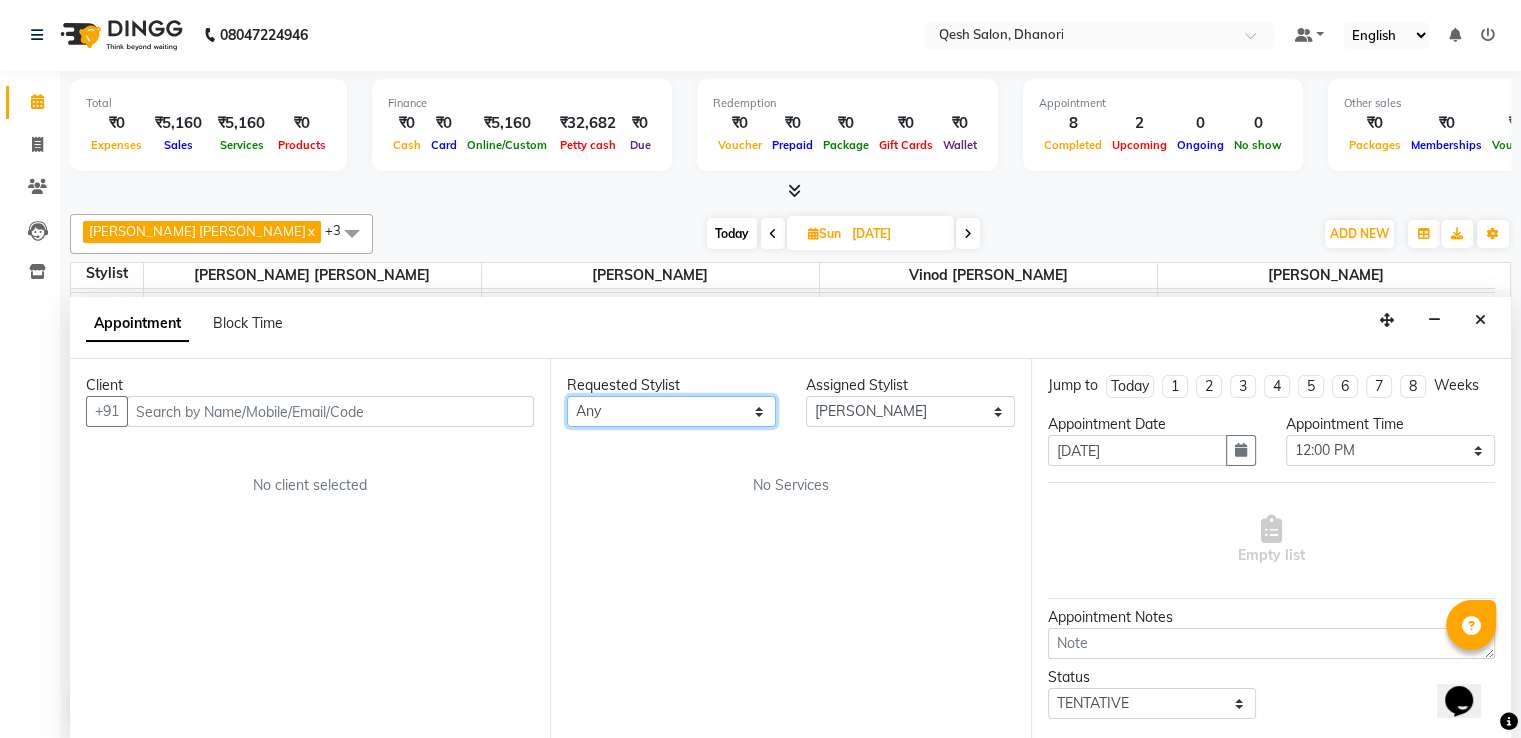 click on "Any [PERSON_NAME] [PERSON_NAME] [PERSON_NAME] [PERSON_NAME] Kisan [PERSON_NAME] [PERSON_NAME] [PERSON_NAME]" at bounding box center (671, 411) 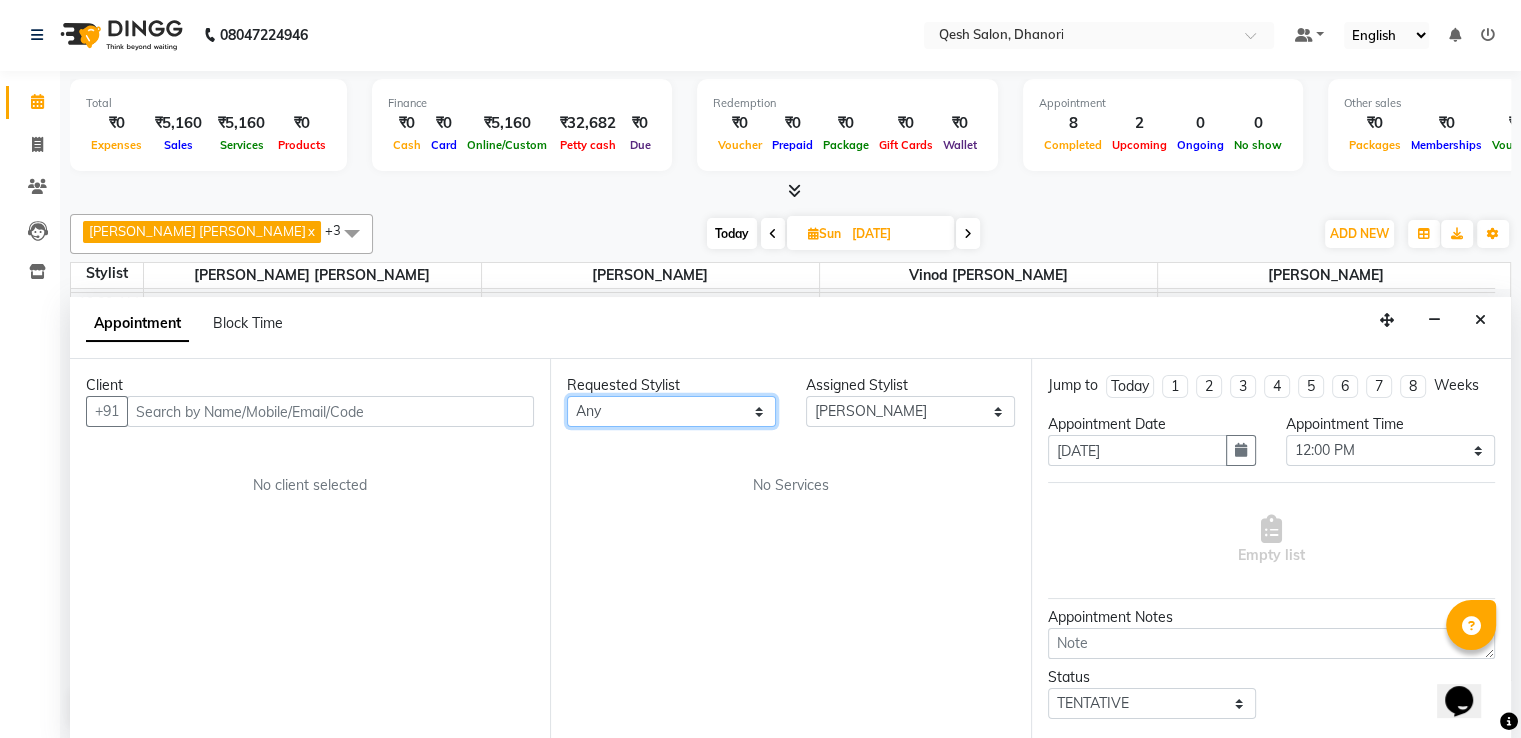 select on "85050" 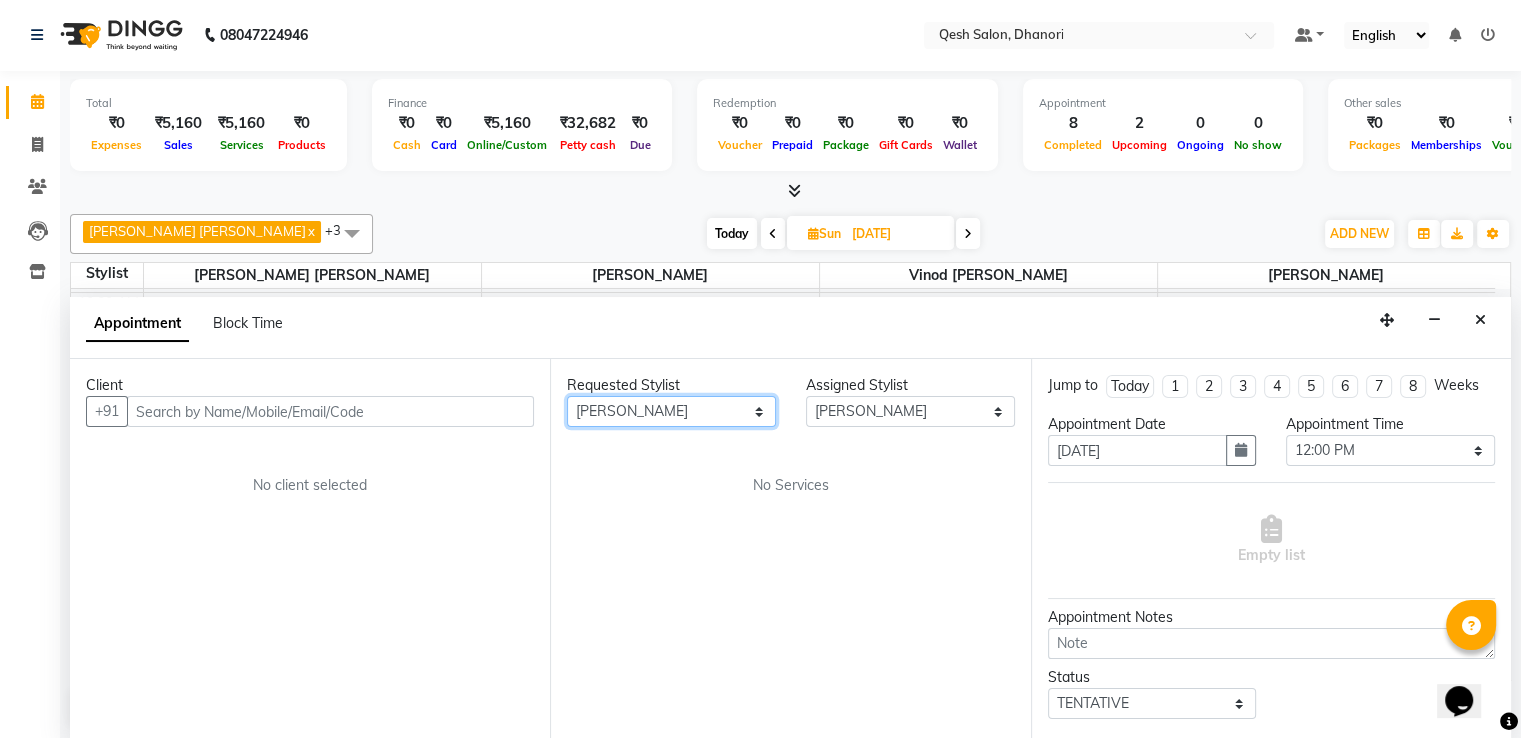 click on "Any [PERSON_NAME] [PERSON_NAME] [PERSON_NAME] [PERSON_NAME] Kisan [PERSON_NAME] [PERSON_NAME] [PERSON_NAME]" at bounding box center [671, 411] 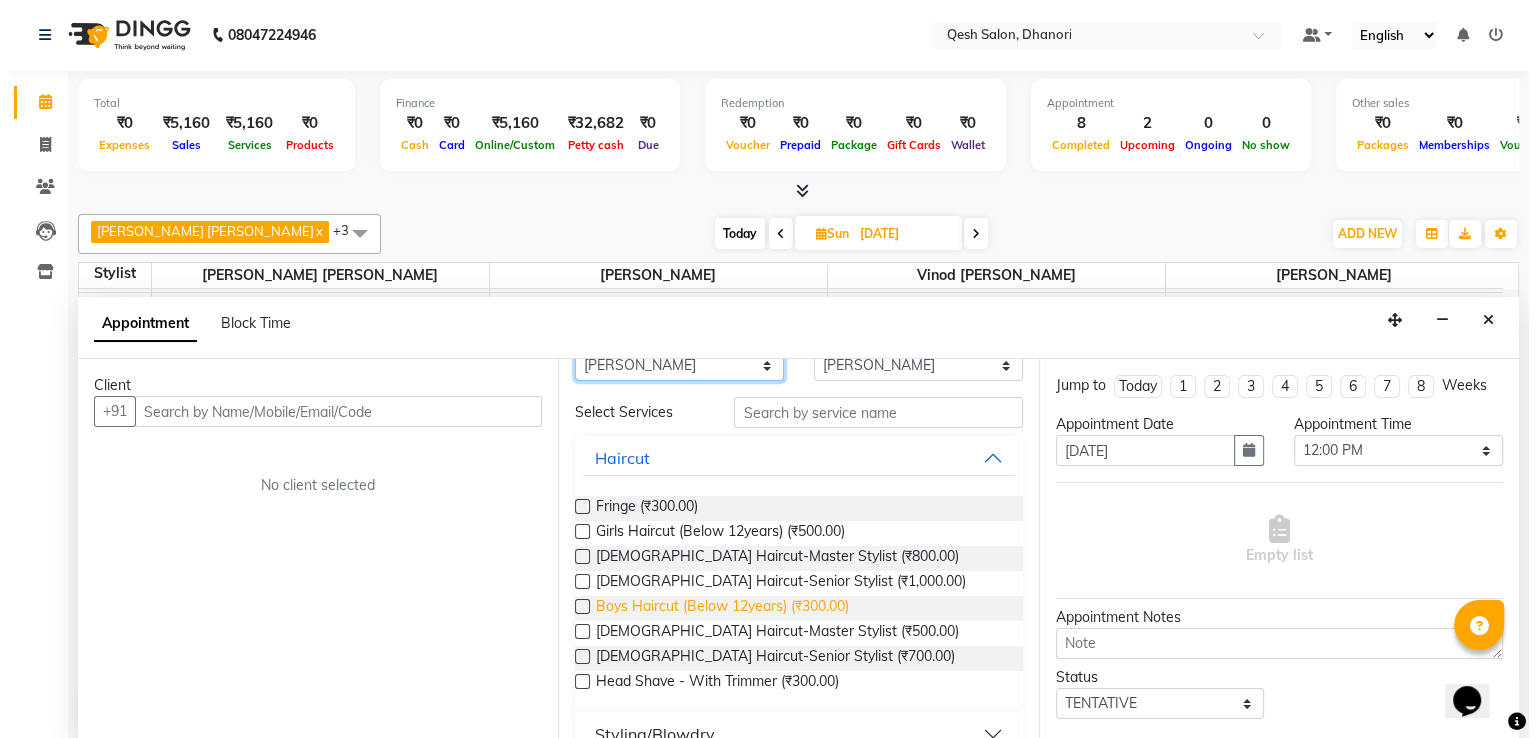 scroll, scrollTop: 0, scrollLeft: 0, axis: both 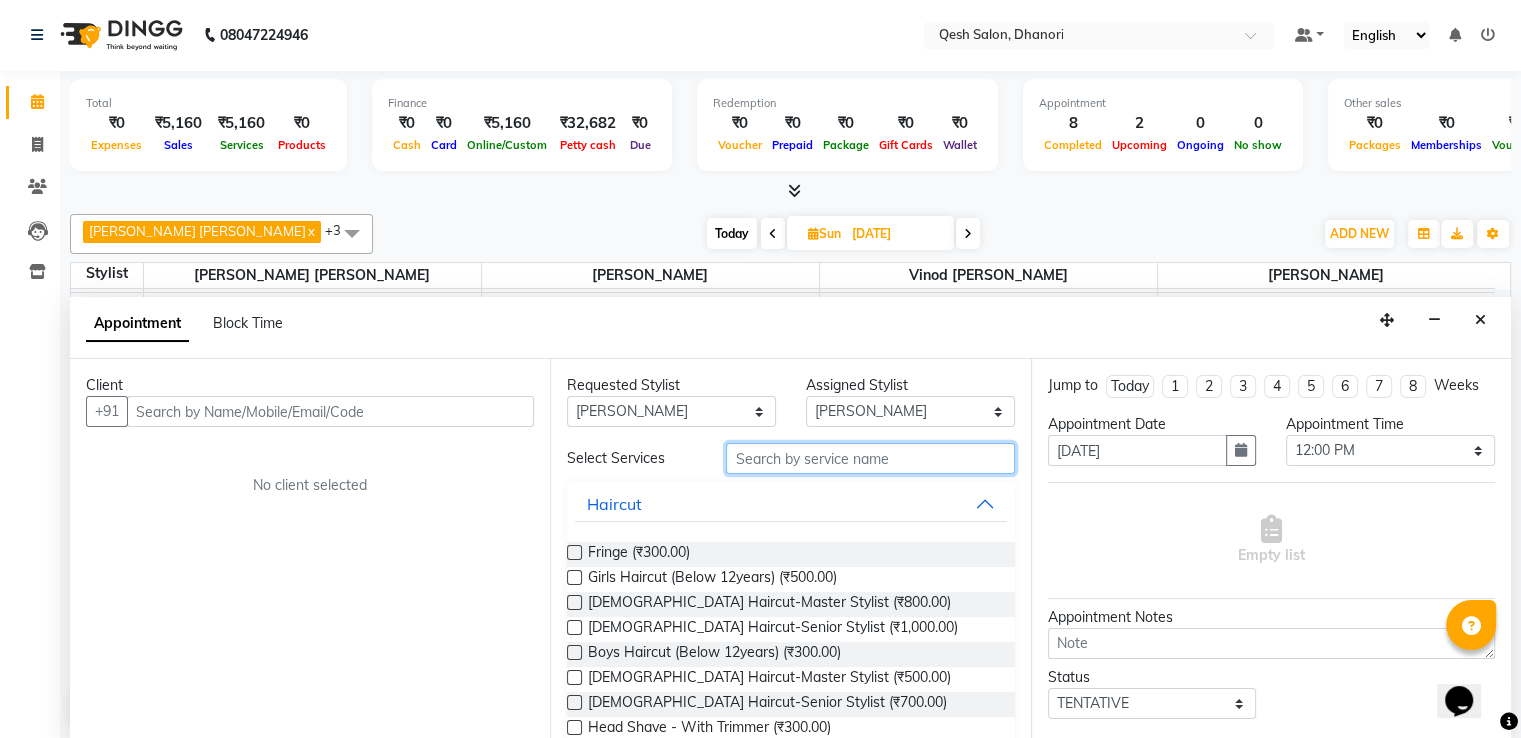 click at bounding box center (870, 458) 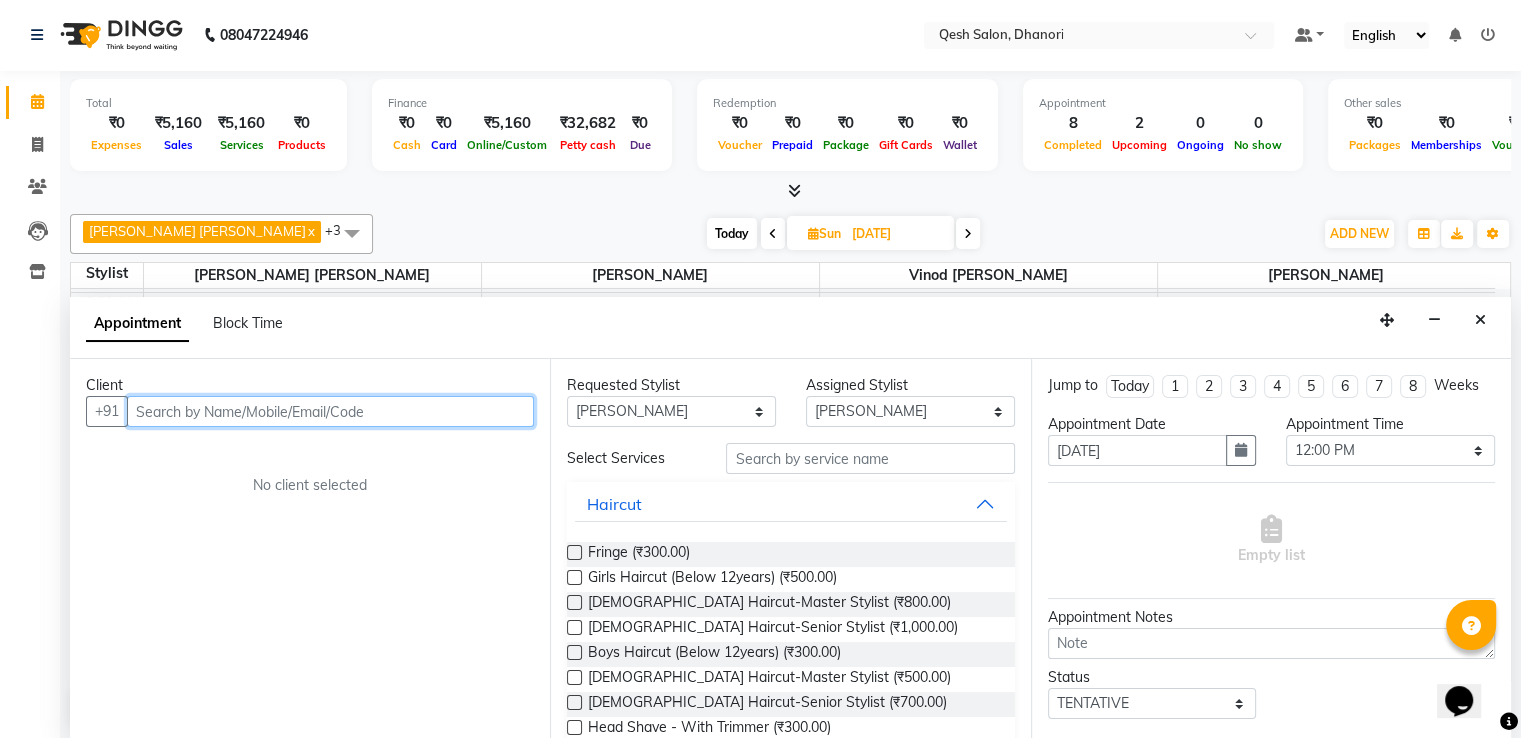 click at bounding box center (330, 411) 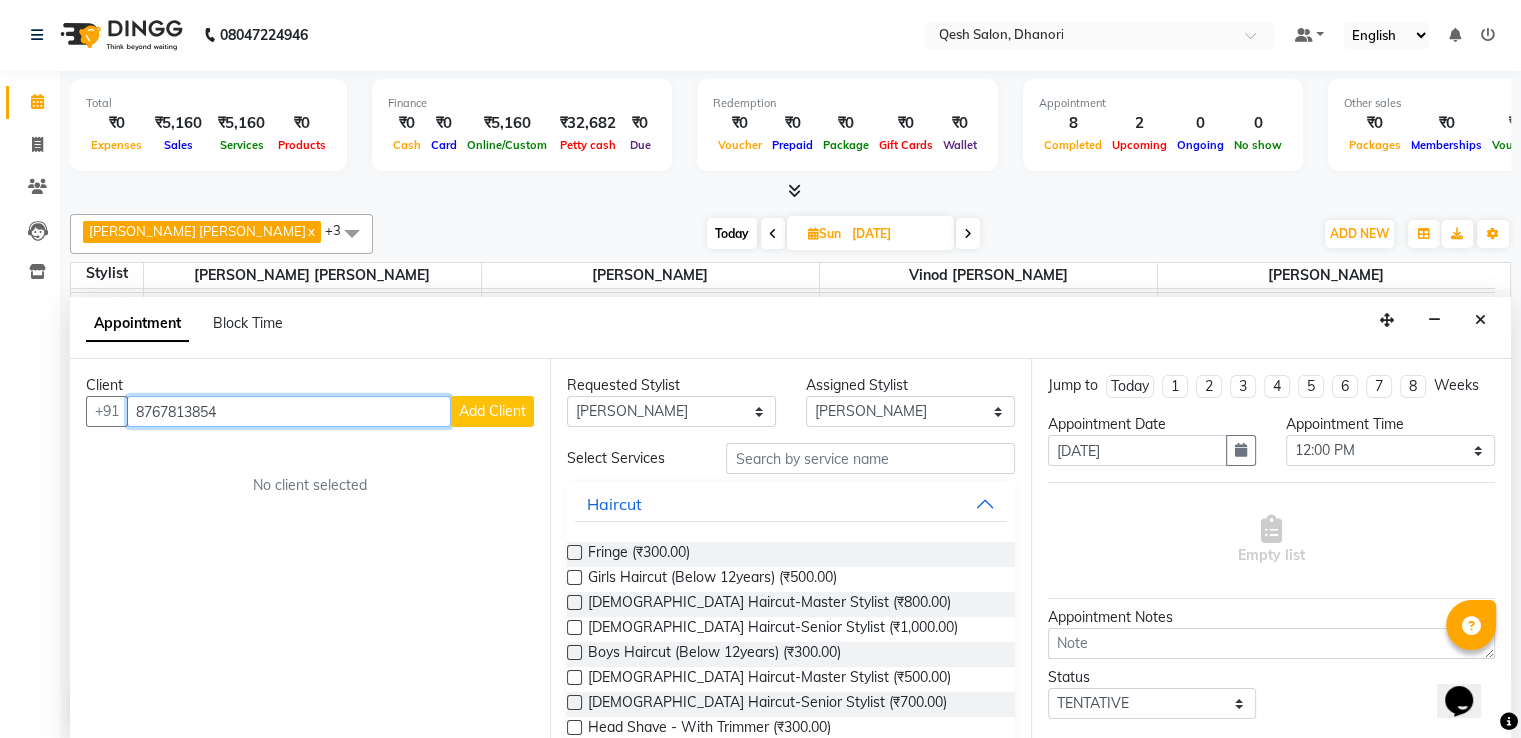 type on "8767813854" 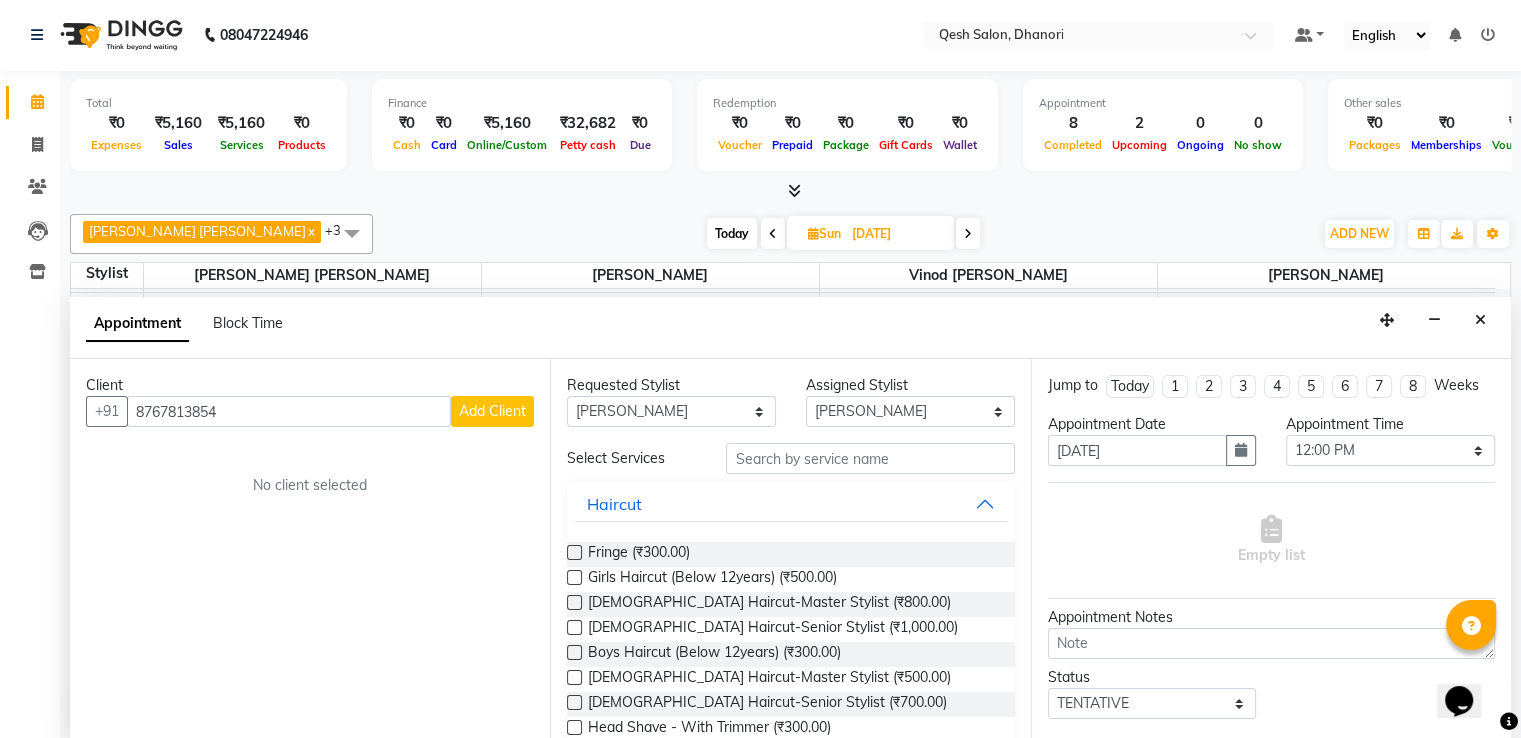 click on "Add Client" at bounding box center (492, 411) 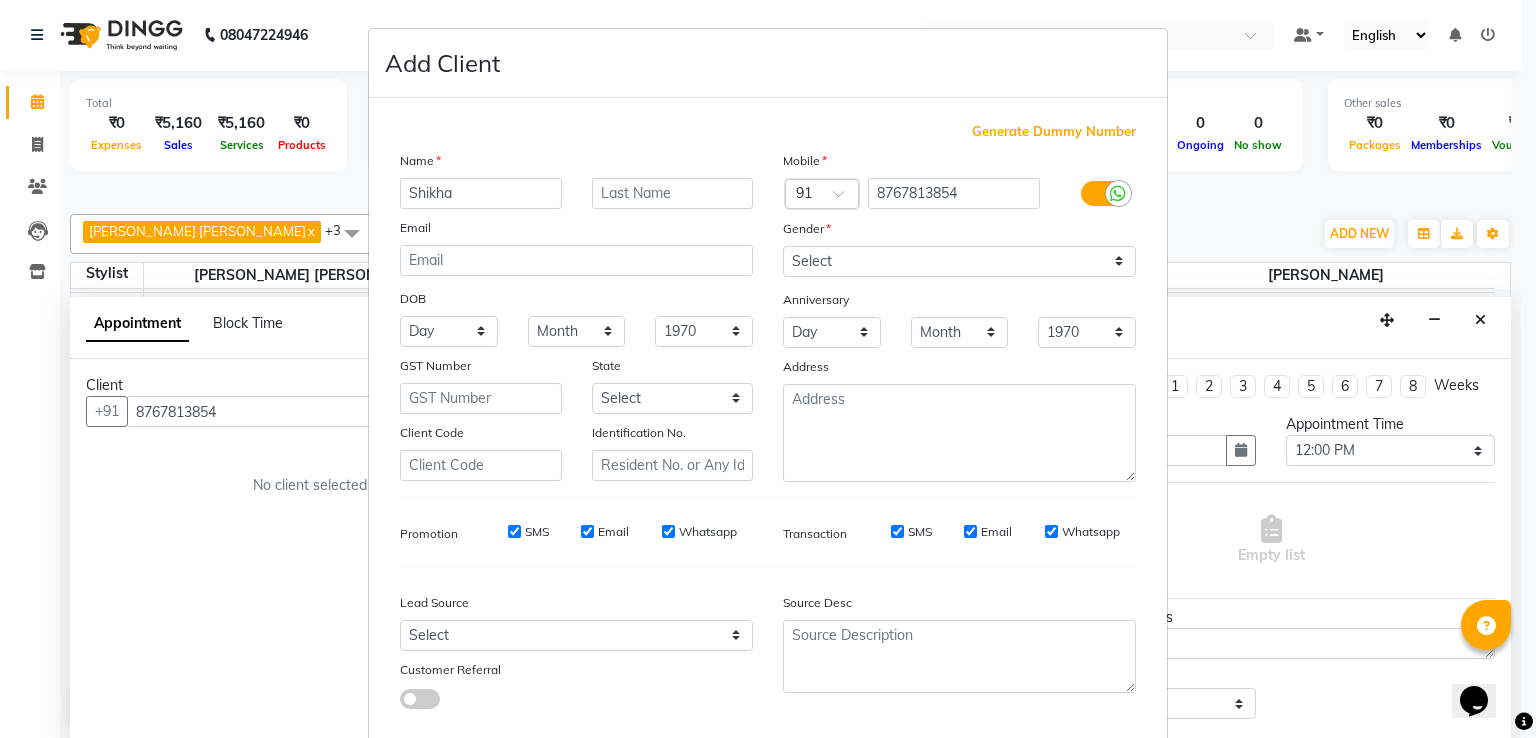 type on "Shikha" 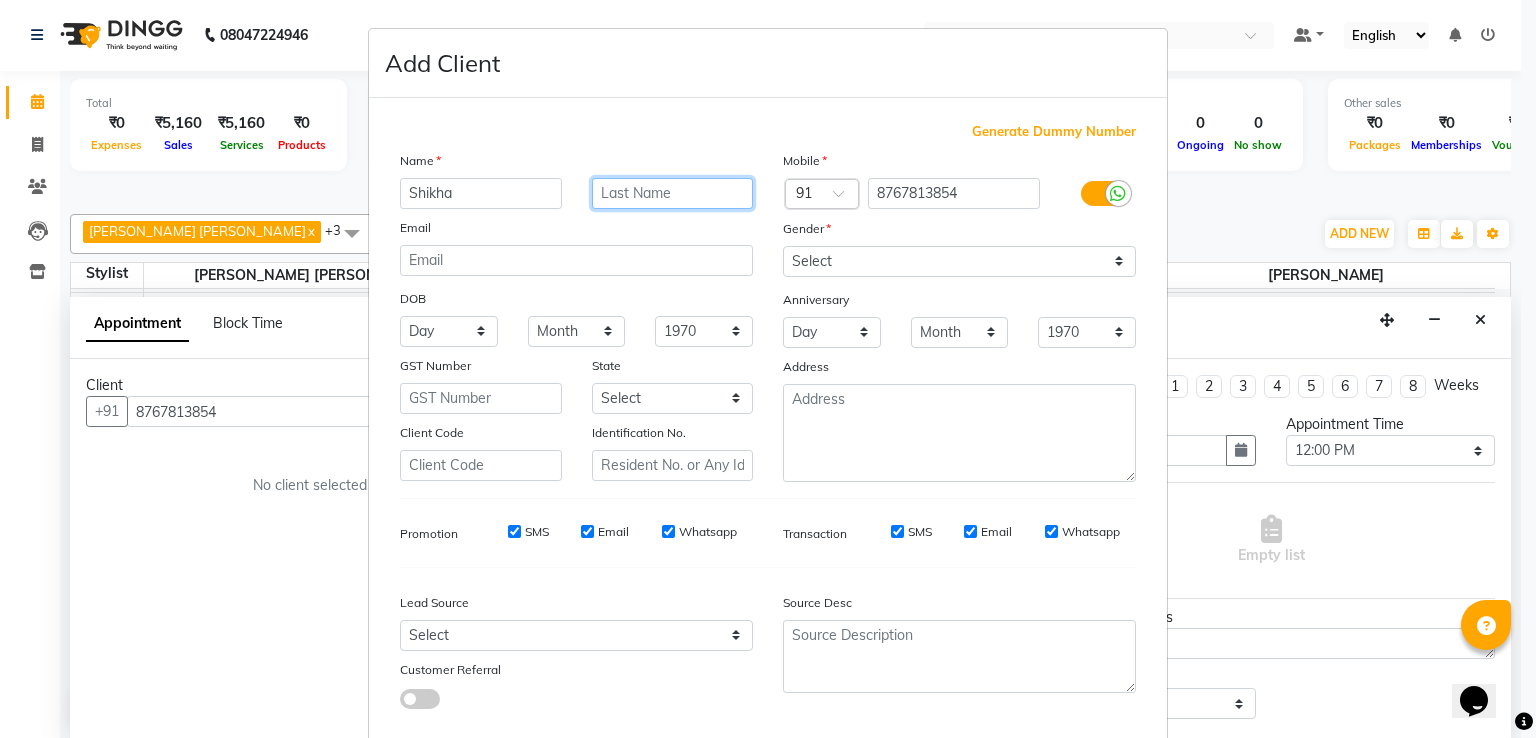 click at bounding box center (673, 193) 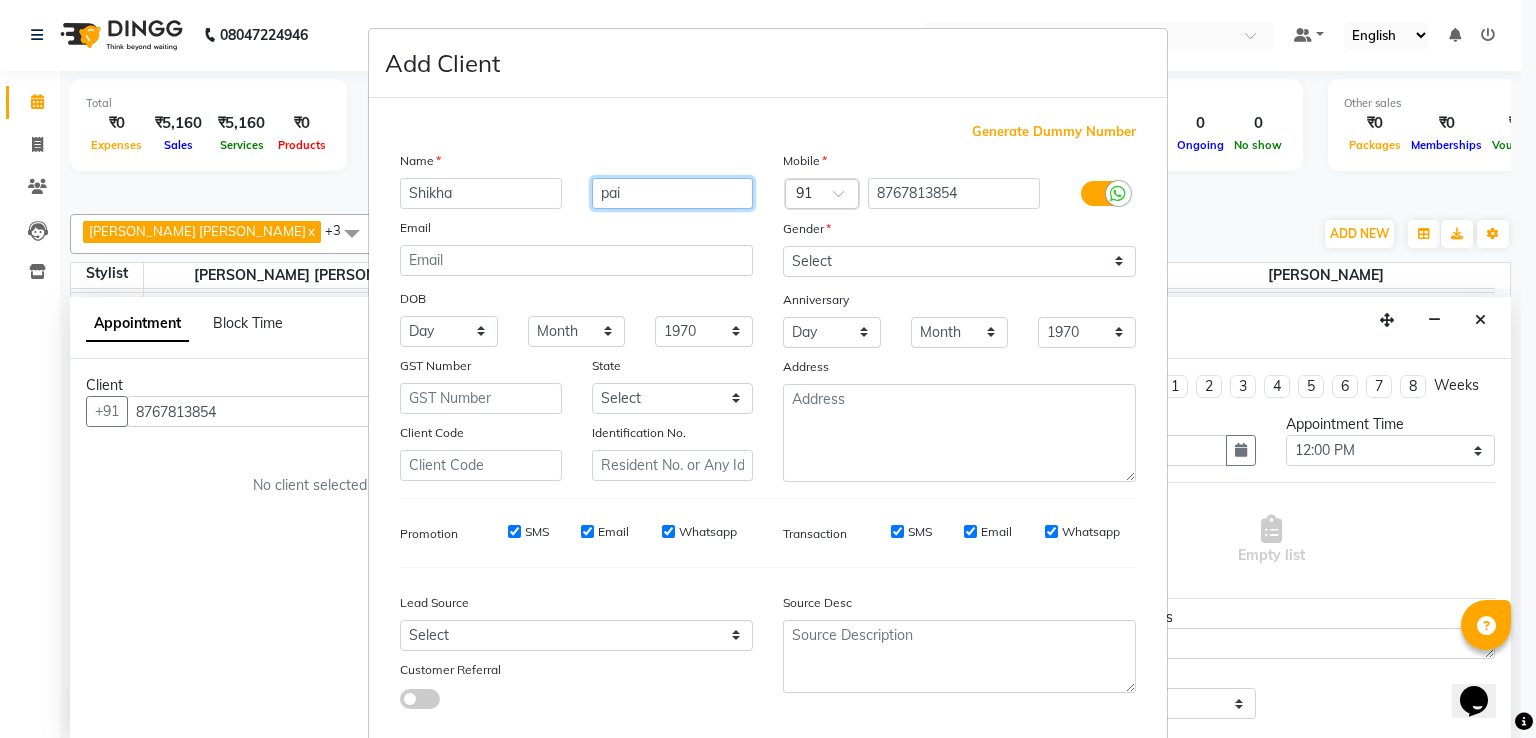 type on "pai" 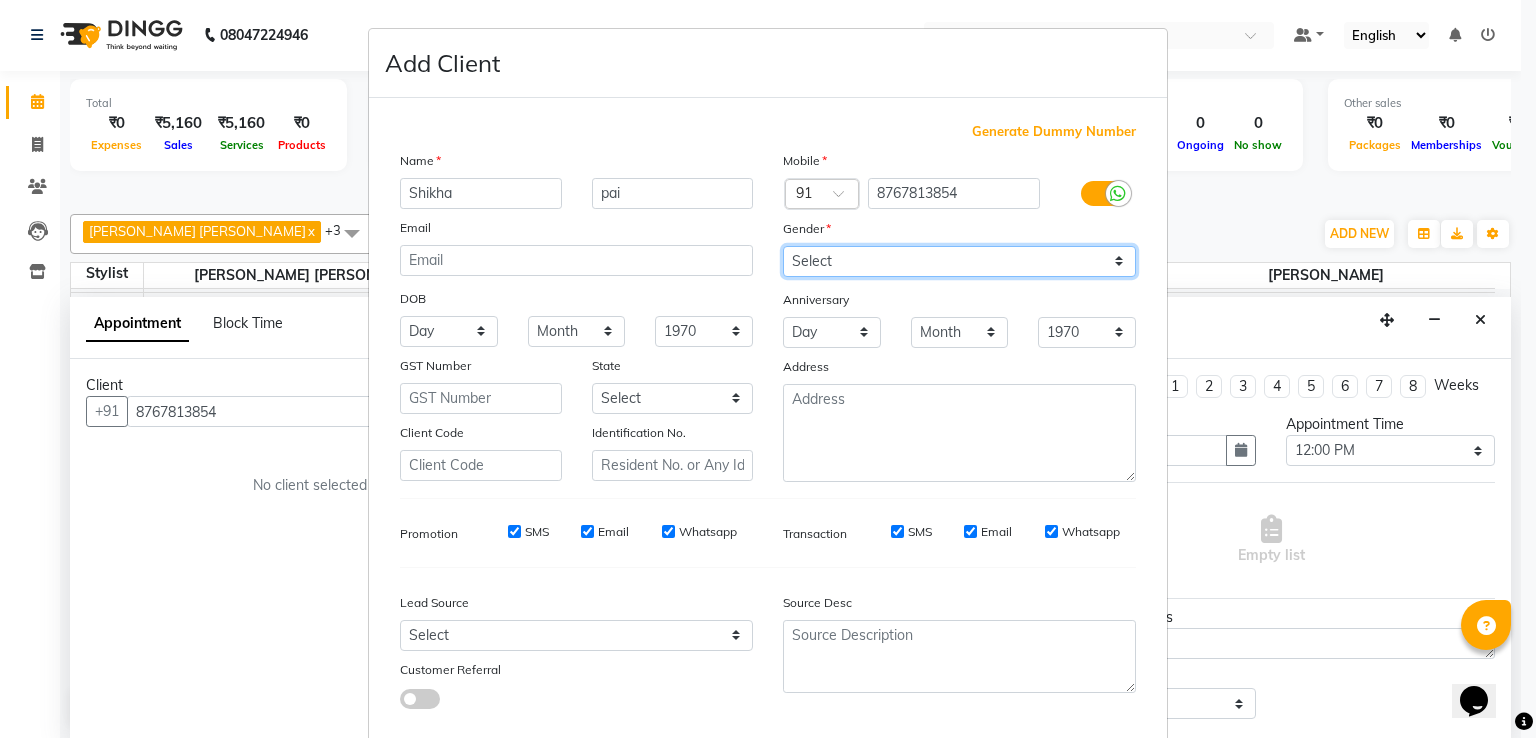 click on "Select [DEMOGRAPHIC_DATA] [DEMOGRAPHIC_DATA] Other Prefer Not To Say" at bounding box center (959, 261) 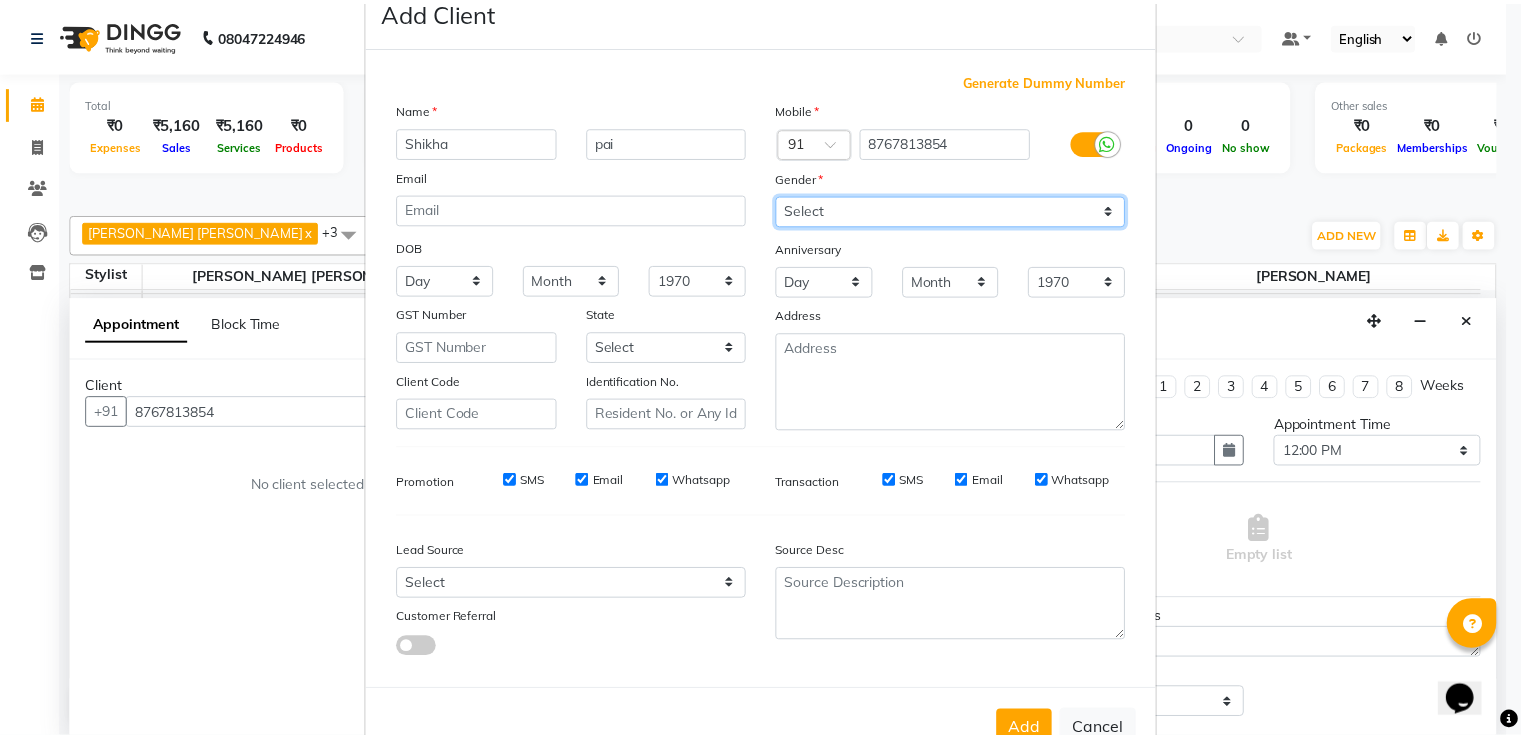 scroll, scrollTop: 119, scrollLeft: 0, axis: vertical 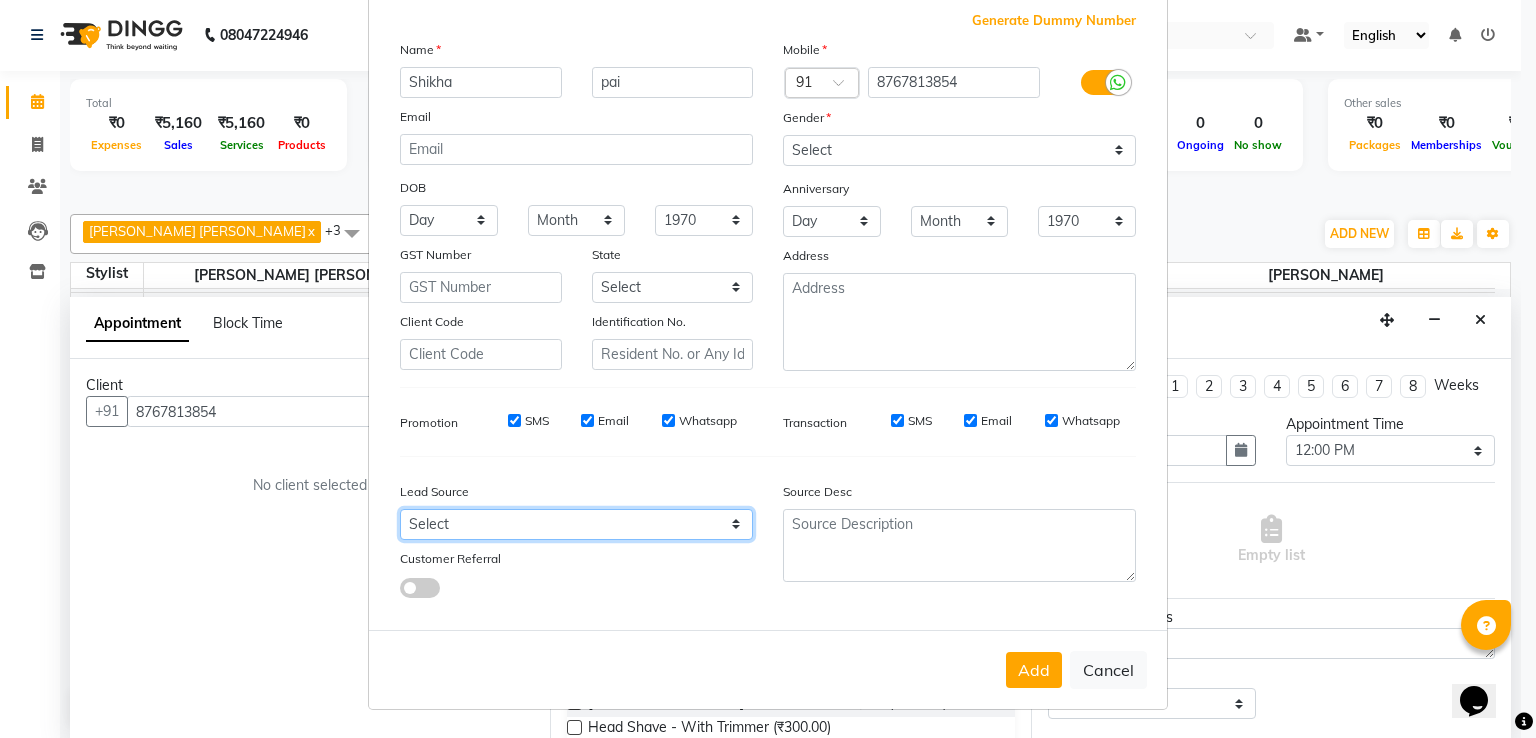 click on "Select Walk-in Referral Internet Friend Word of Mouth Advertisement Facebook JustDial Google Other" at bounding box center (576, 524) 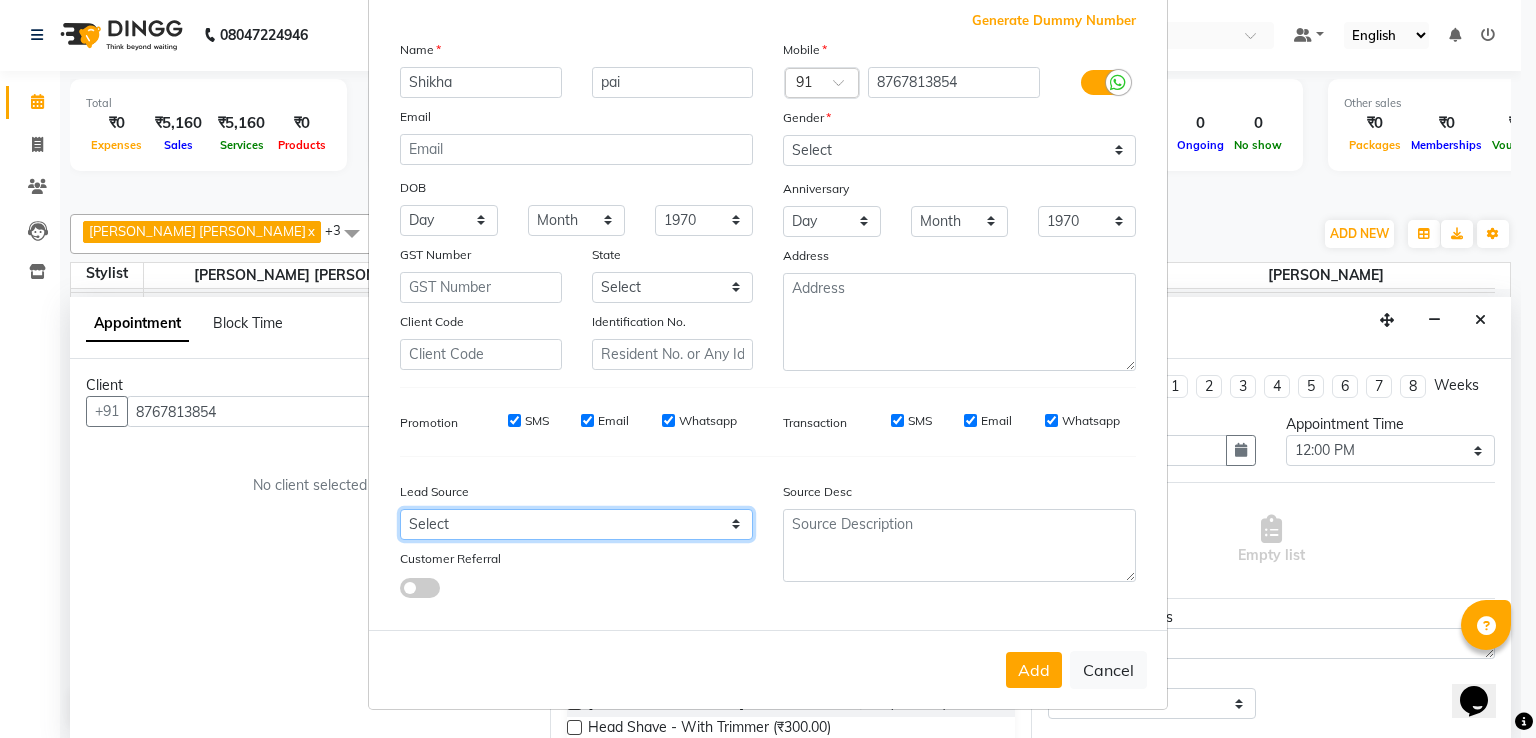 select on "51687" 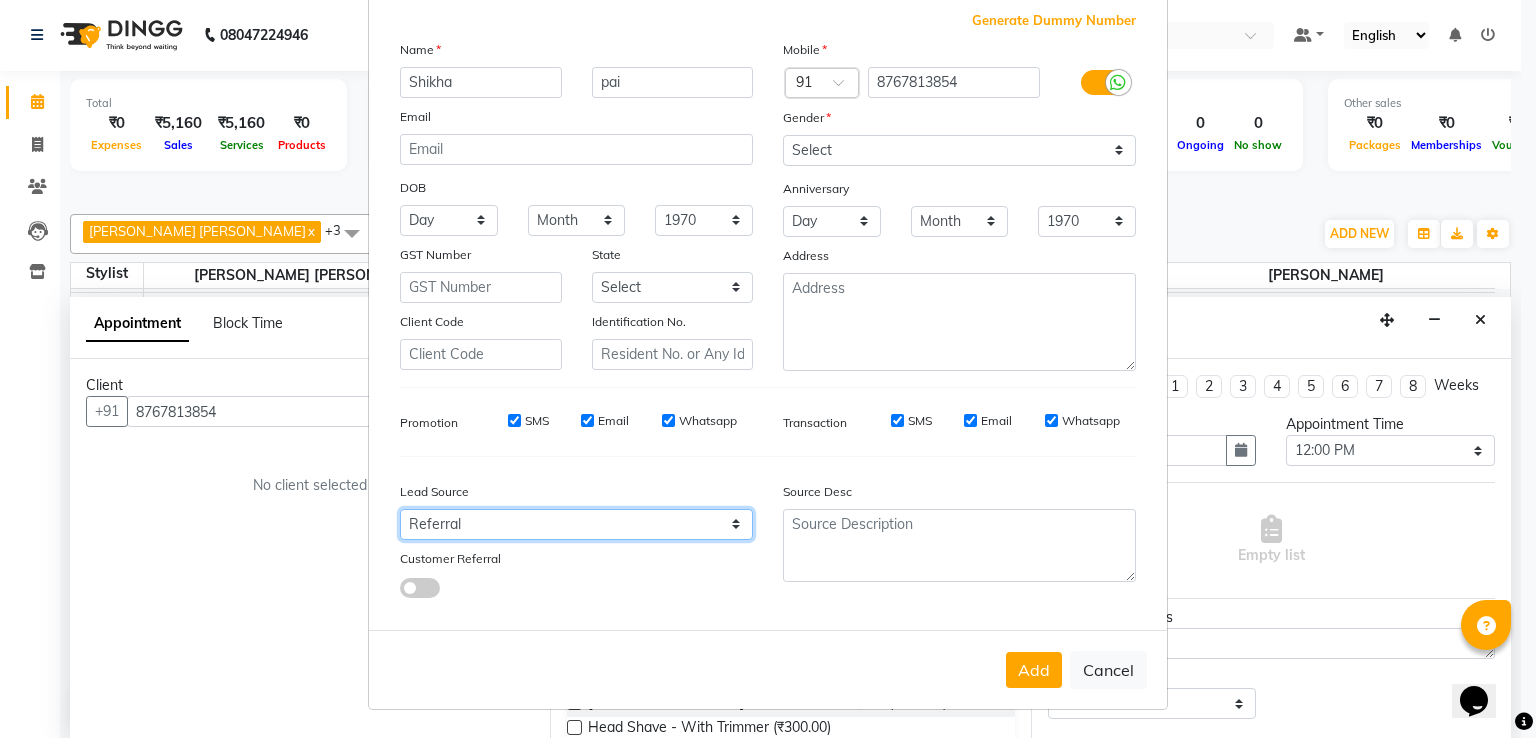 click on "Select Walk-in Referral Internet Friend Word of Mouth Advertisement Facebook JustDial Google Other" at bounding box center (576, 524) 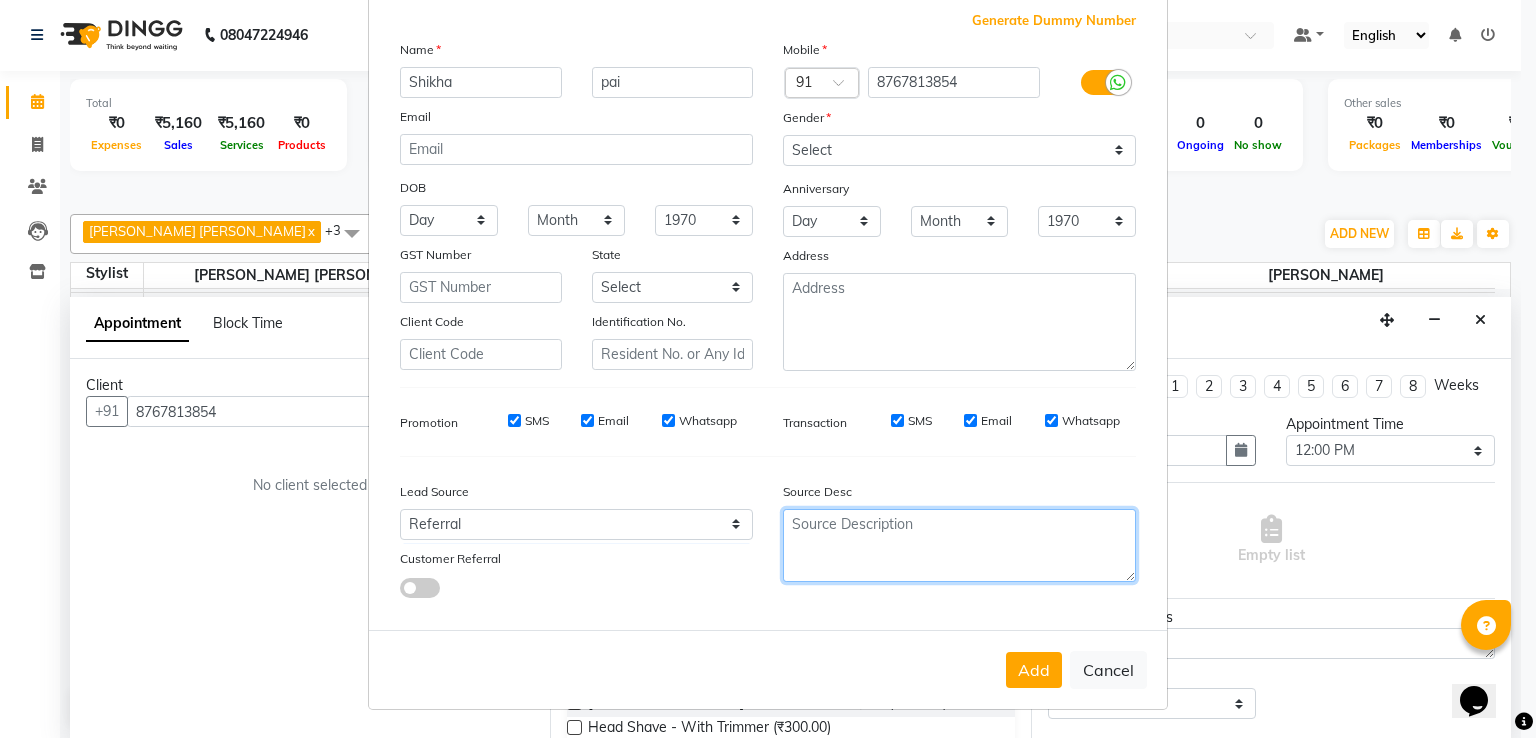 click at bounding box center [959, 545] 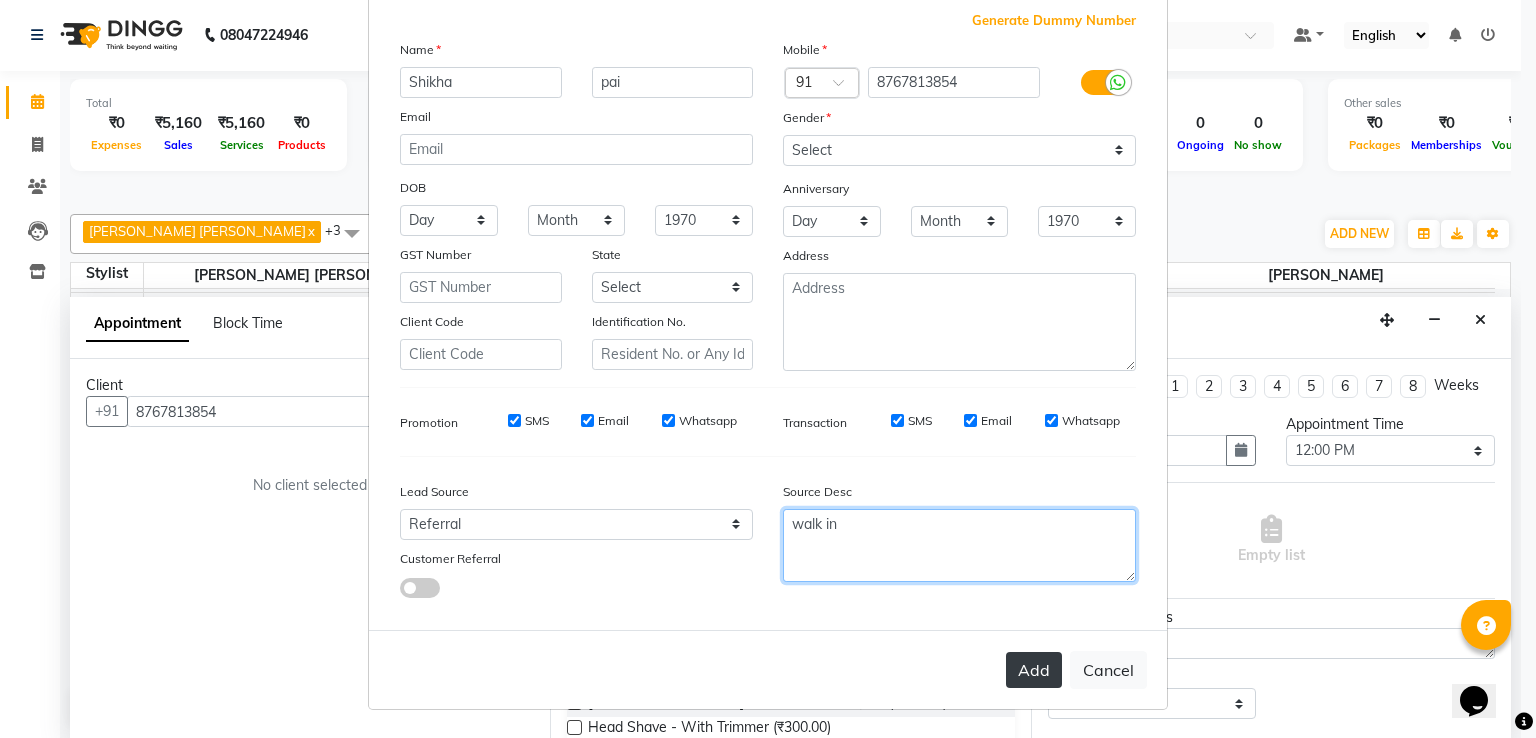 type on "walk in" 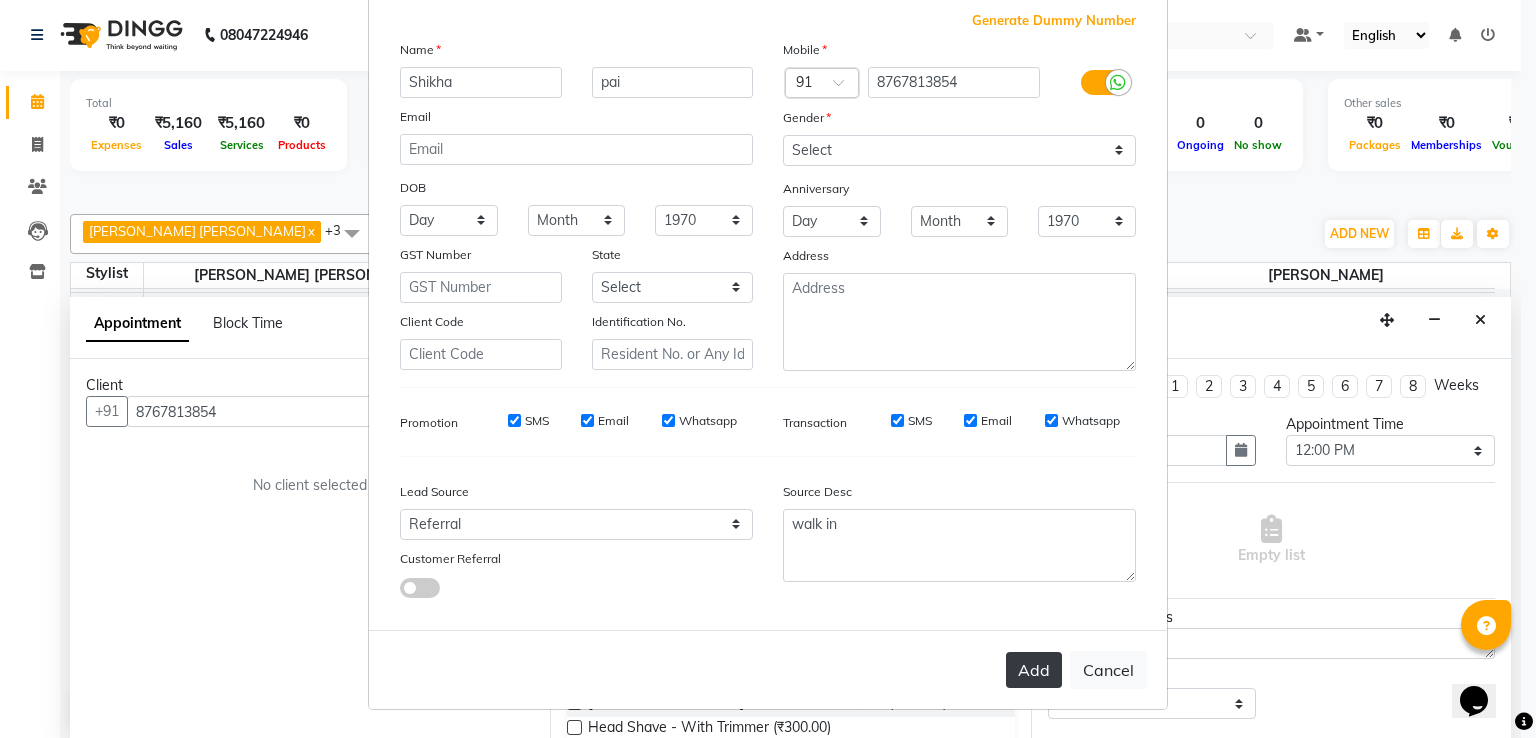 click on "Add" at bounding box center [1034, 670] 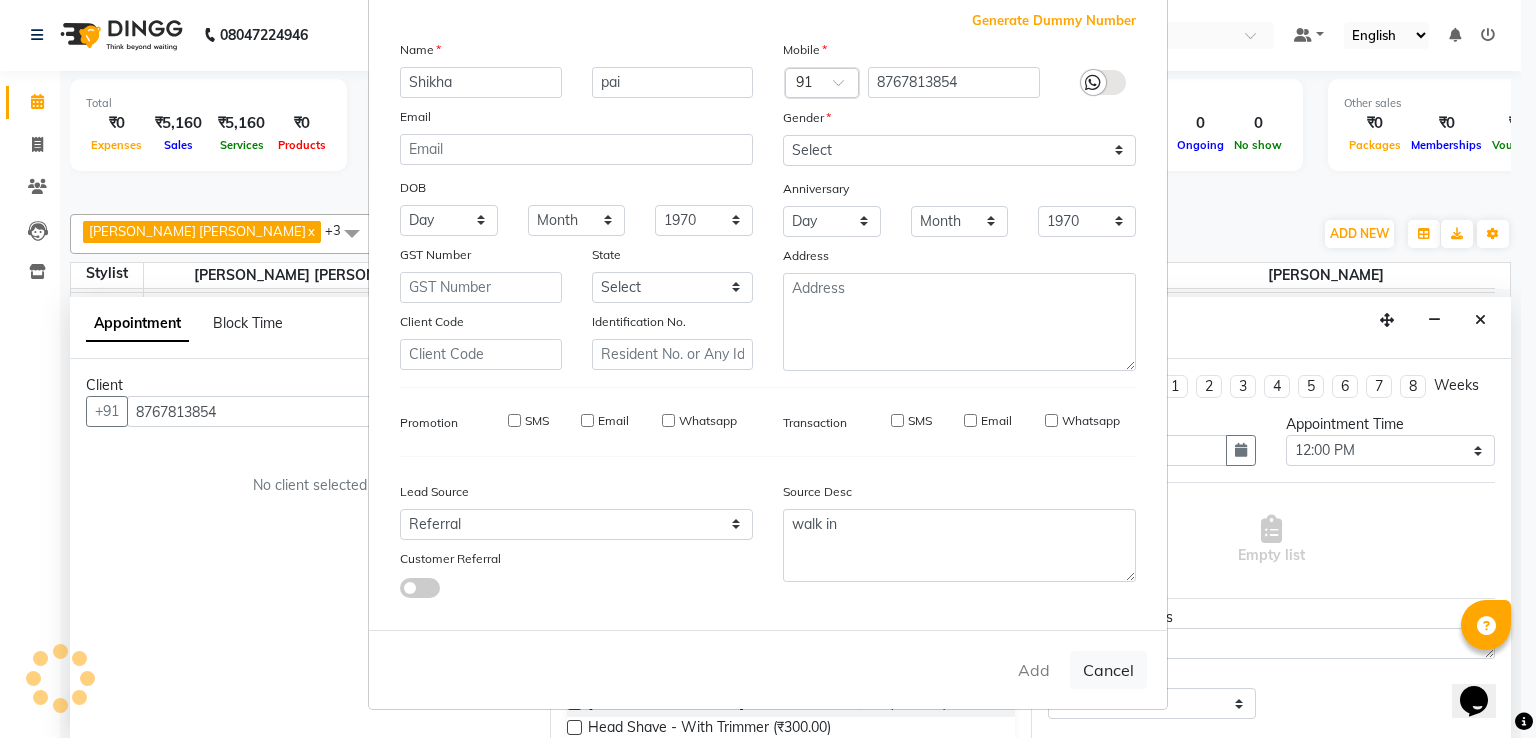 type on "87******54" 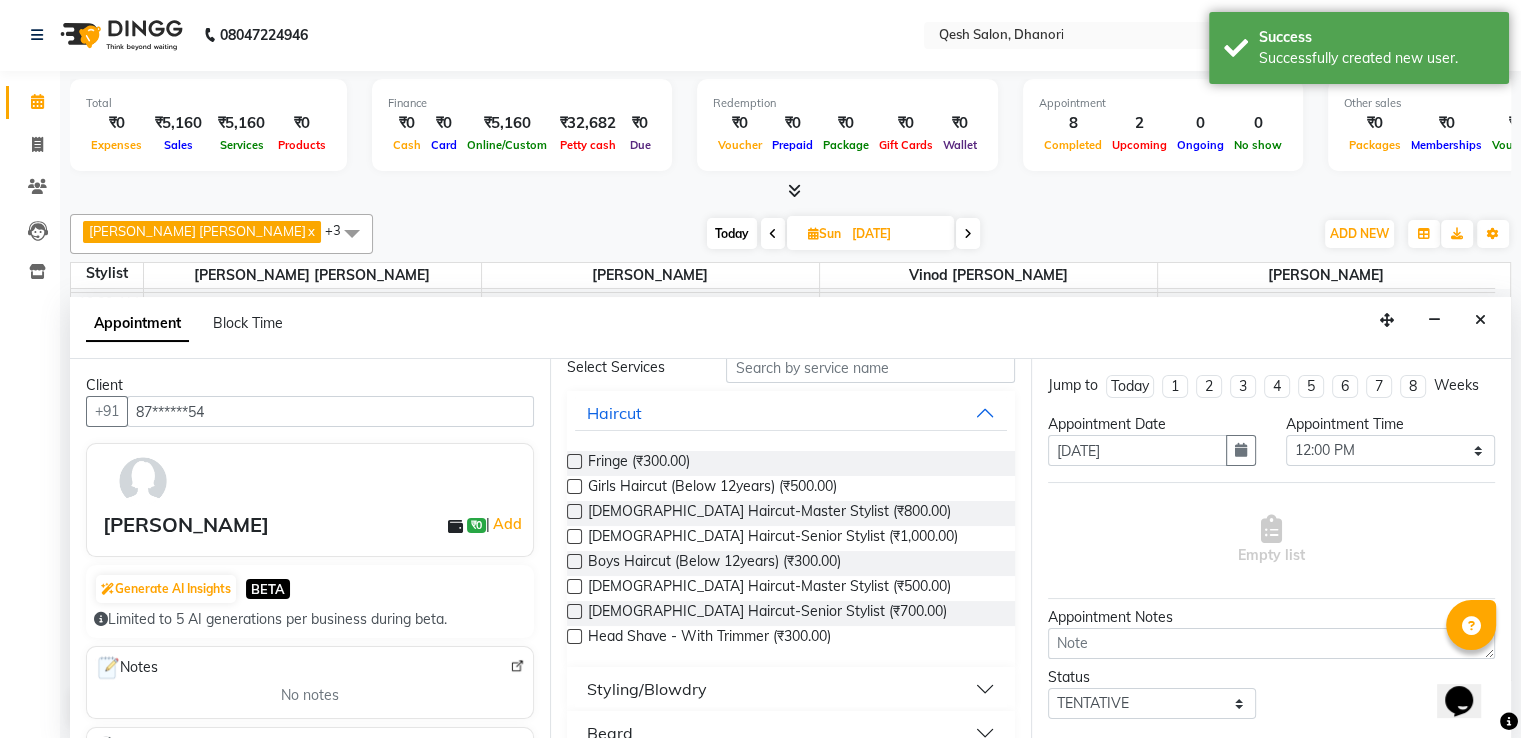 scroll, scrollTop: 0, scrollLeft: 0, axis: both 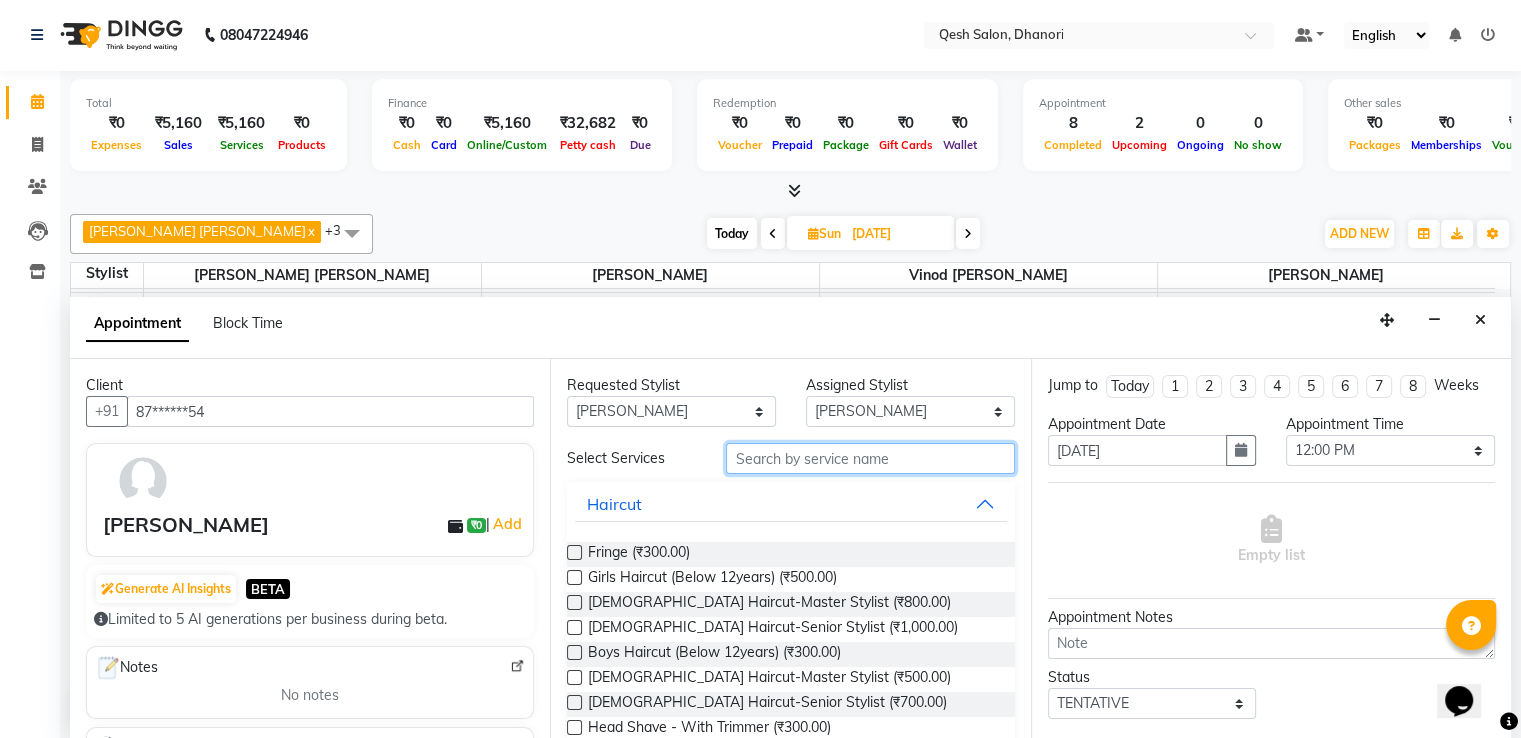 click at bounding box center [870, 458] 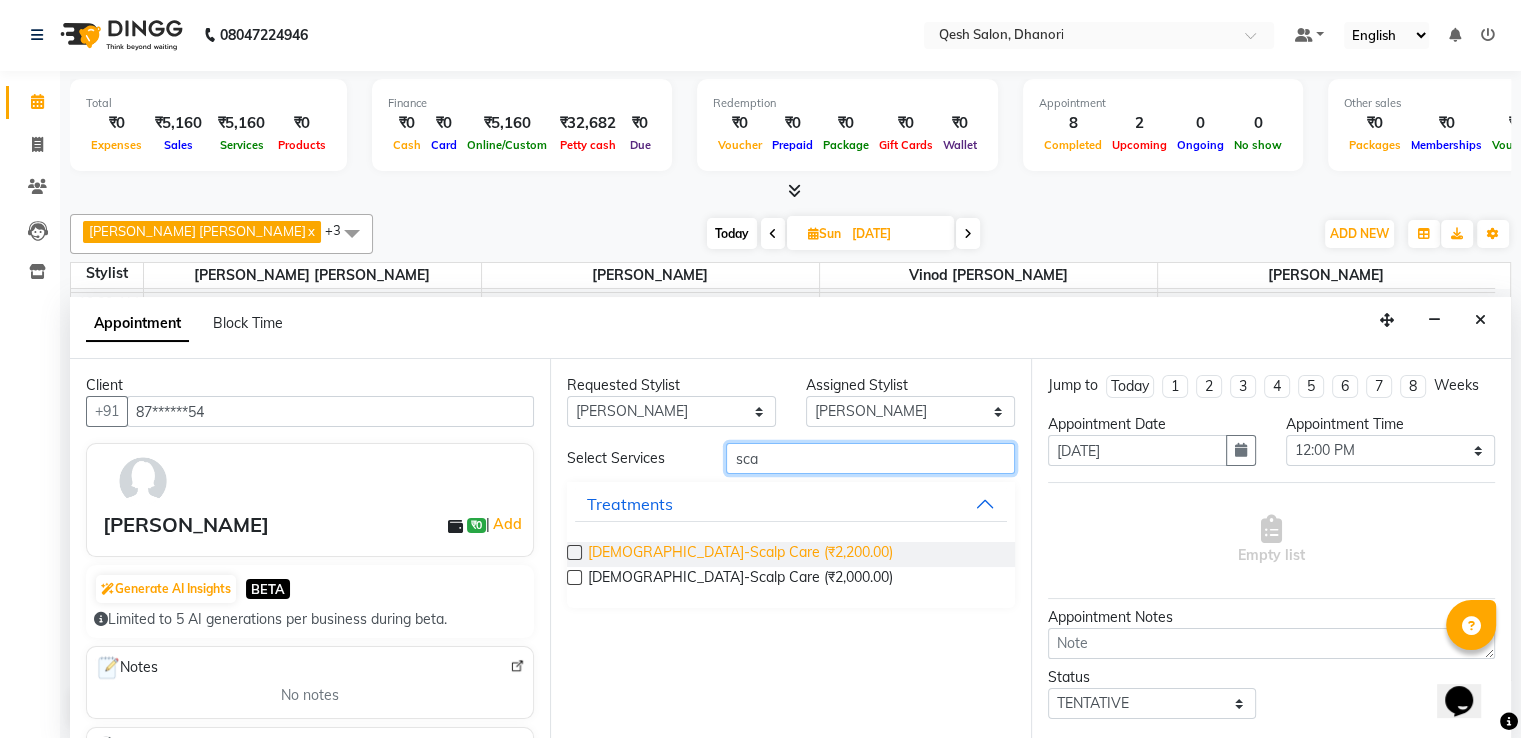 type on "sca" 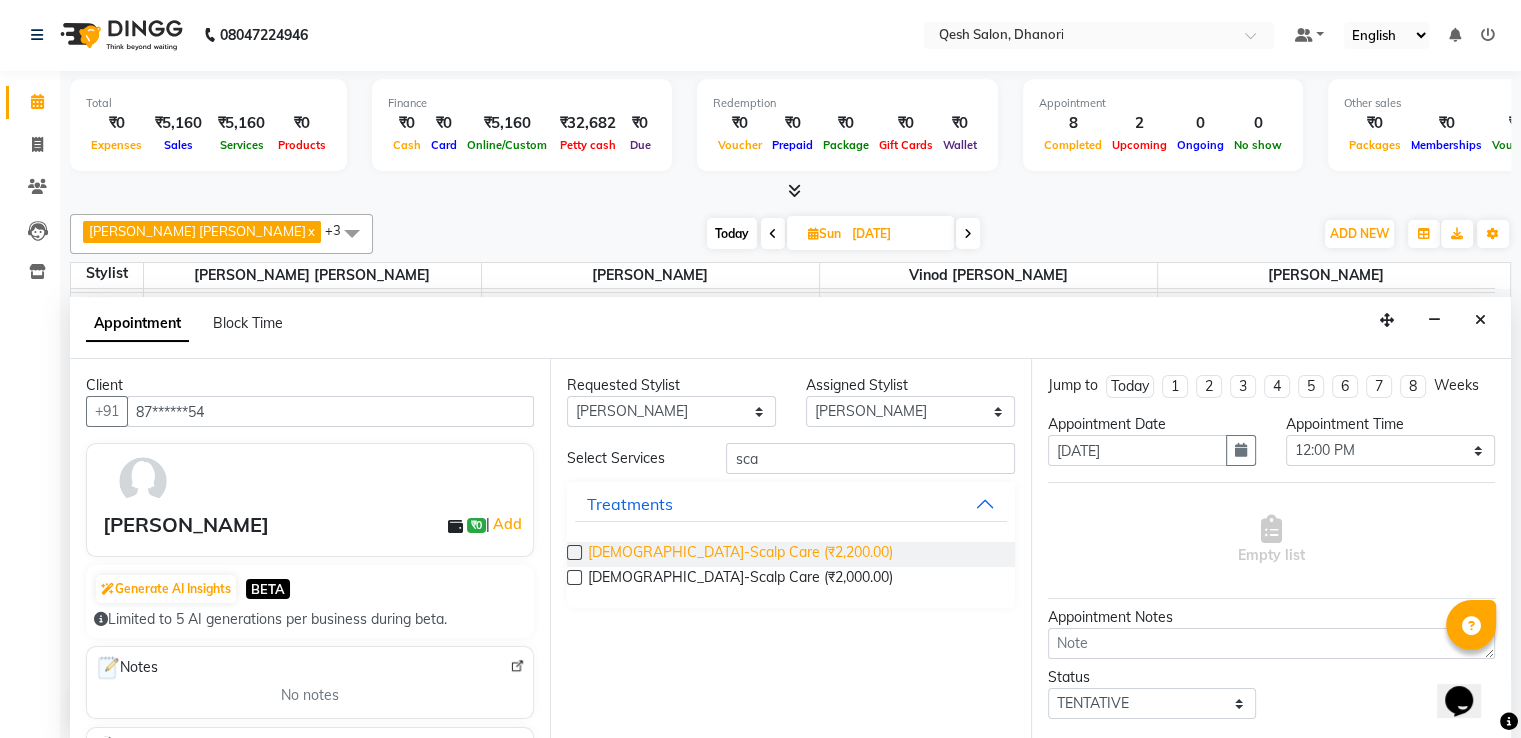 click on "[DEMOGRAPHIC_DATA]-Scalp Care (₹2,200.00)" at bounding box center (740, 554) 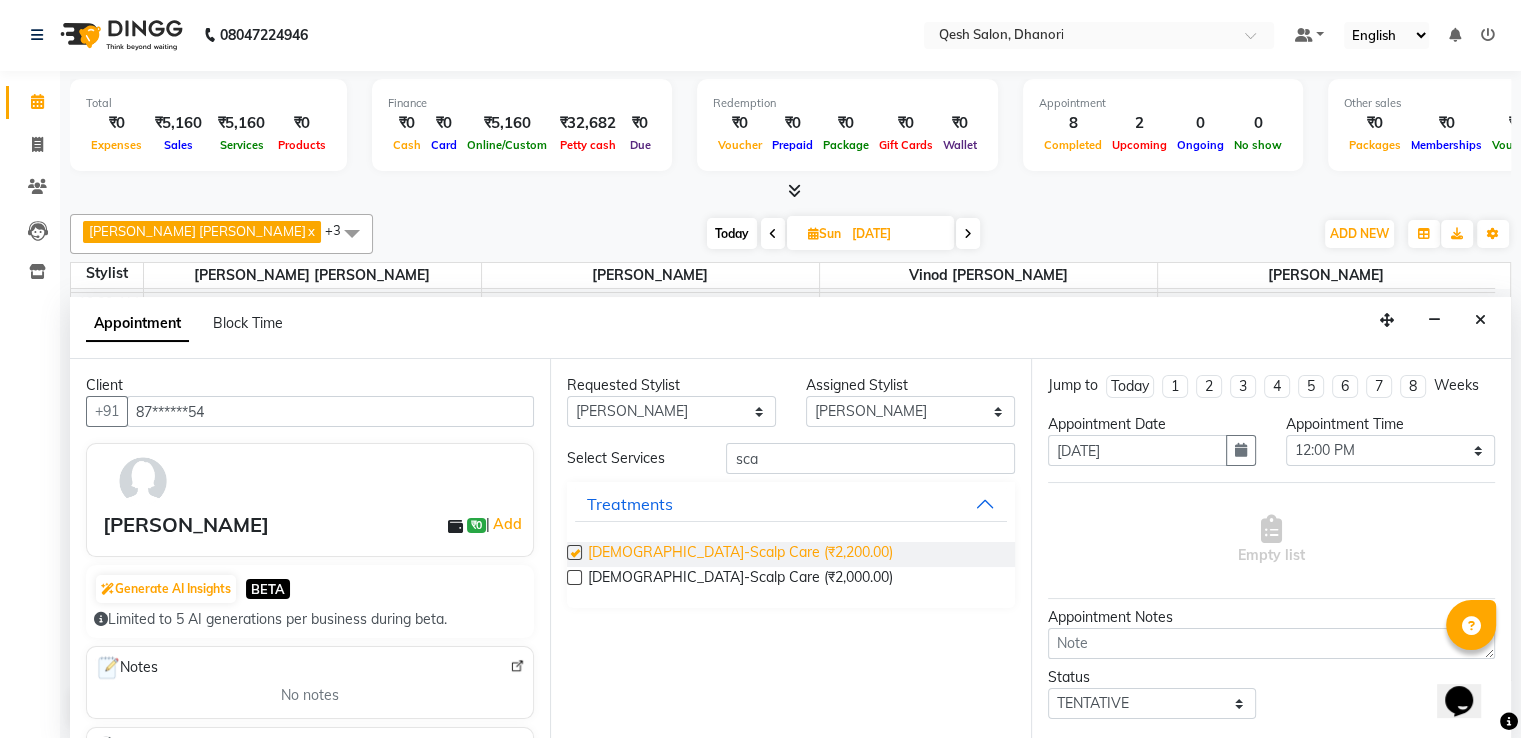 checkbox on "false" 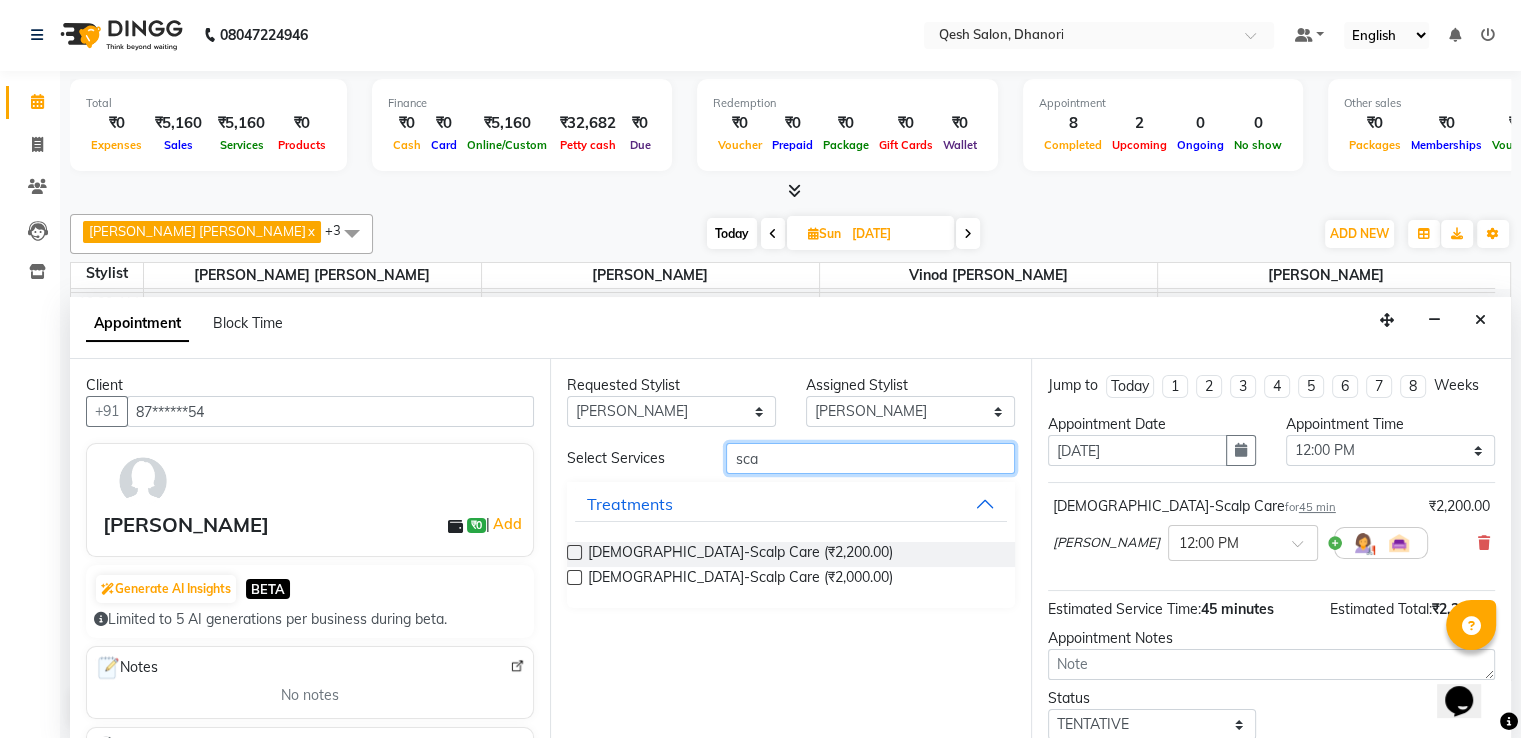 click on "sca" at bounding box center (870, 458) 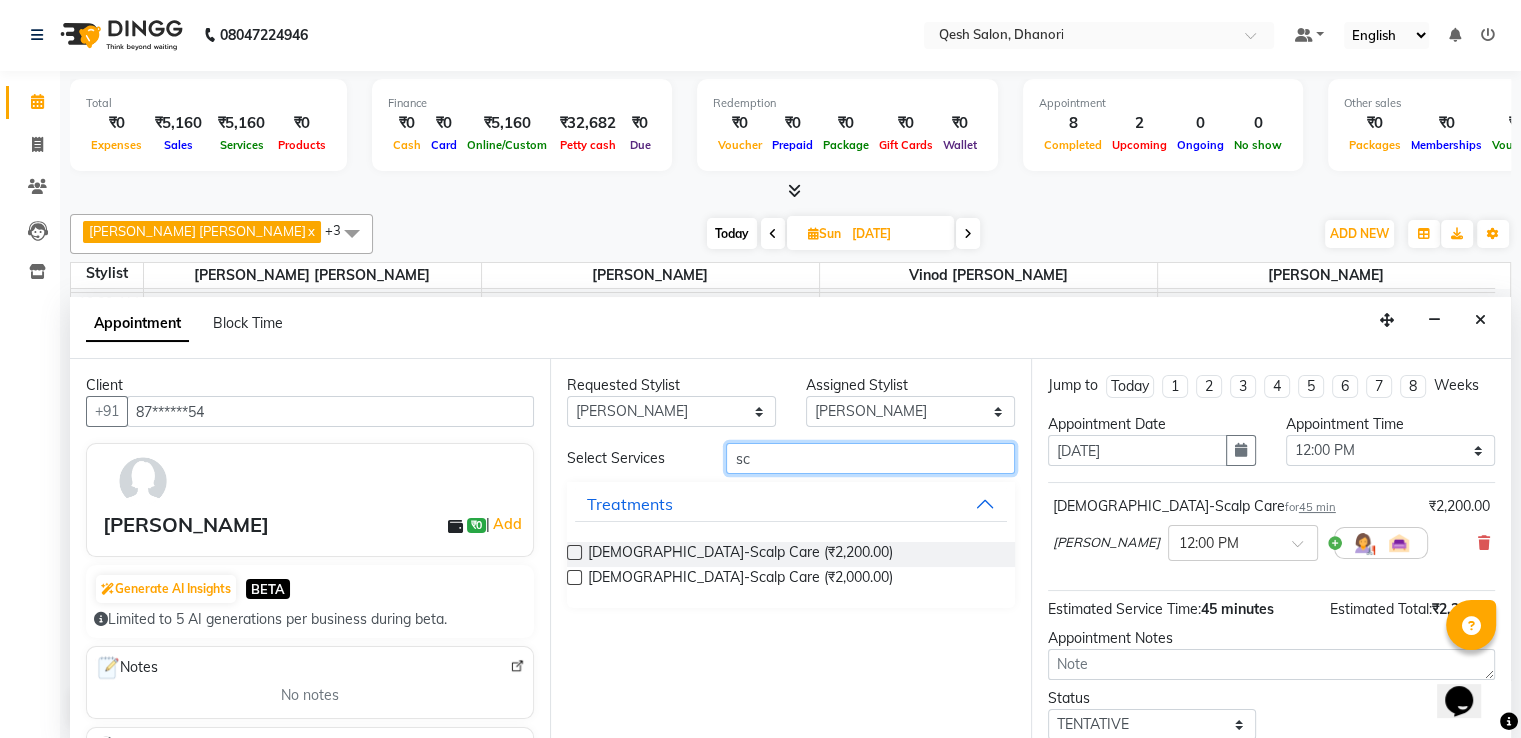 type on "s" 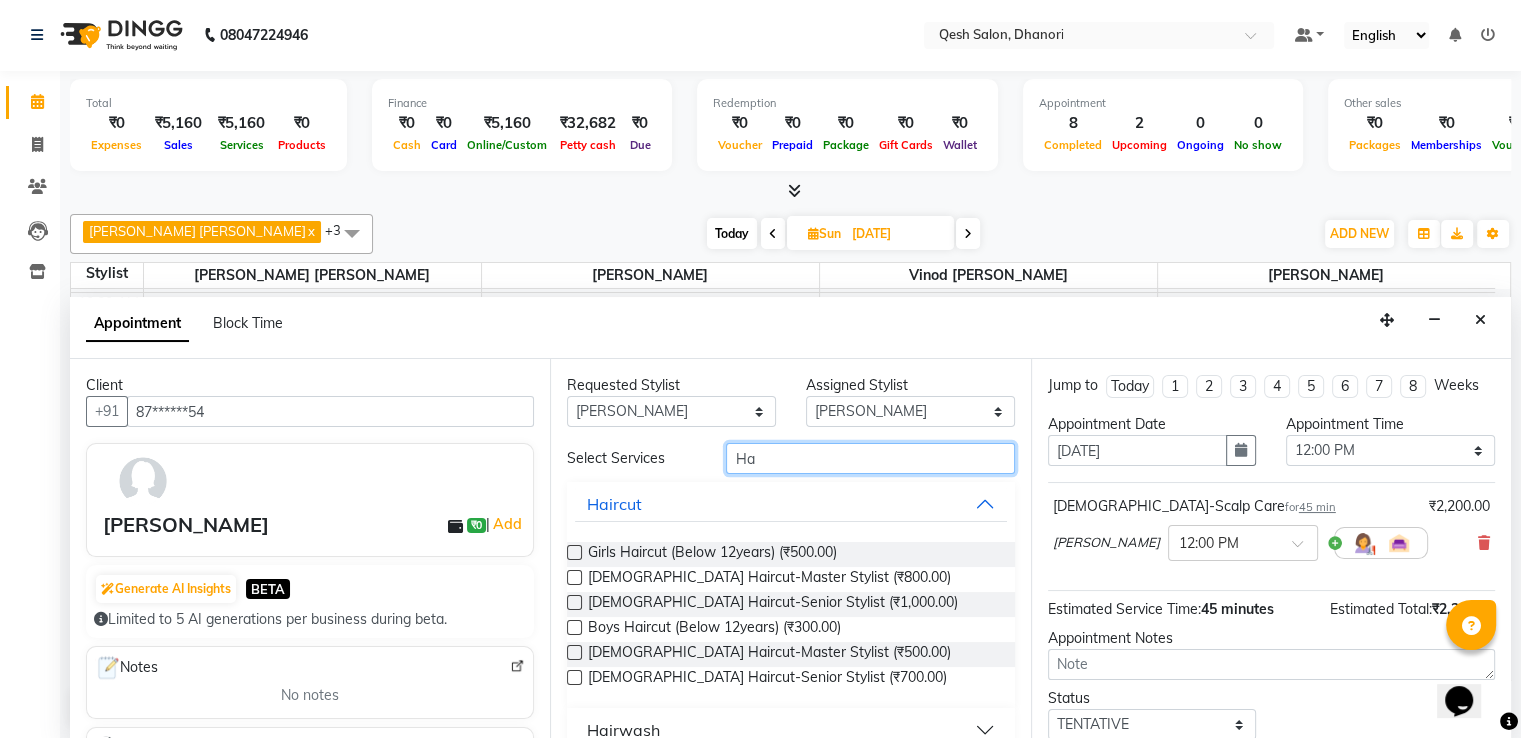 type on "H" 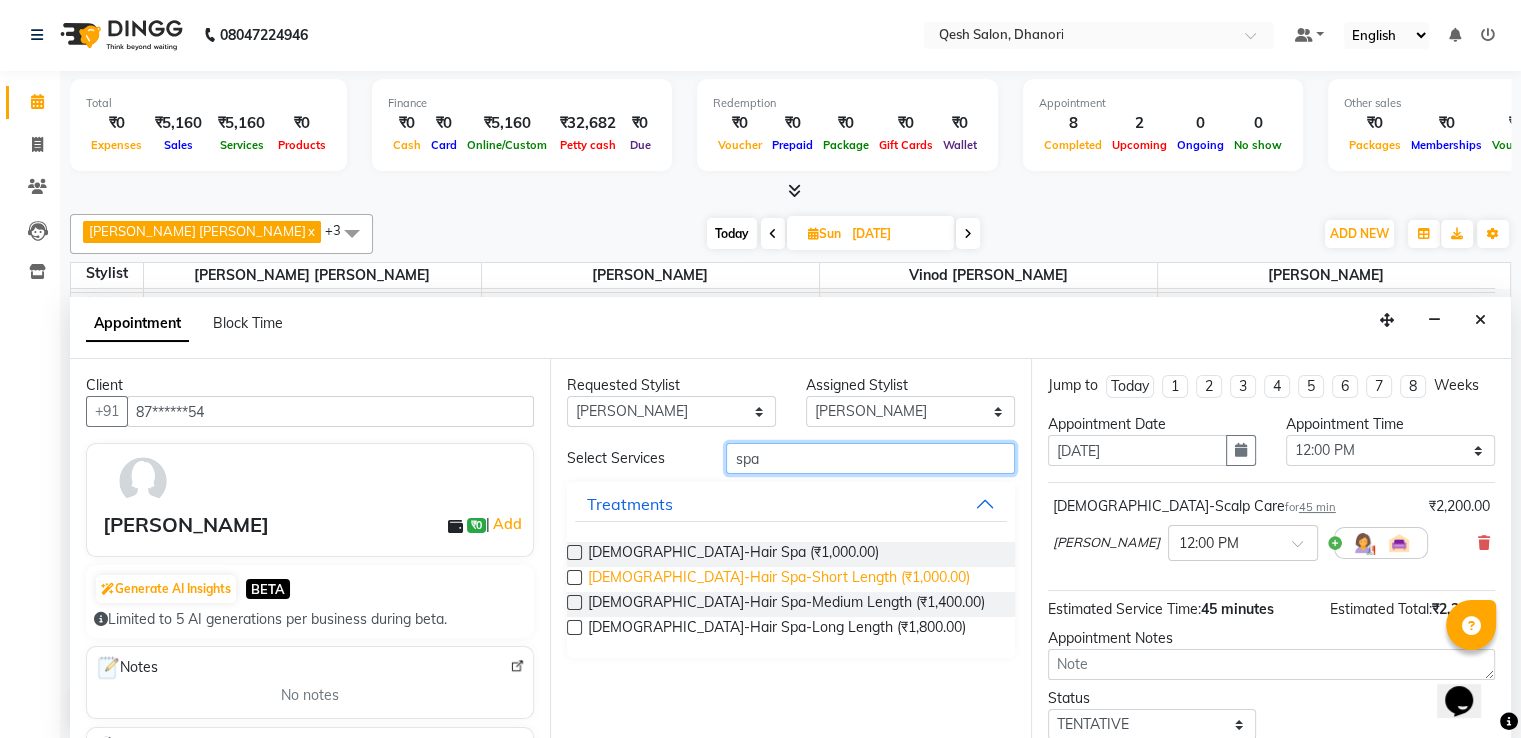 type on "spa" 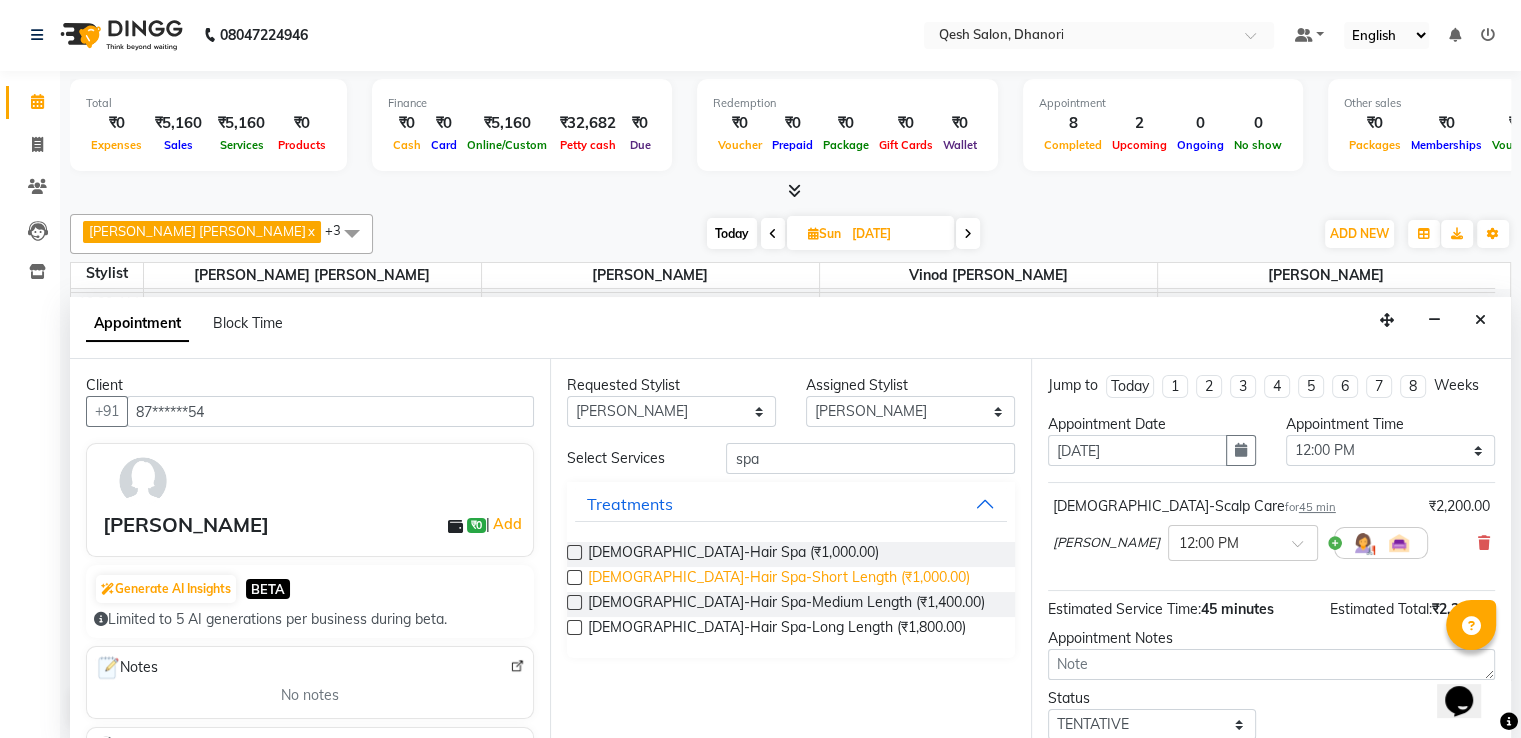 click on "[DEMOGRAPHIC_DATA]-Hair Spa-Short Length (₹1,000.00)" at bounding box center (779, 579) 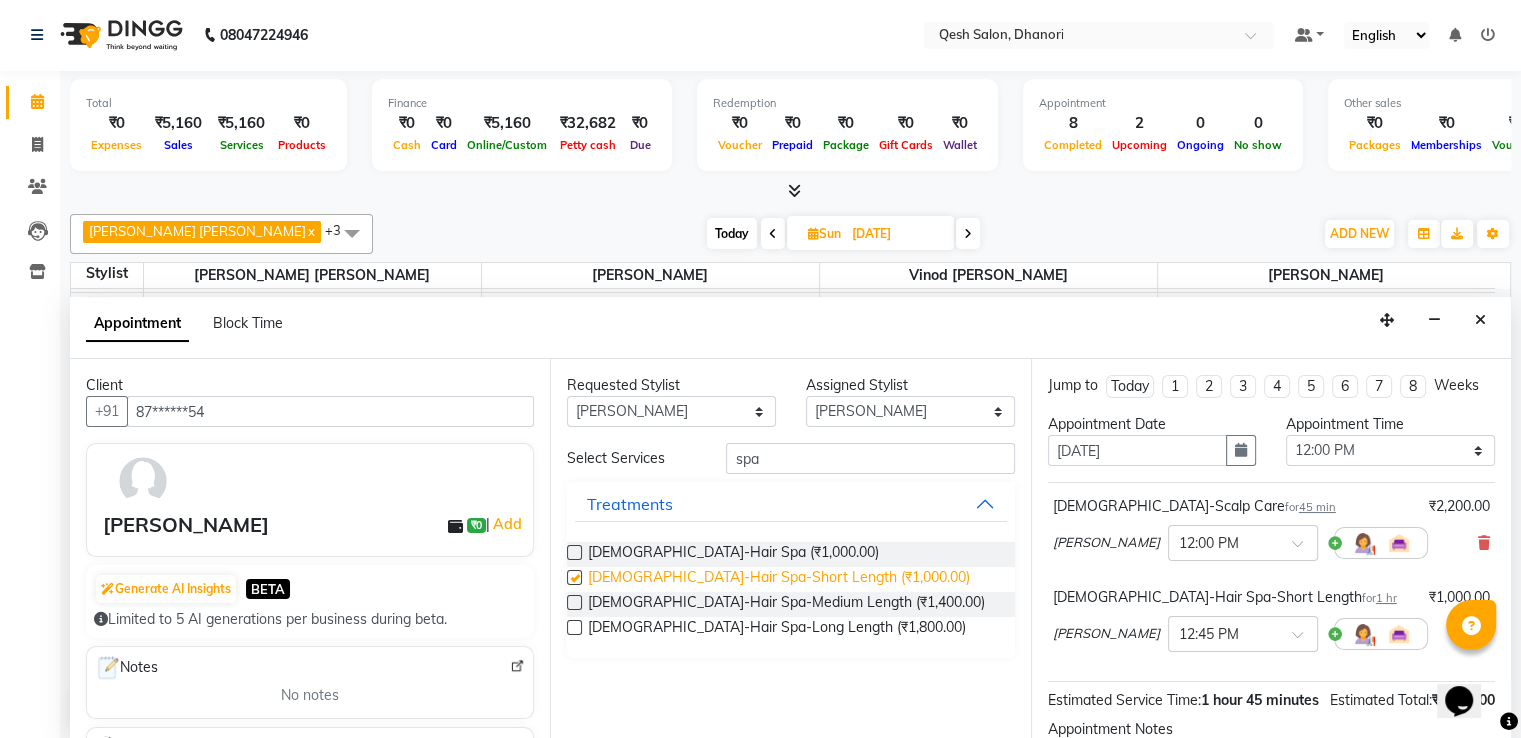 checkbox on "false" 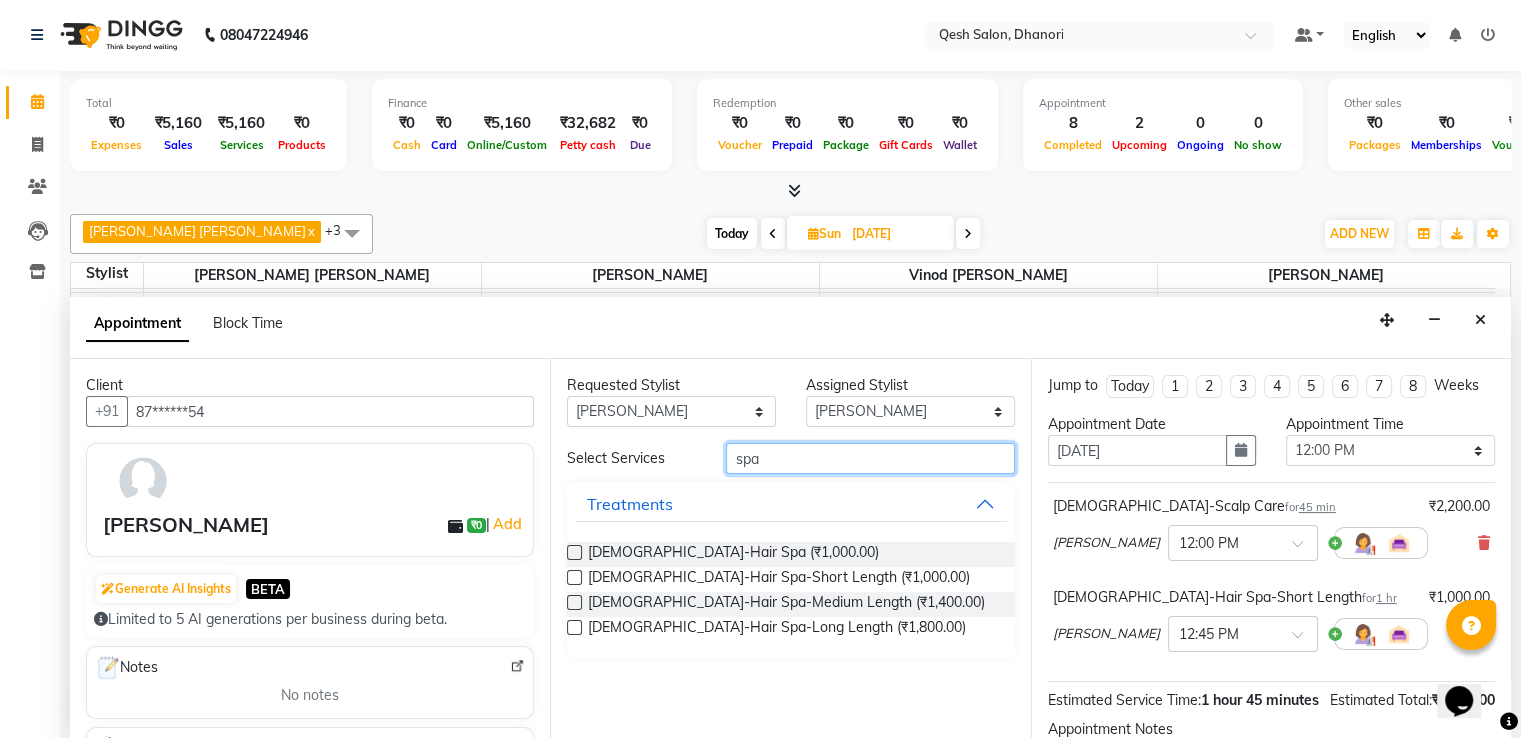 click on "spa" at bounding box center (870, 458) 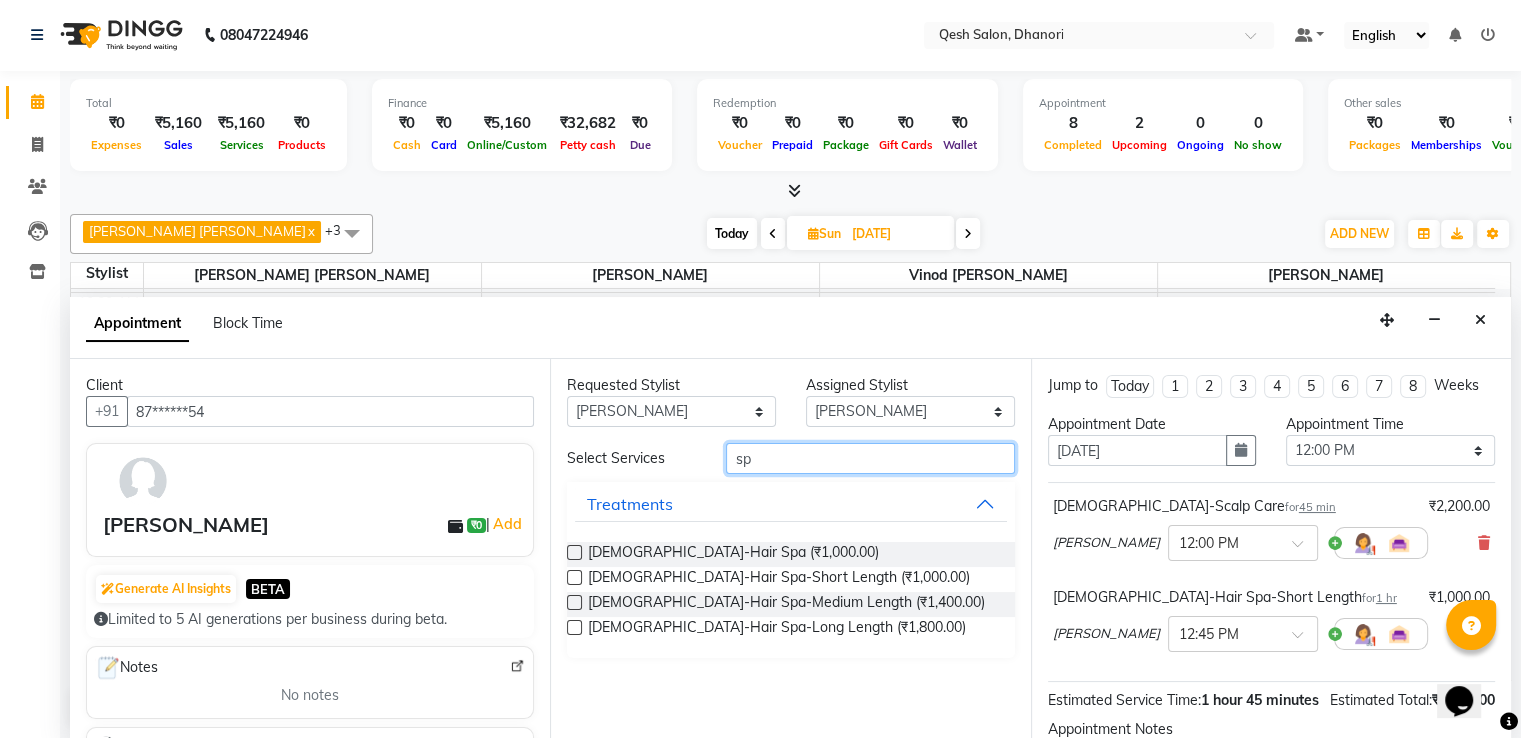 type on "s" 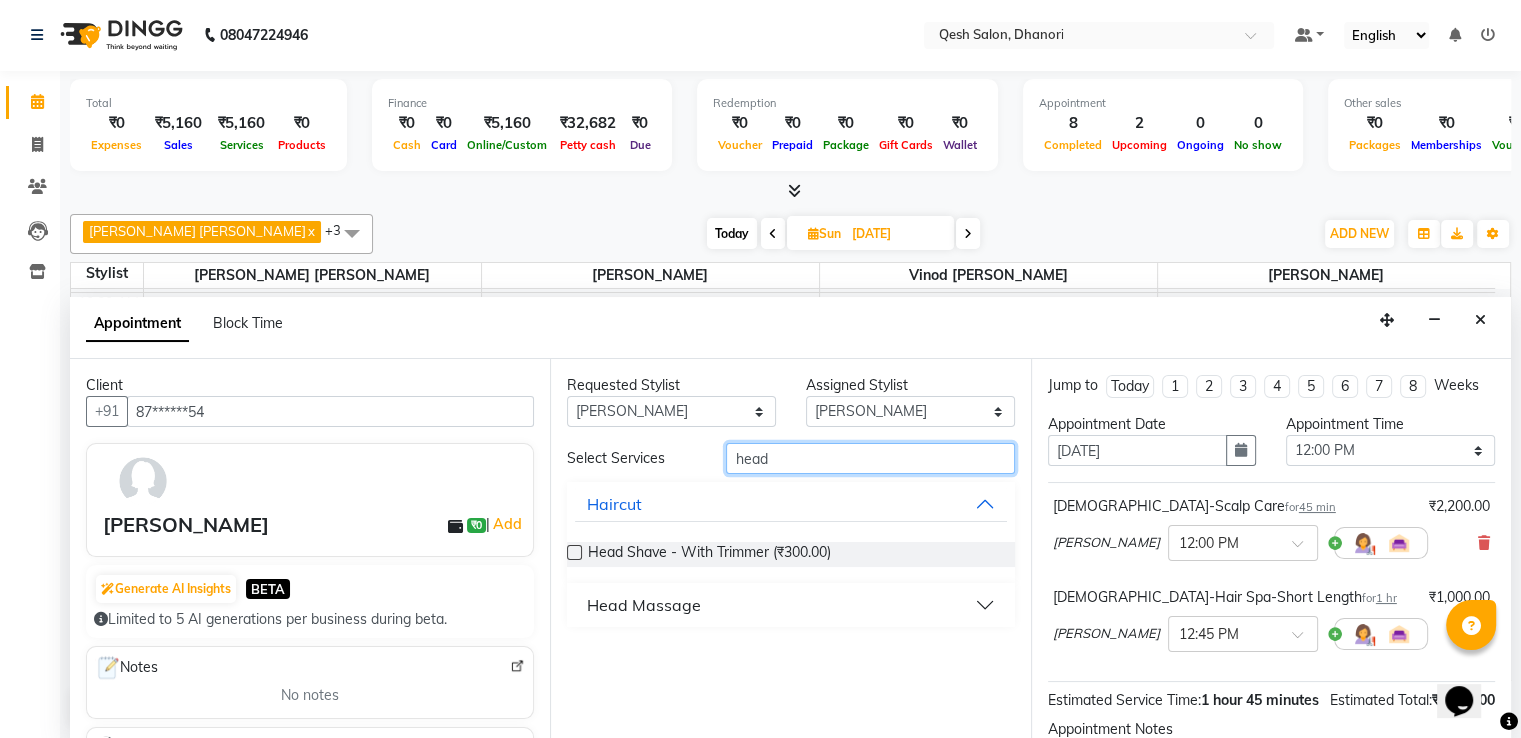 type on "head" 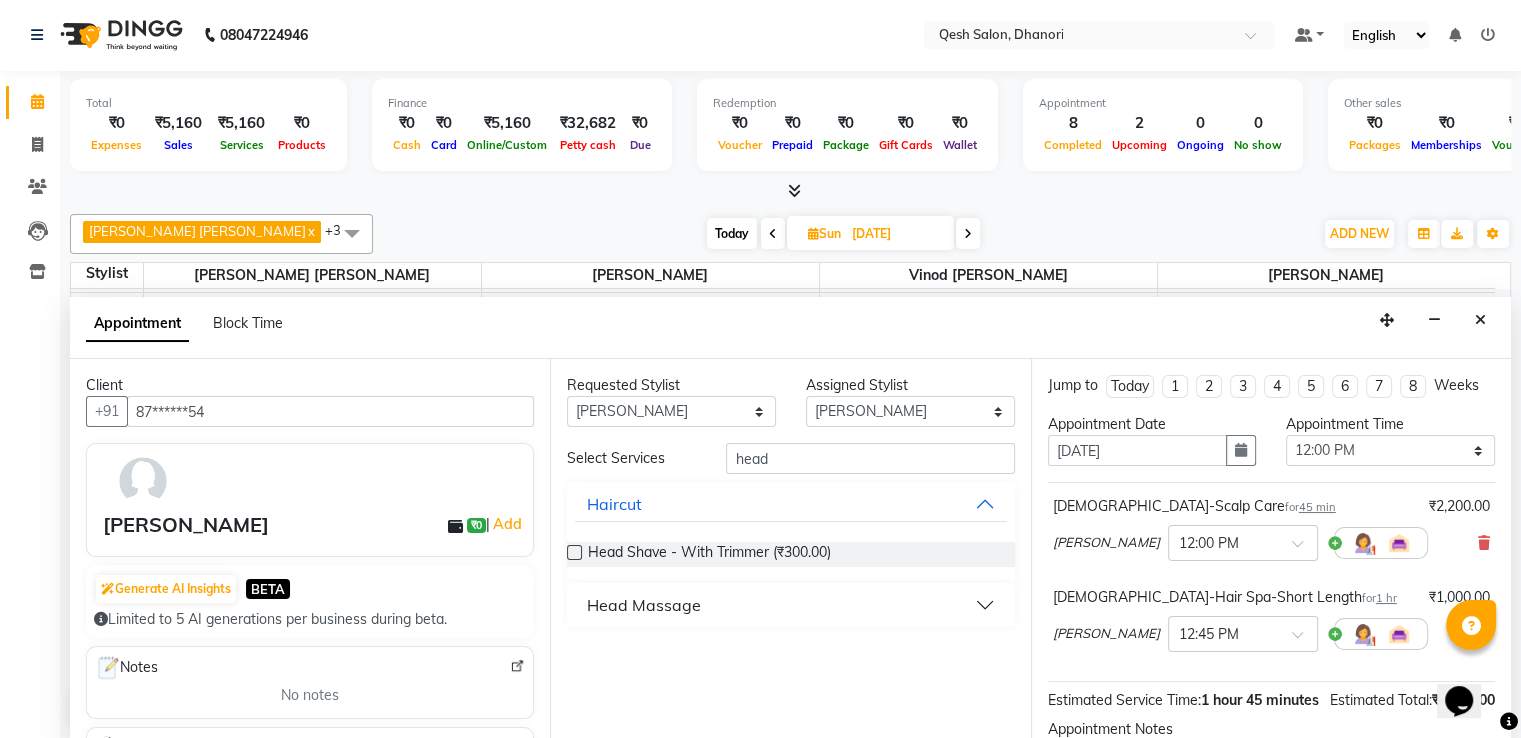 click on "Head Massage" at bounding box center [644, 605] 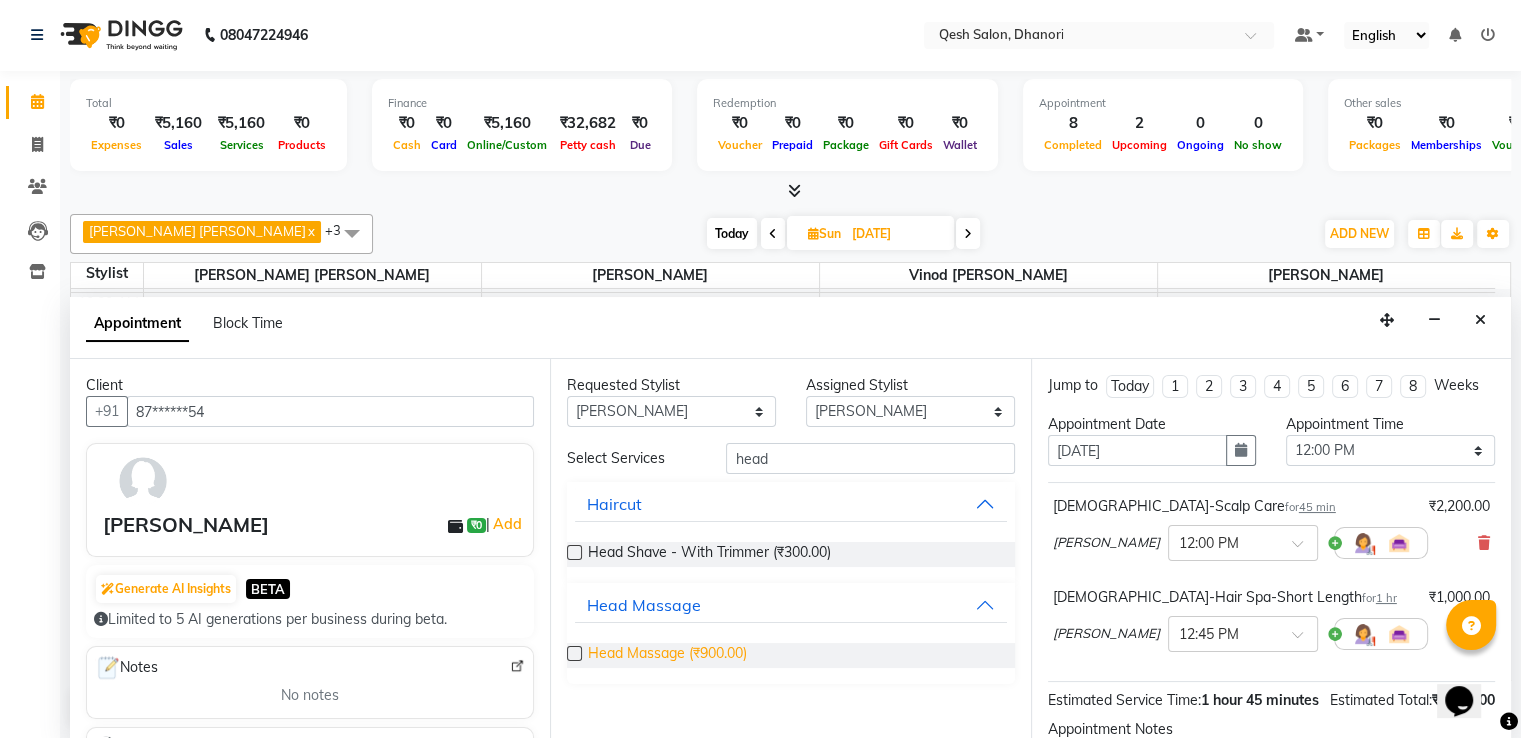 click on "Head Massage (₹900.00)" at bounding box center [667, 655] 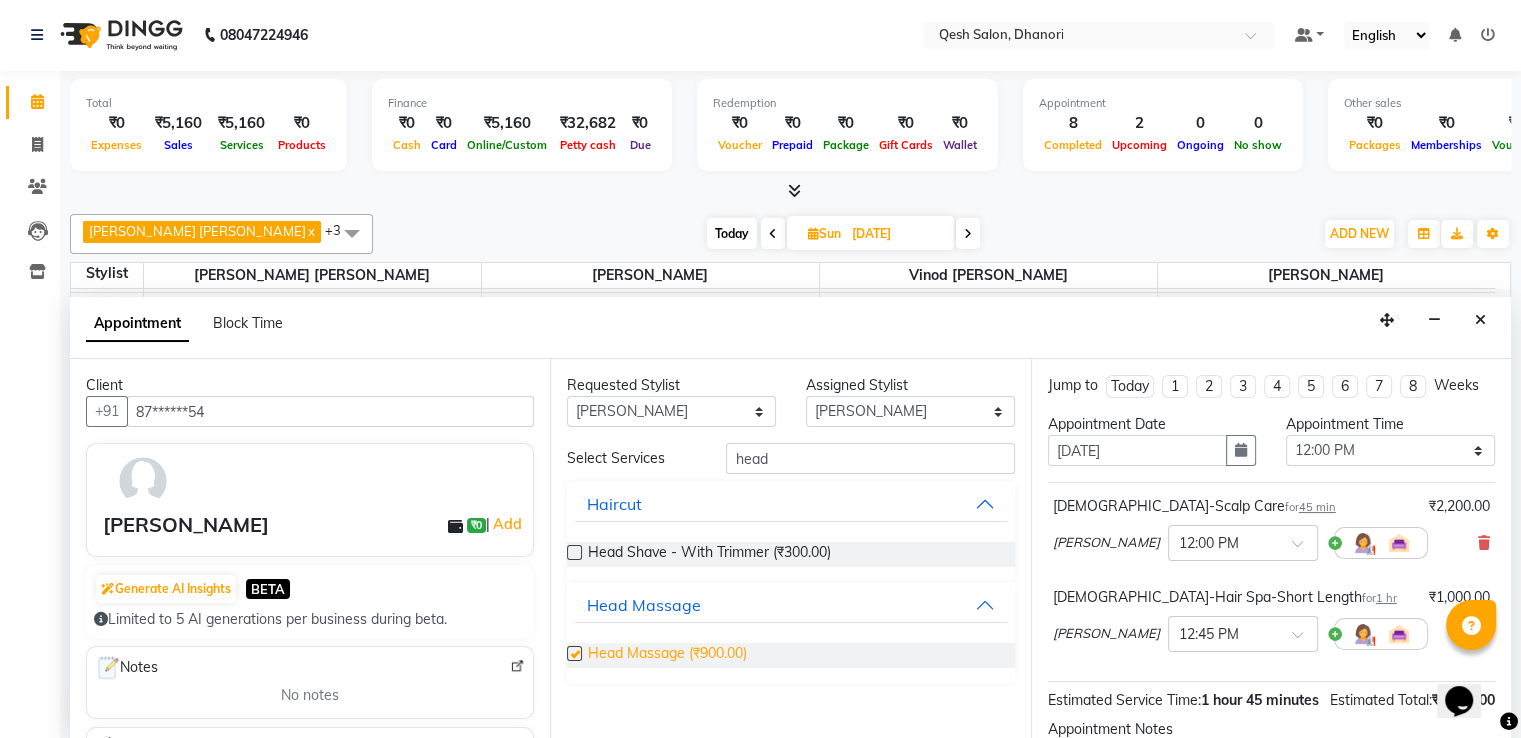 checkbox on "false" 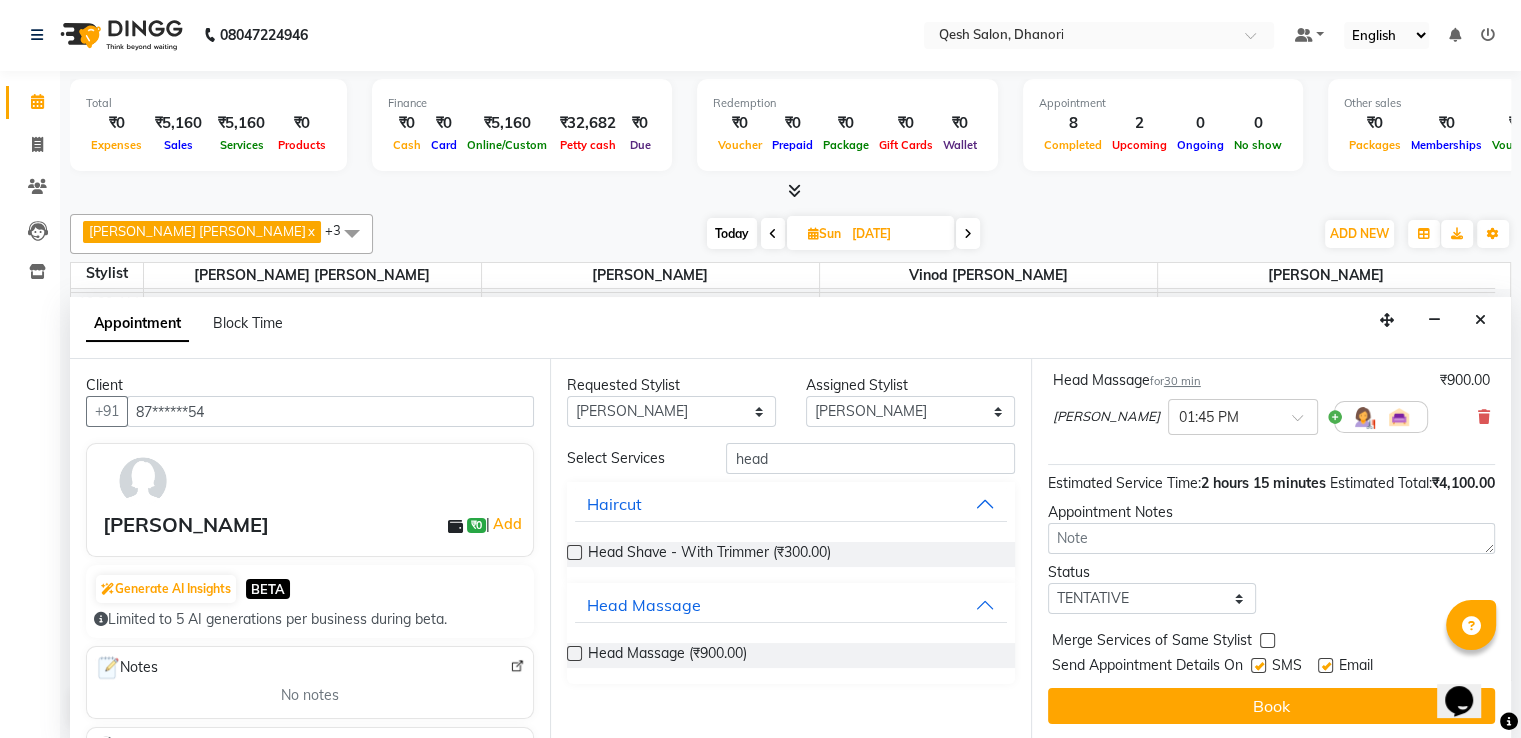 scroll, scrollTop: 328, scrollLeft: 0, axis: vertical 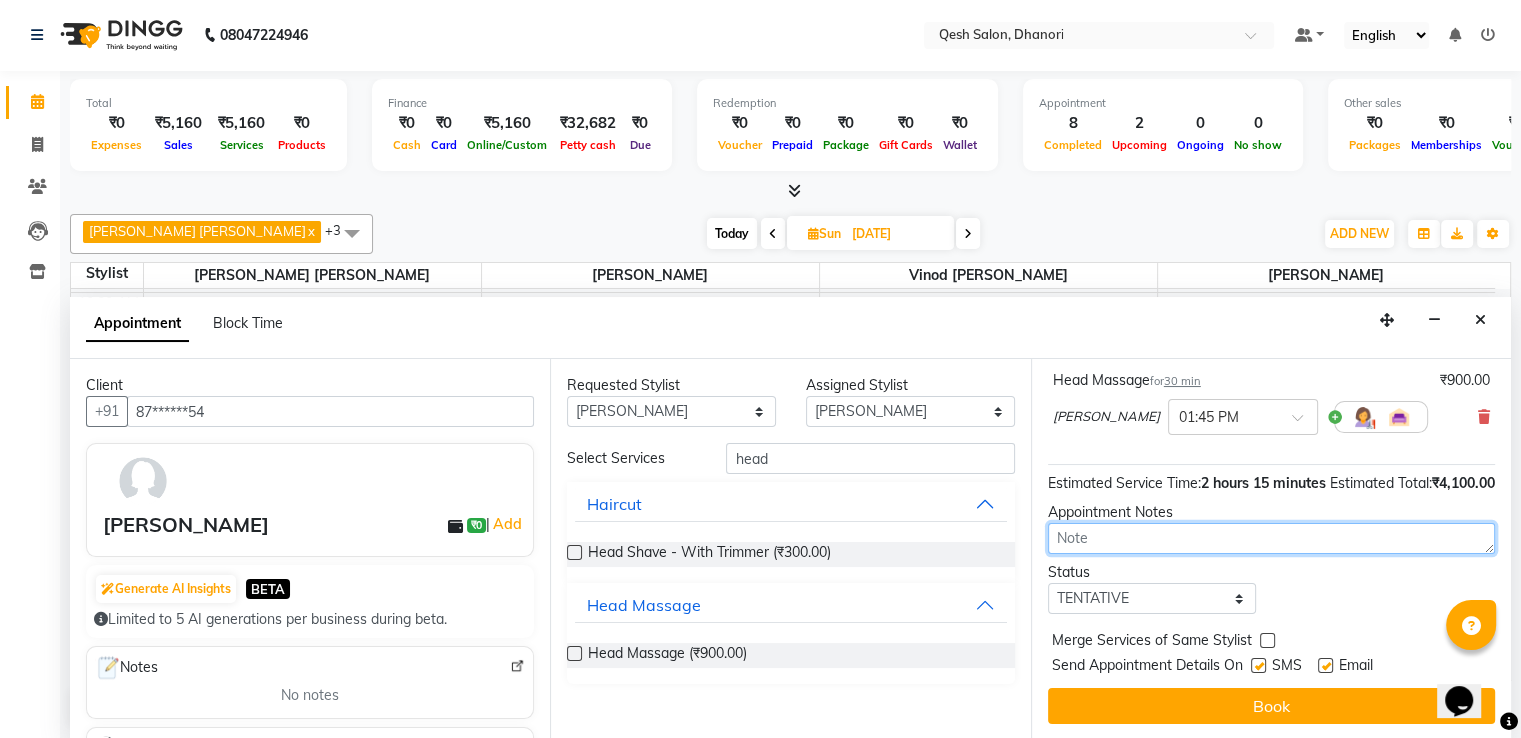 click at bounding box center [1271, 538] 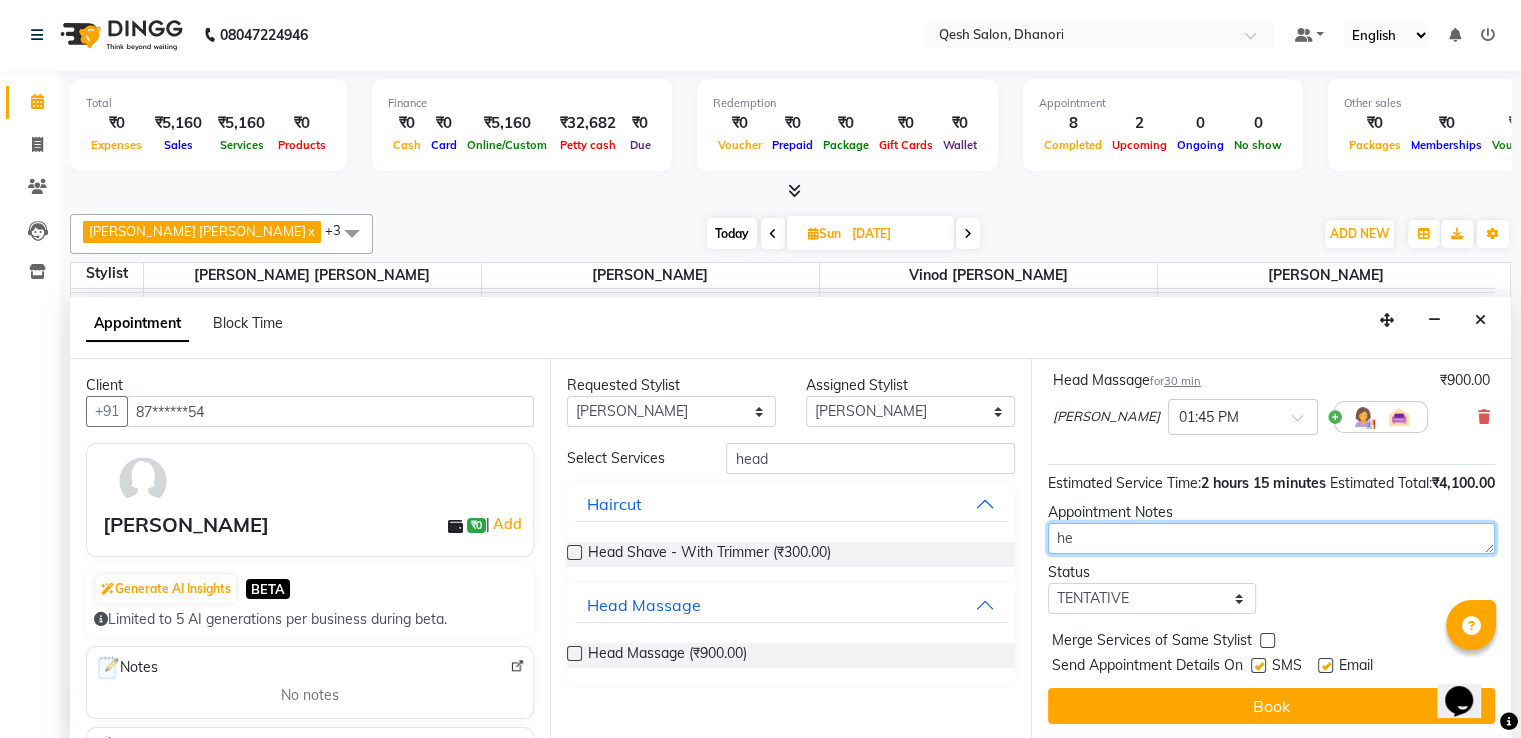 type on "h" 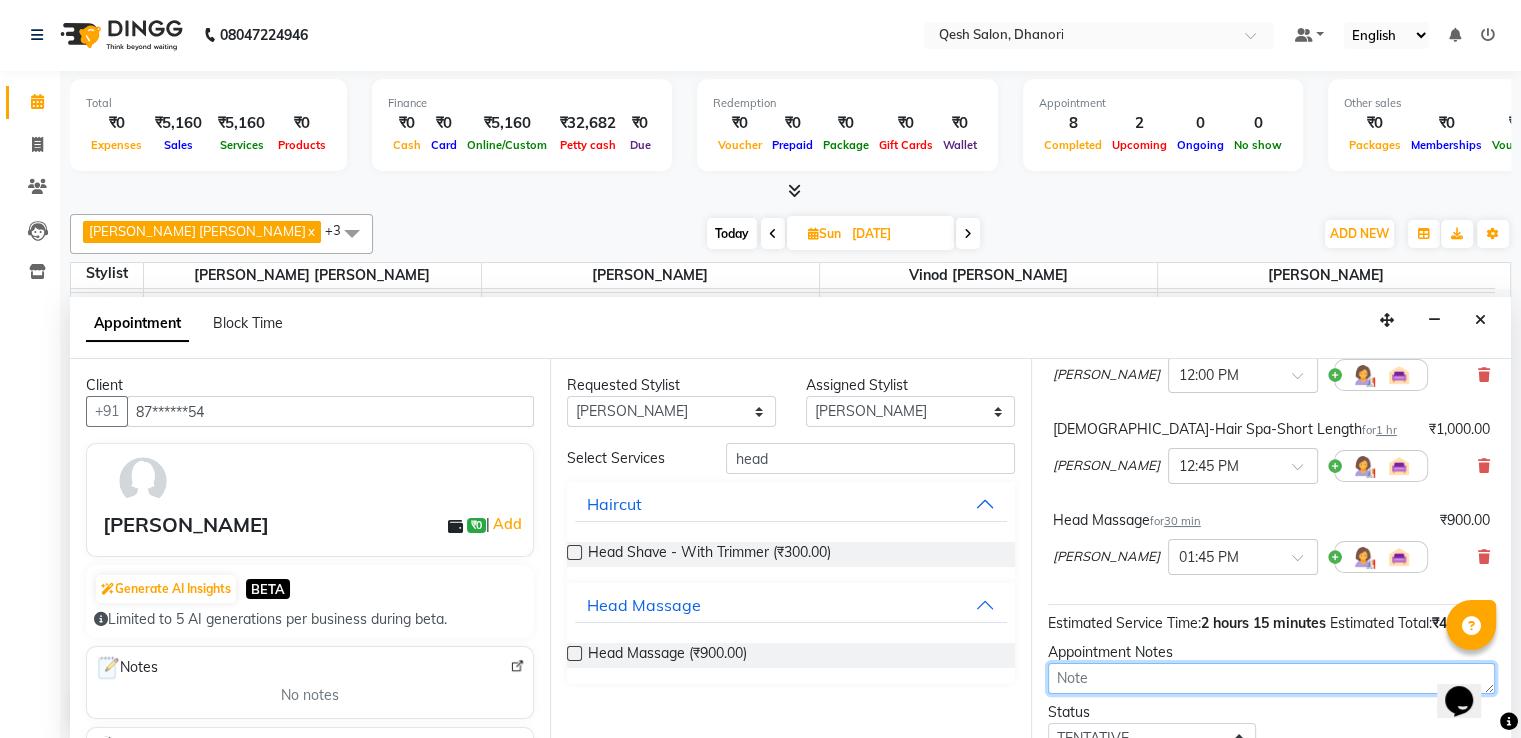scroll, scrollTop: 228, scrollLeft: 0, axis: vertical 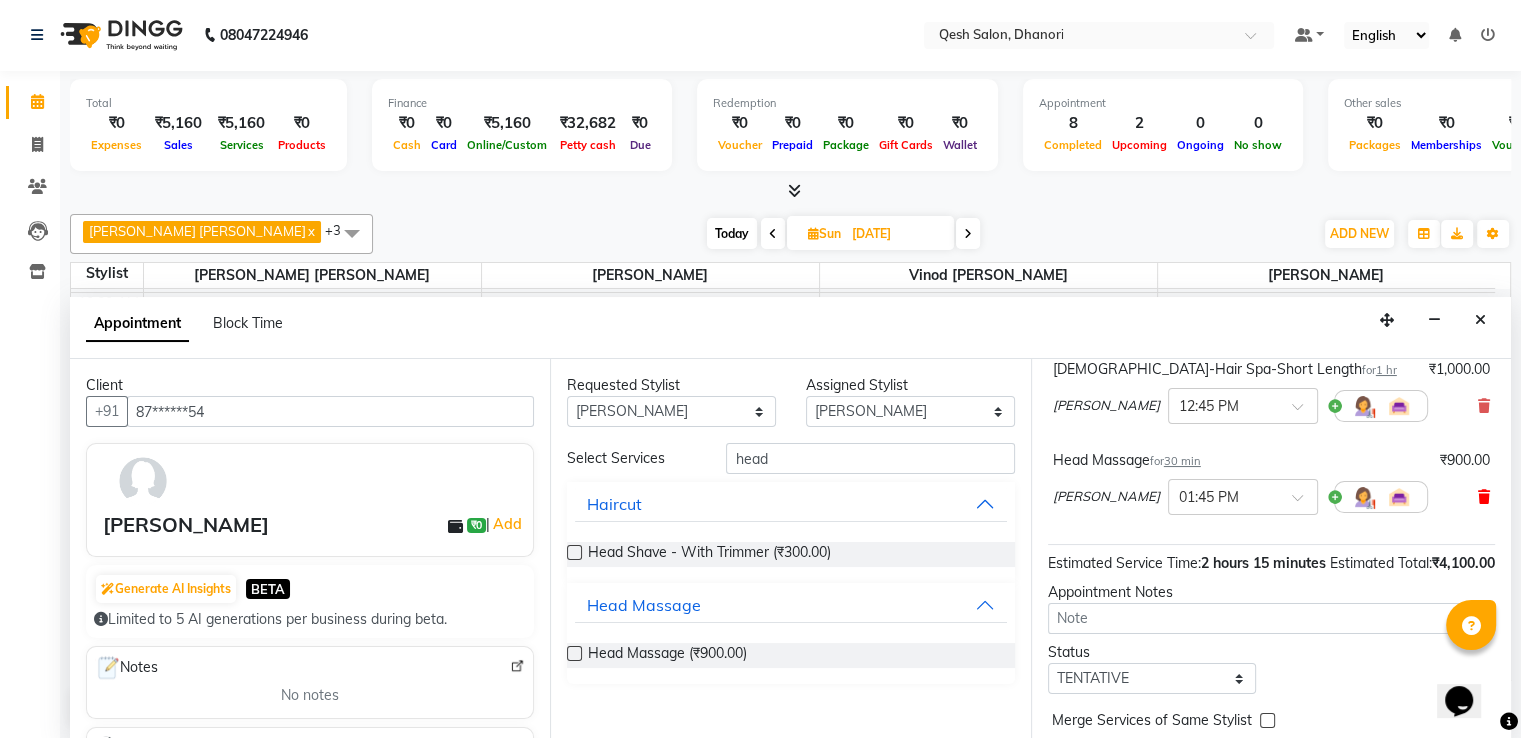click at bounding box center (1484, 497) 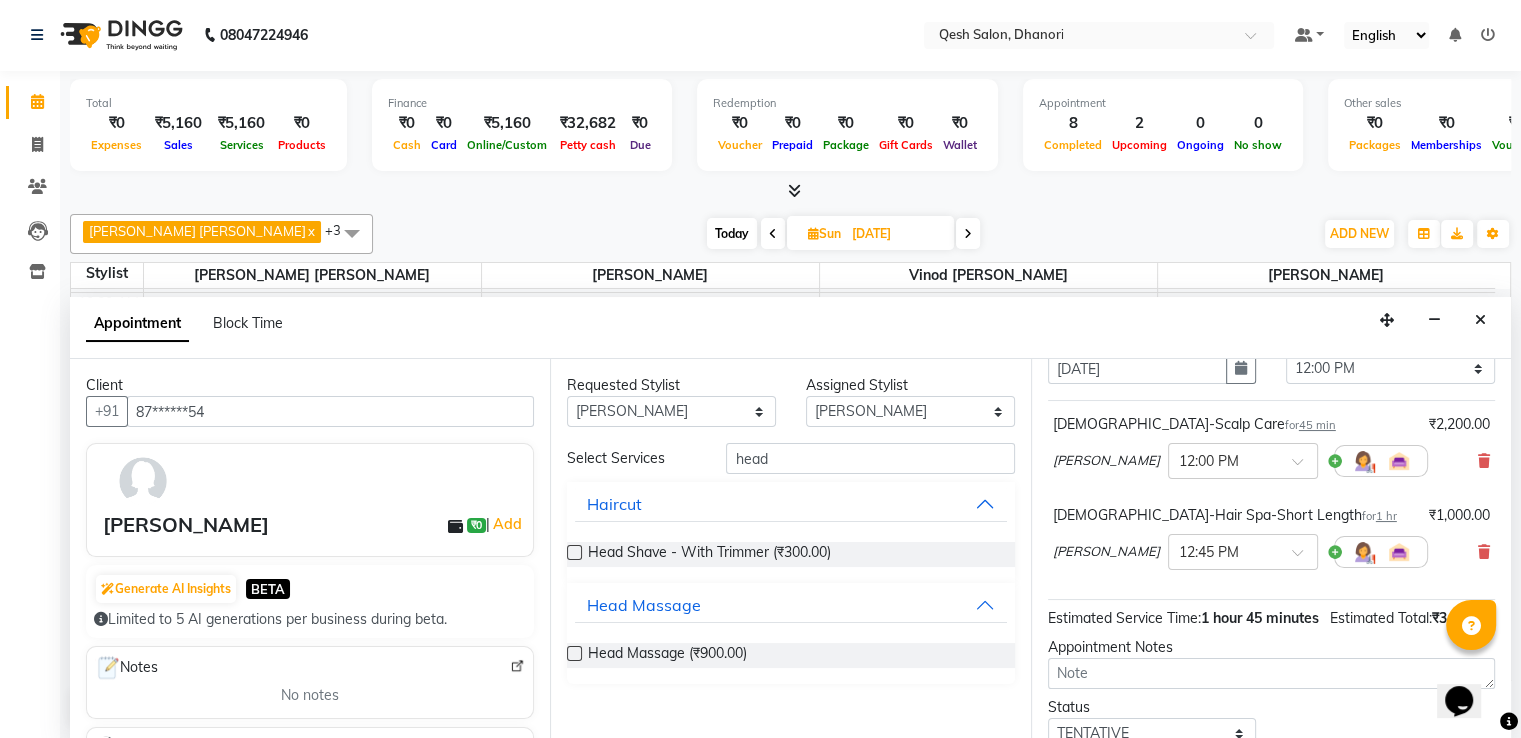 scroll, scrollTop: 128, scrollLeft: 0, axis: vertical 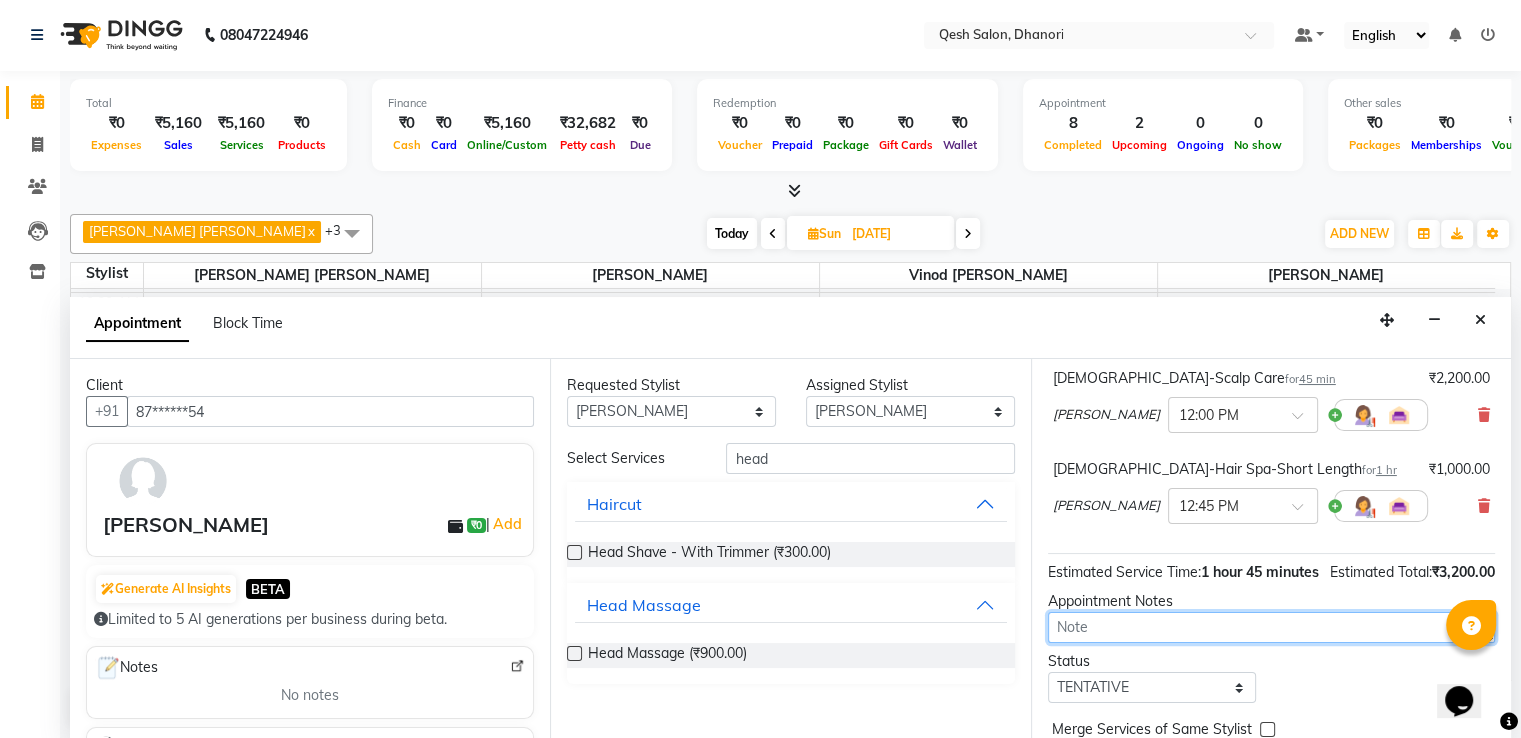 click at bounding box center [1271, 627] 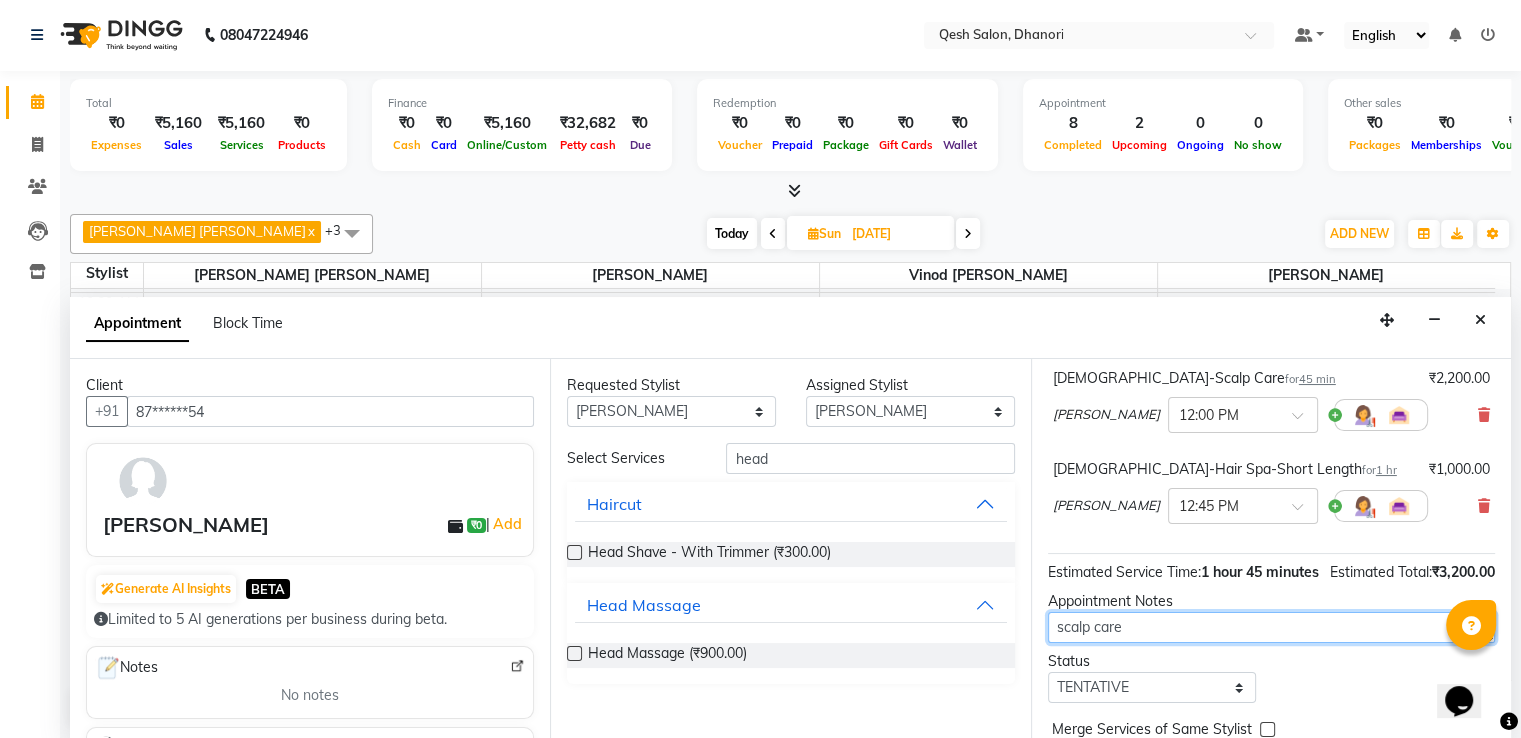 type on "scalp care" 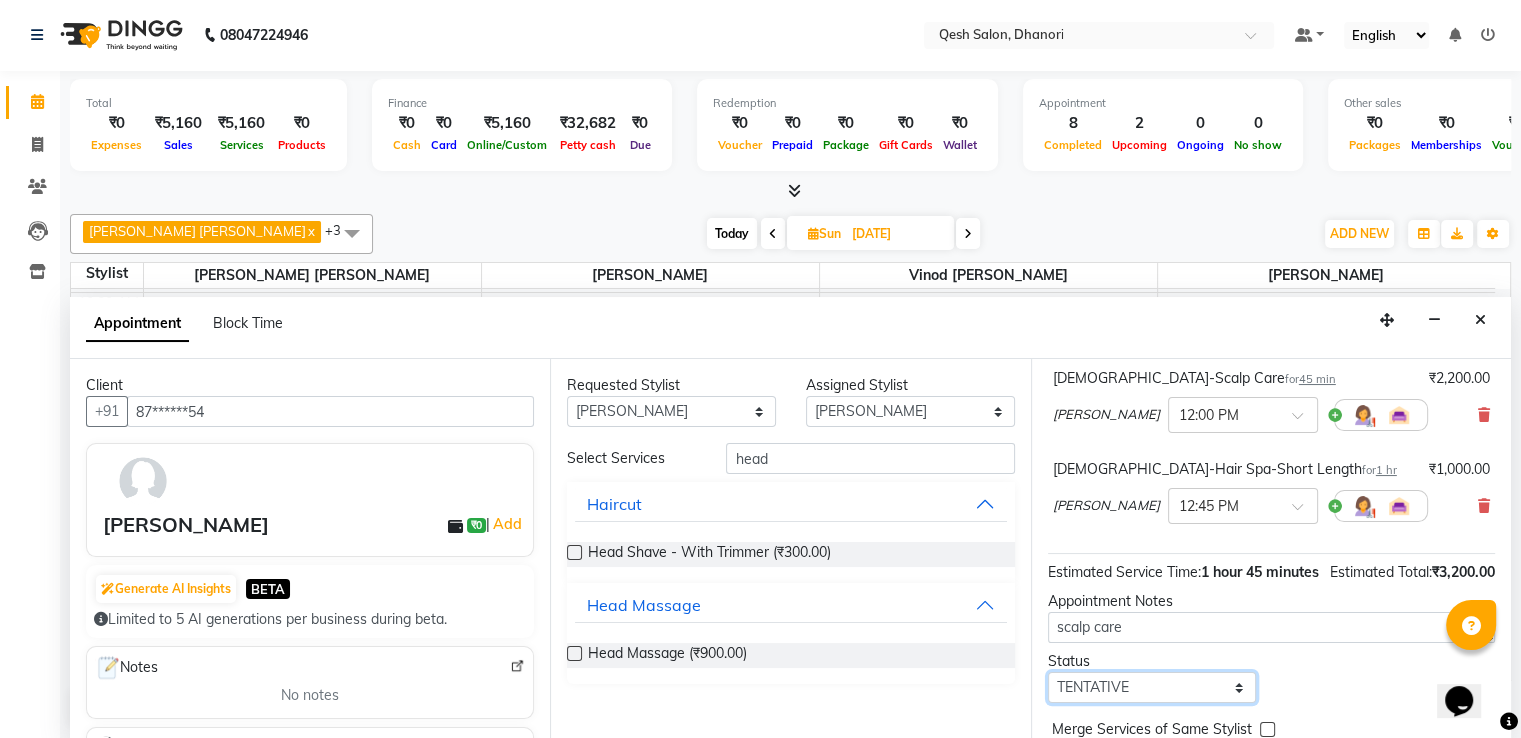click on "Select TENTATIVE CONFIRM UPCOMING" at bounding box center (1152, 687) 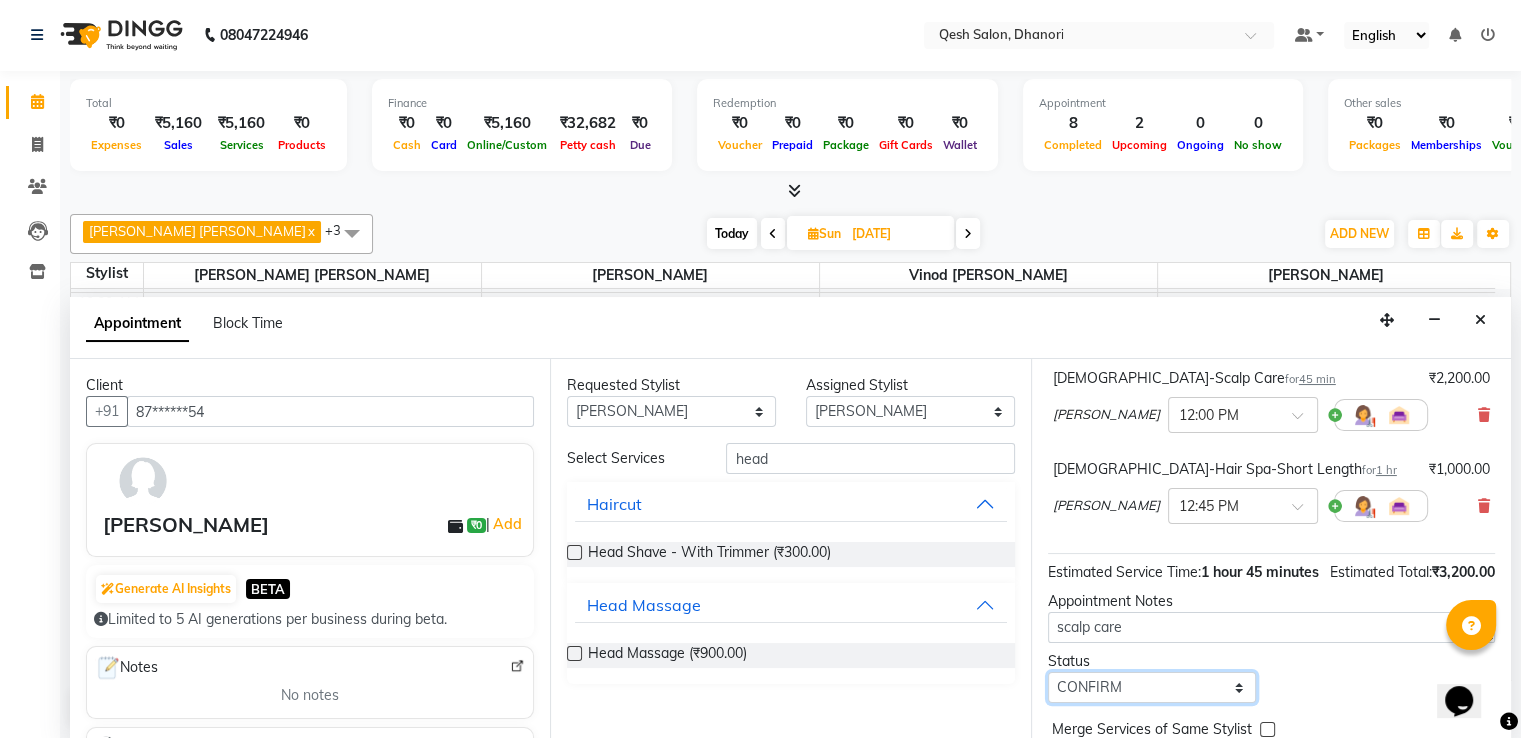 click on "Select TENTATIVE CONFIRM UPCOMING" at bounding box center [1152, 687] 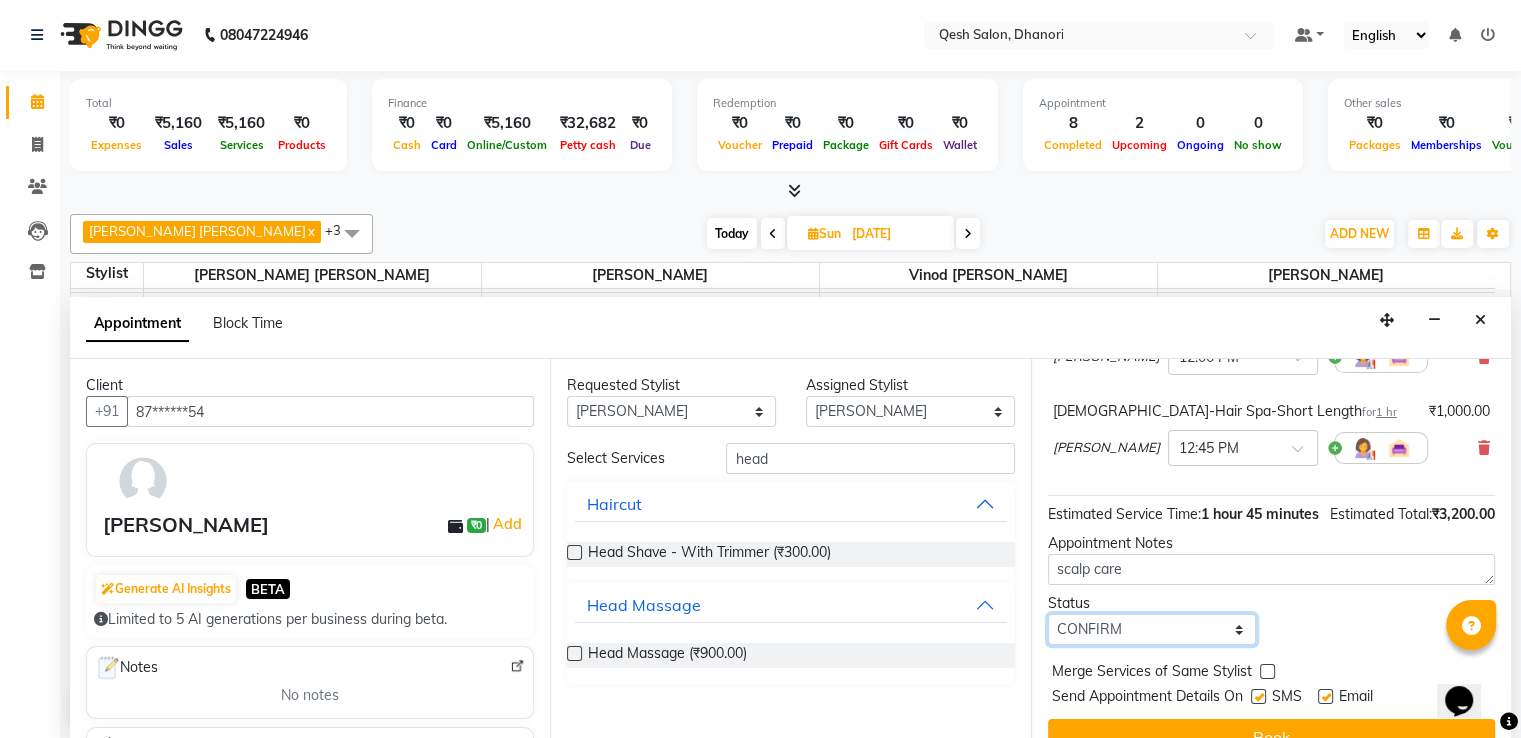 scroll, scrollTop: 237, scrollLeft: 0, axis: vertical 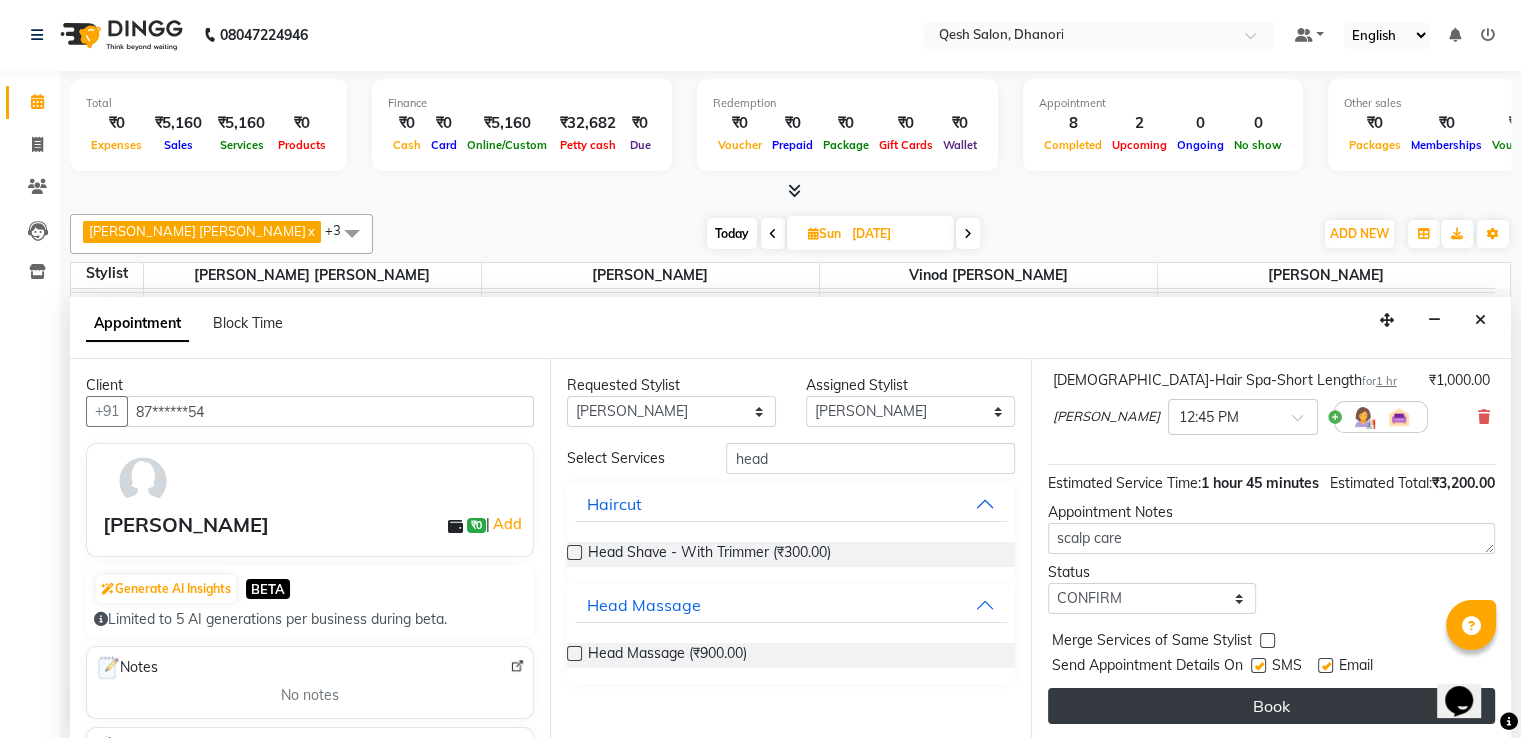 click on "Book" at bounding box center [1271, 706] 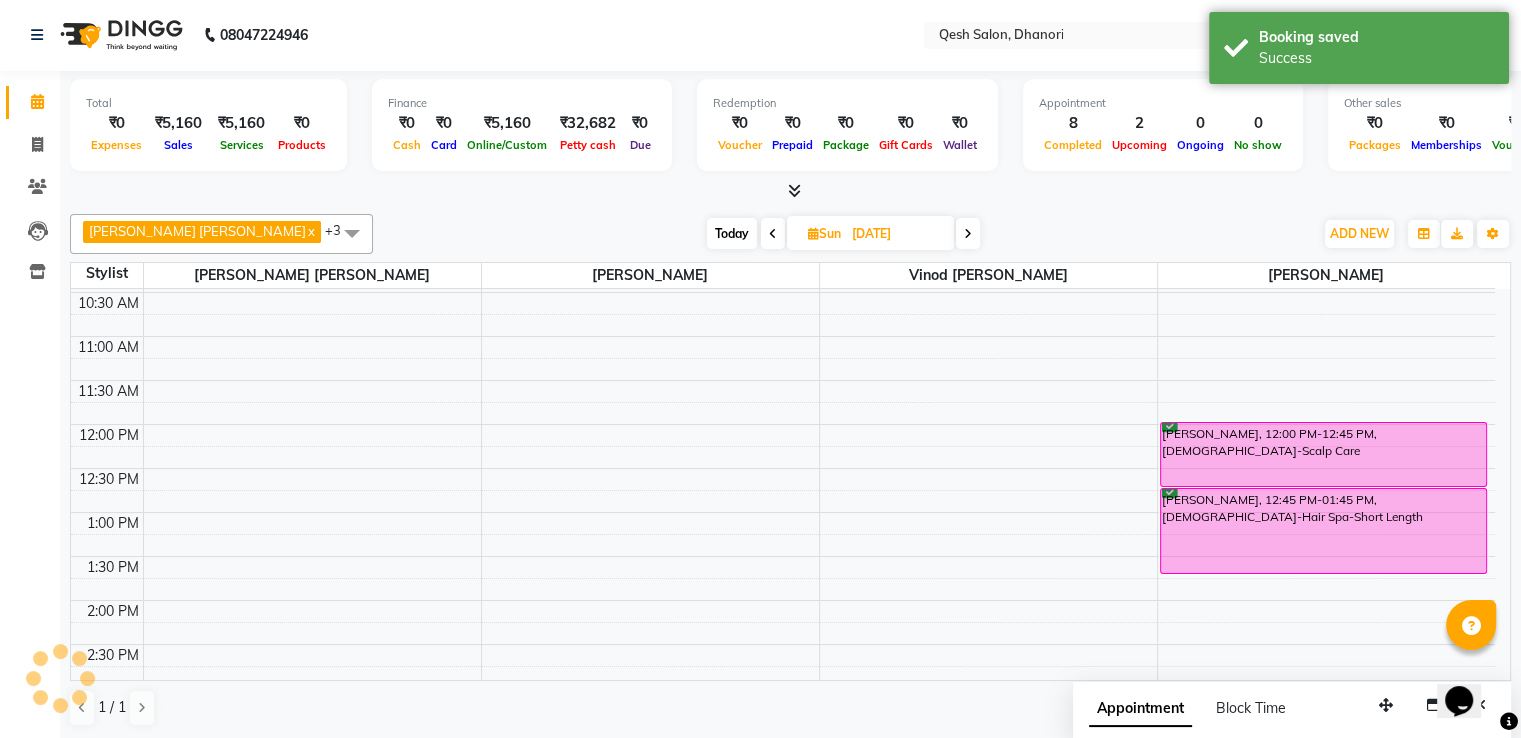 scroll, scrollTop: 0, scrollLeft: 0, axis: both 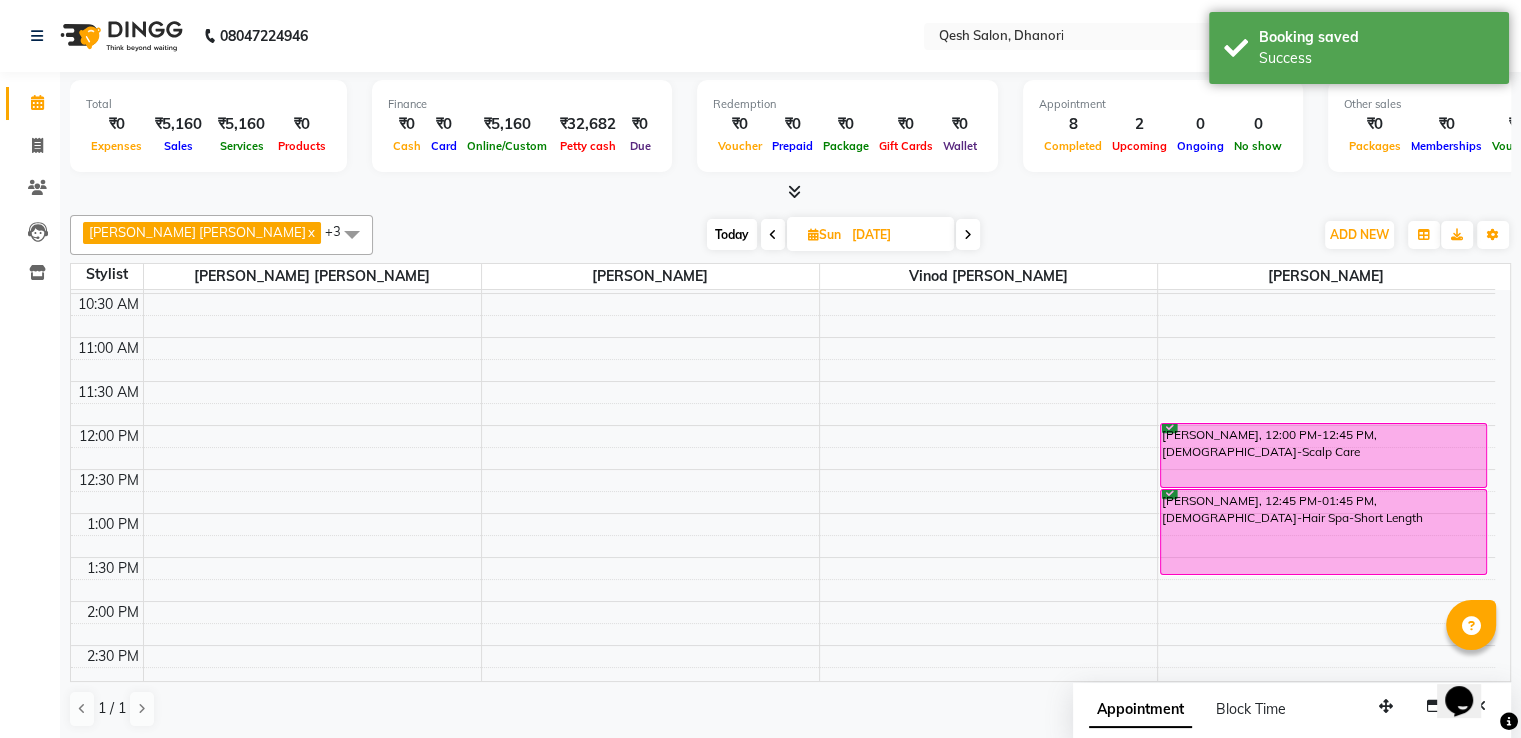click at bounding box center [773, 235] 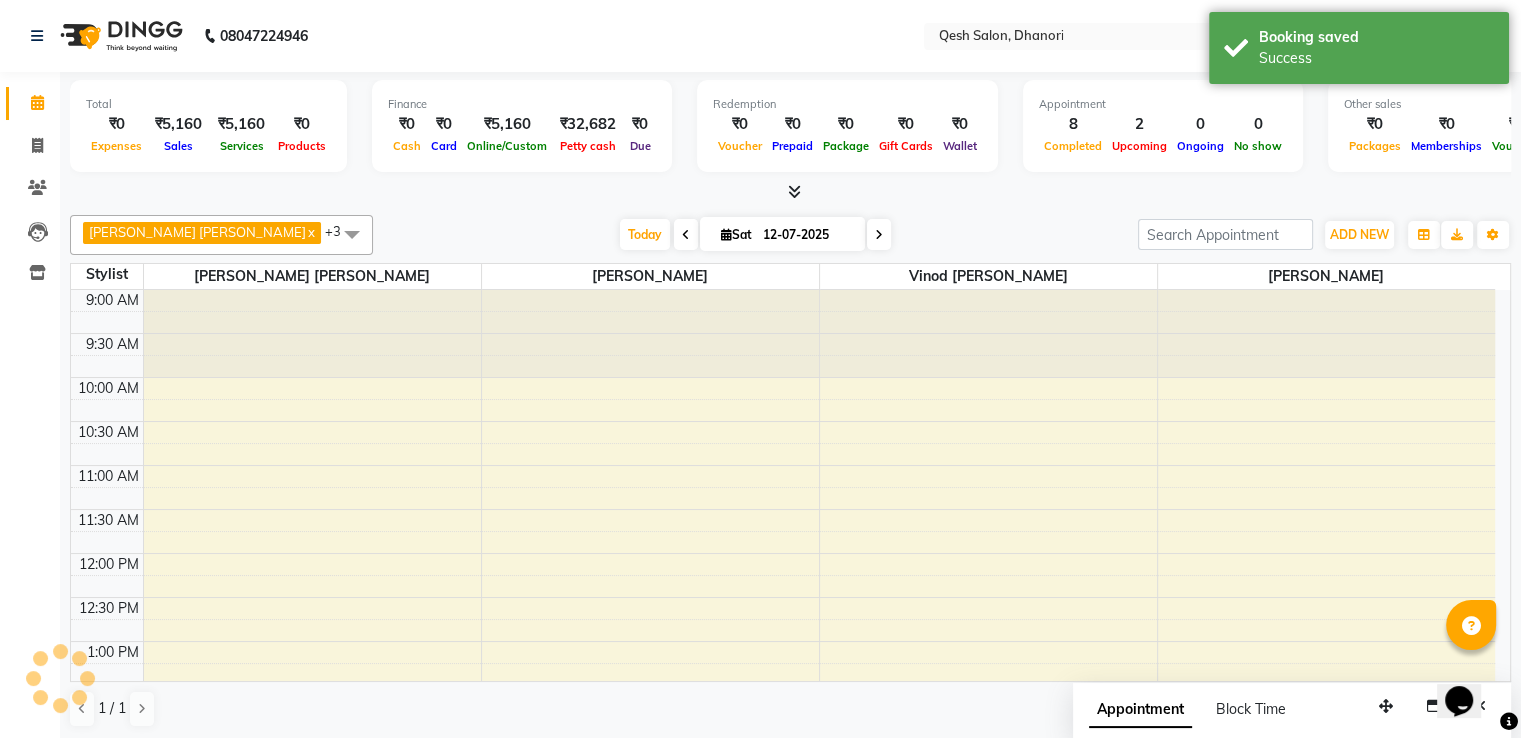 scroll, scrollTop: 828, scrollLeft: 0, axis: vertical 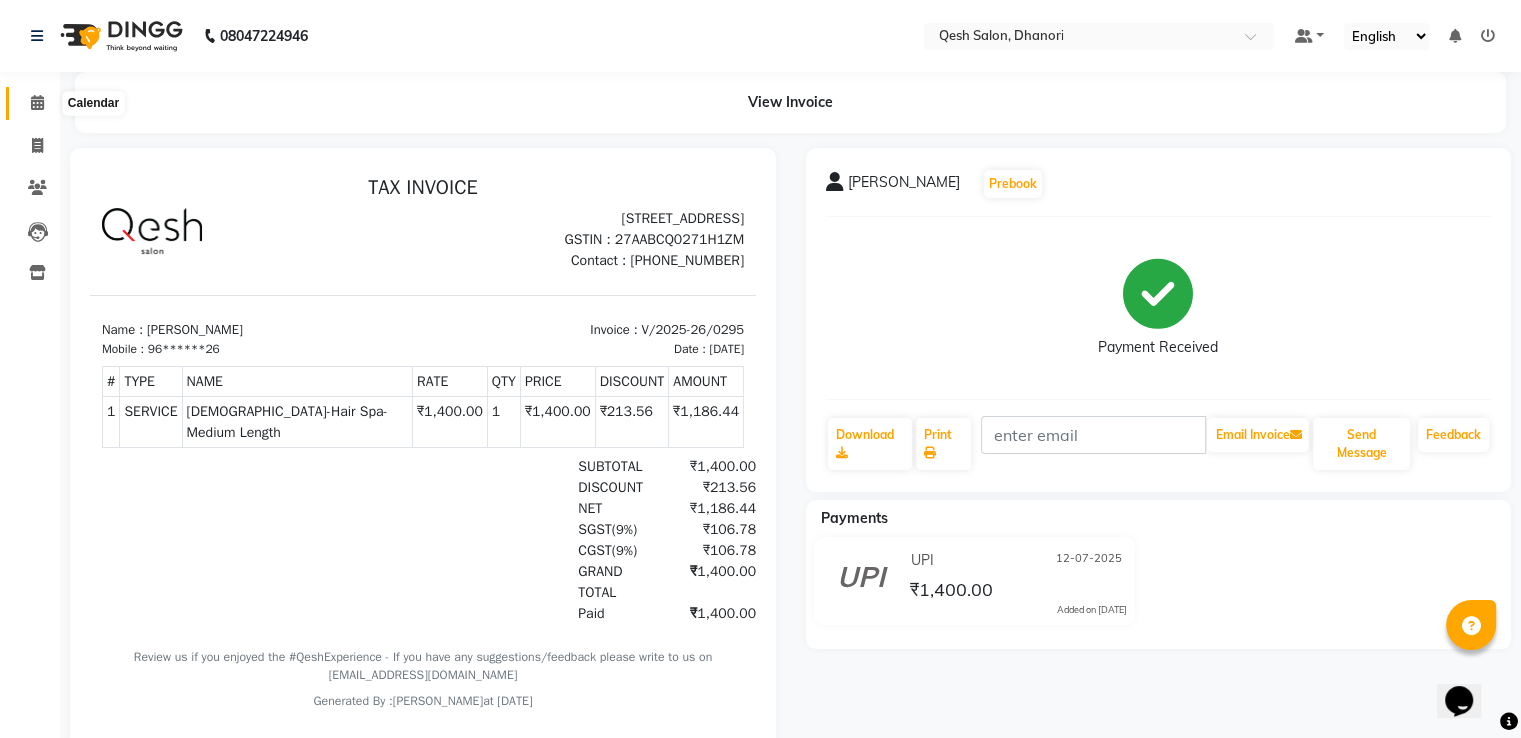 click 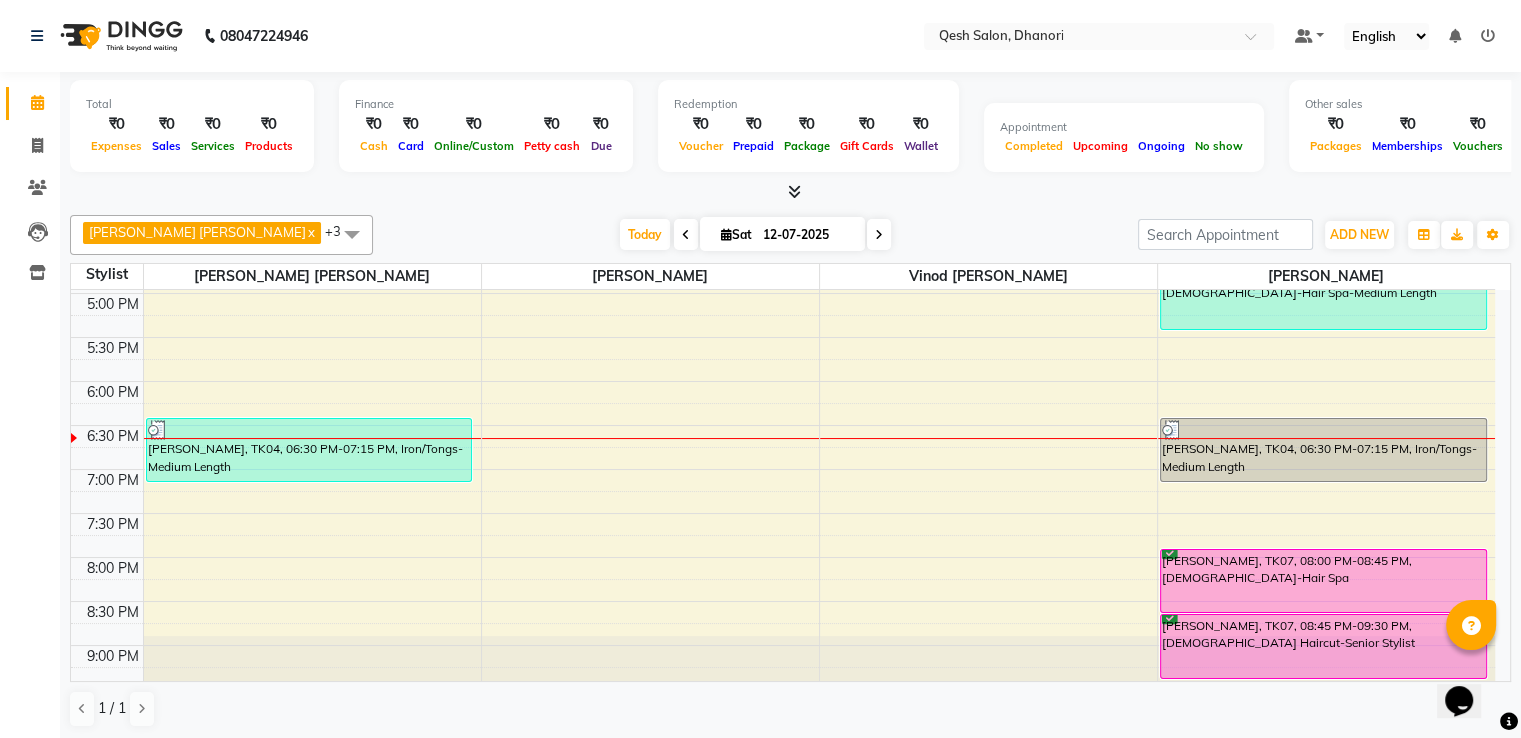 scroll, scrollTop: 580, scrollLeft: 0, axis: vertical 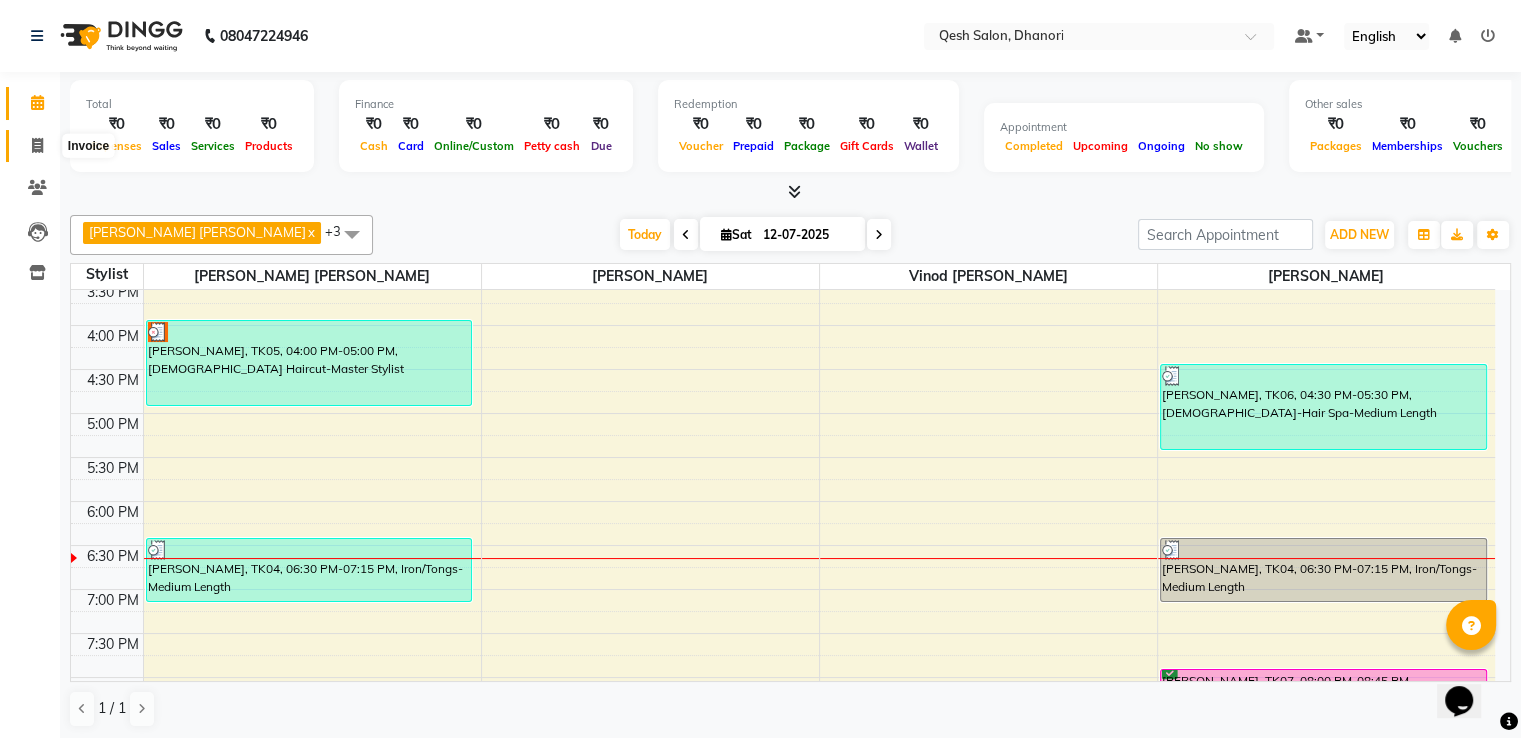 click 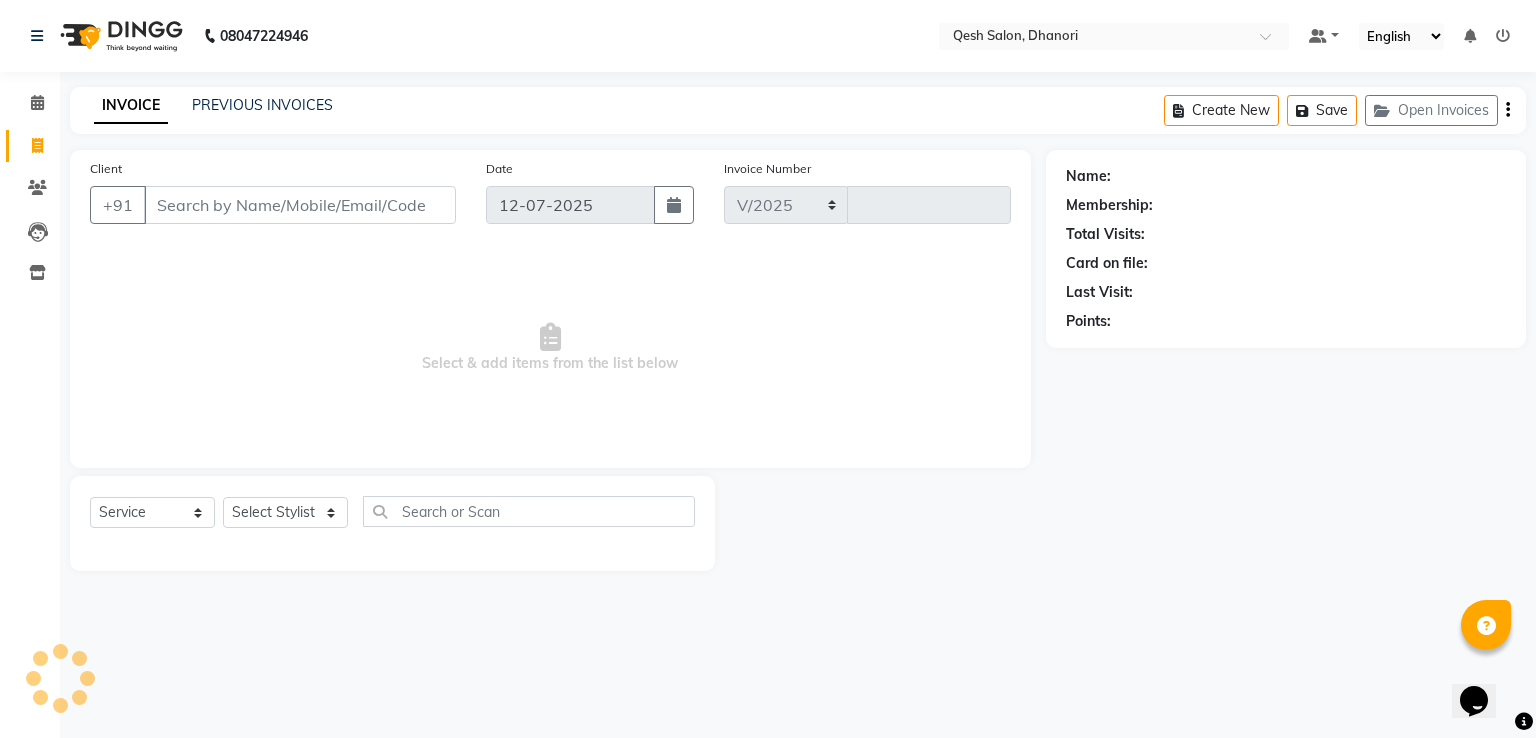 select on "7641" 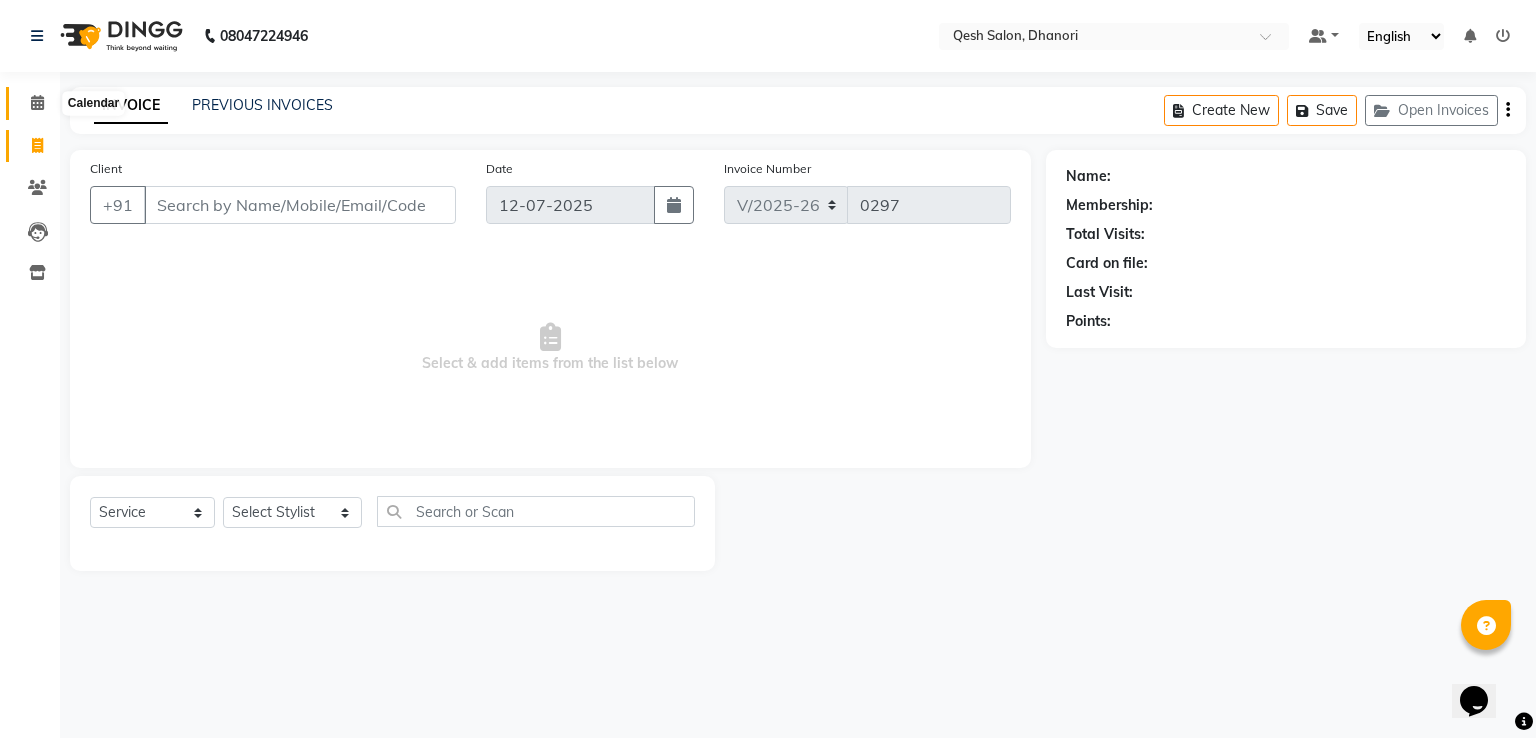 click 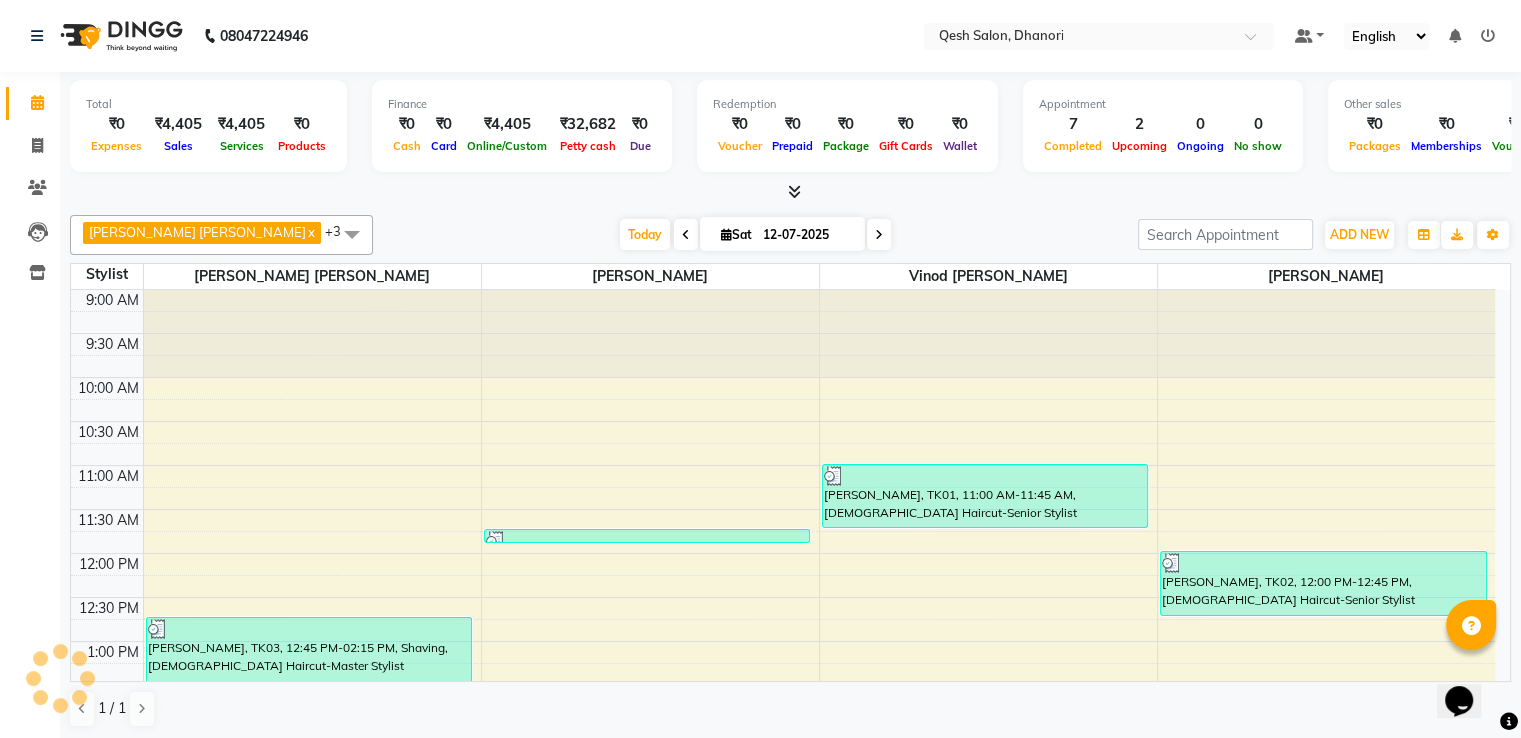 scroll, scrollTop: 0, scrollLeft: 0, axis: both 